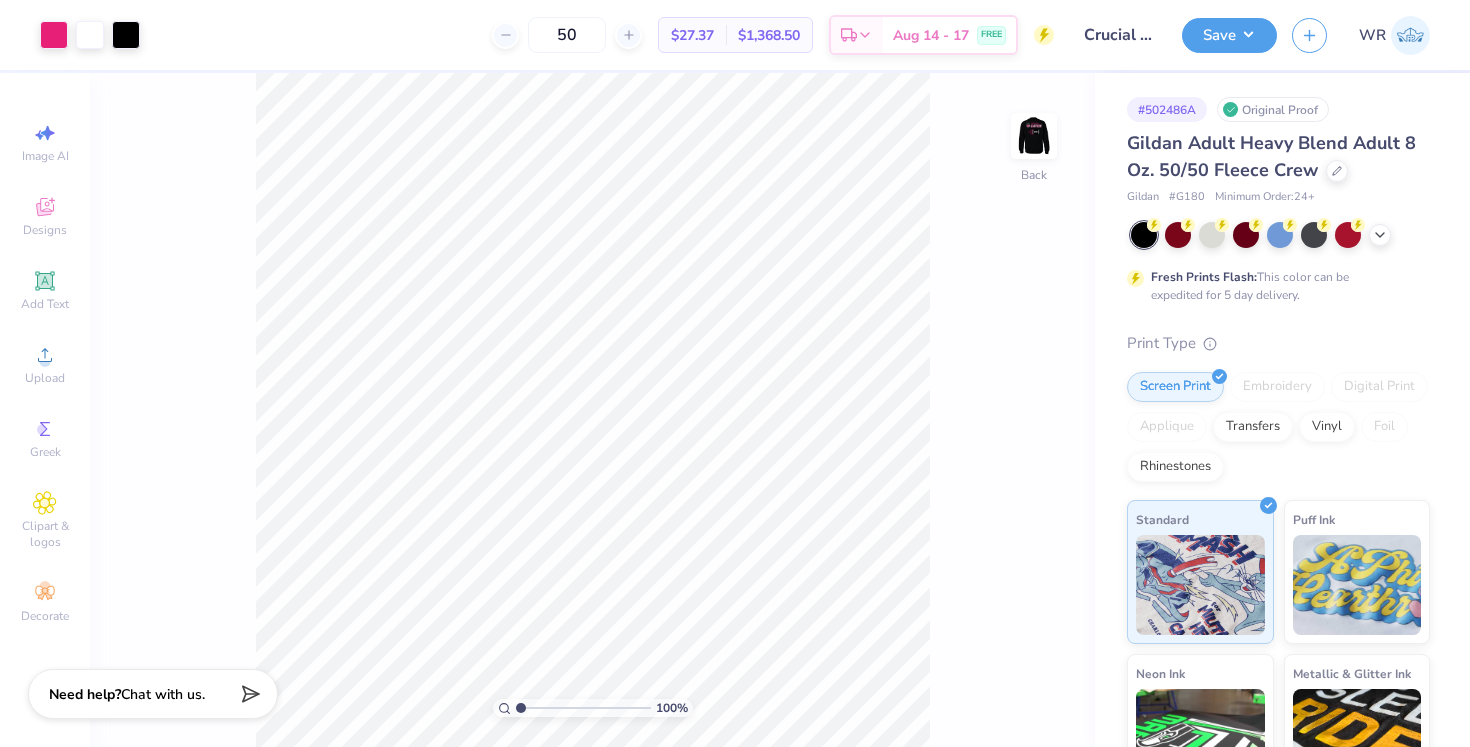 scroll, scrollTop: 0, scrollLeft: 0, axis: both 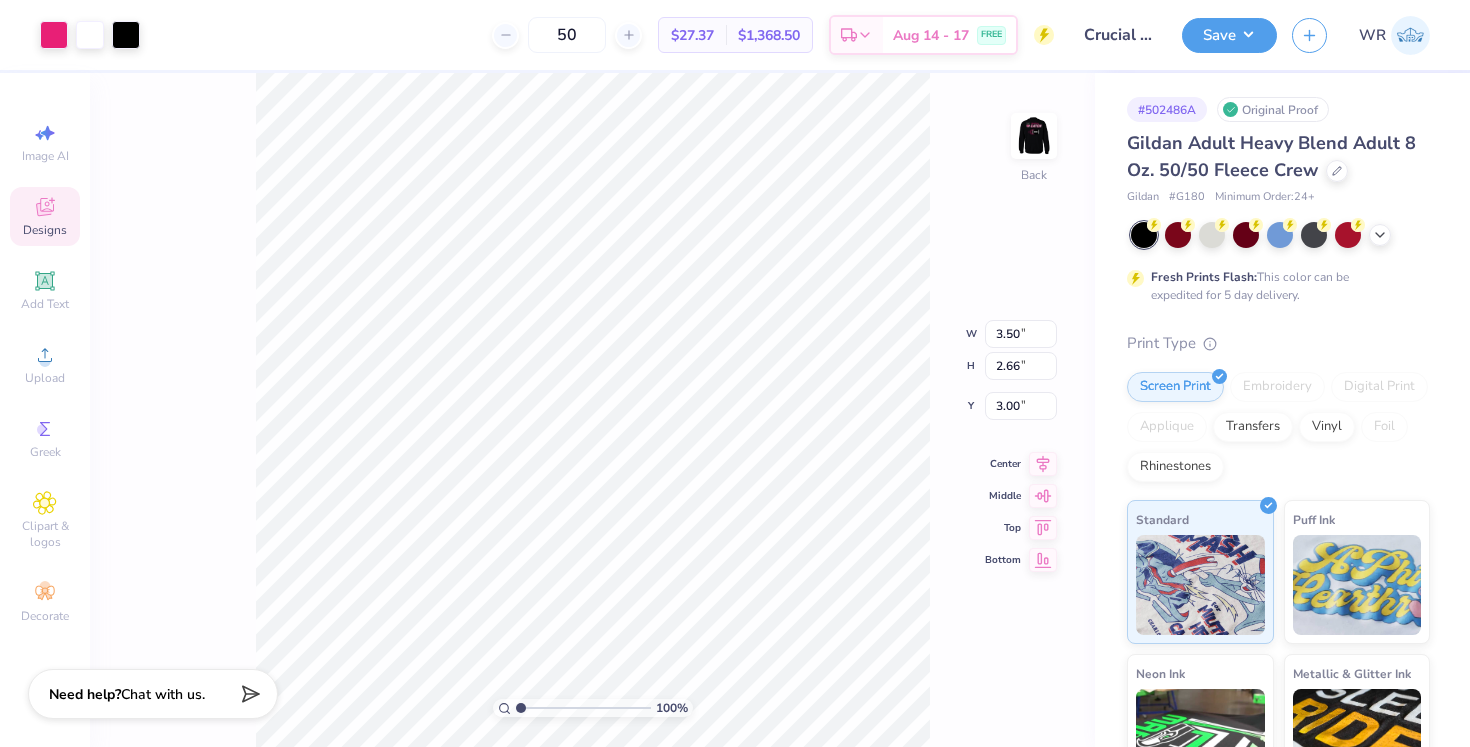 click 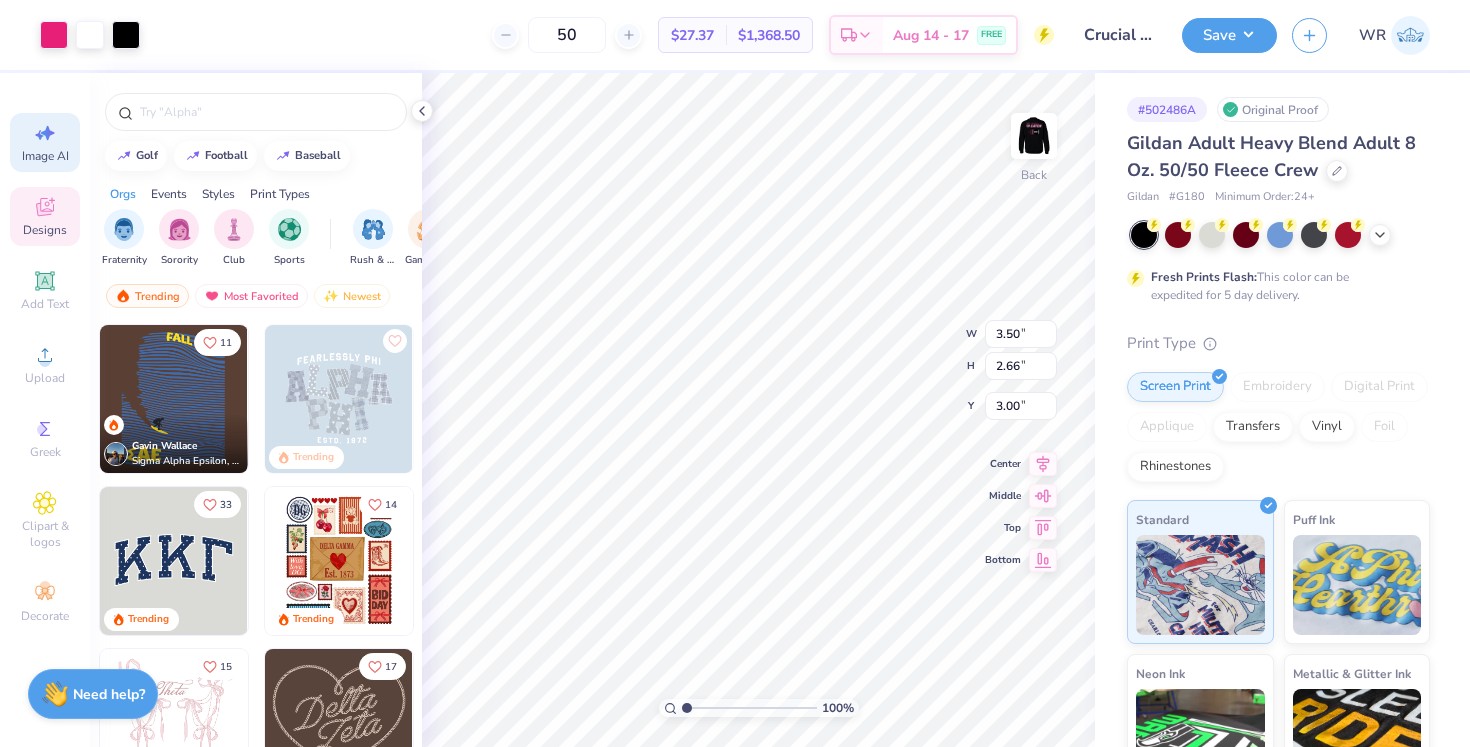 click 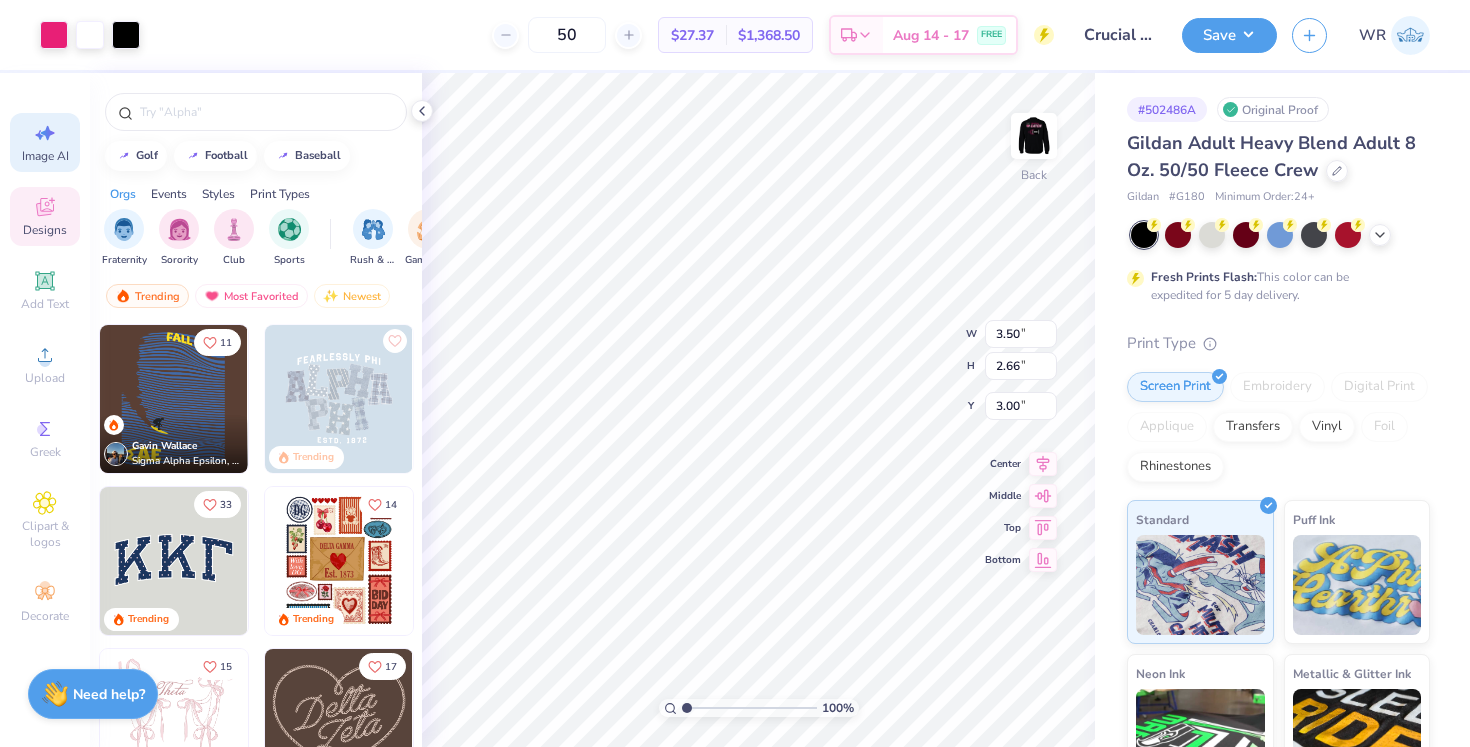select on "4" 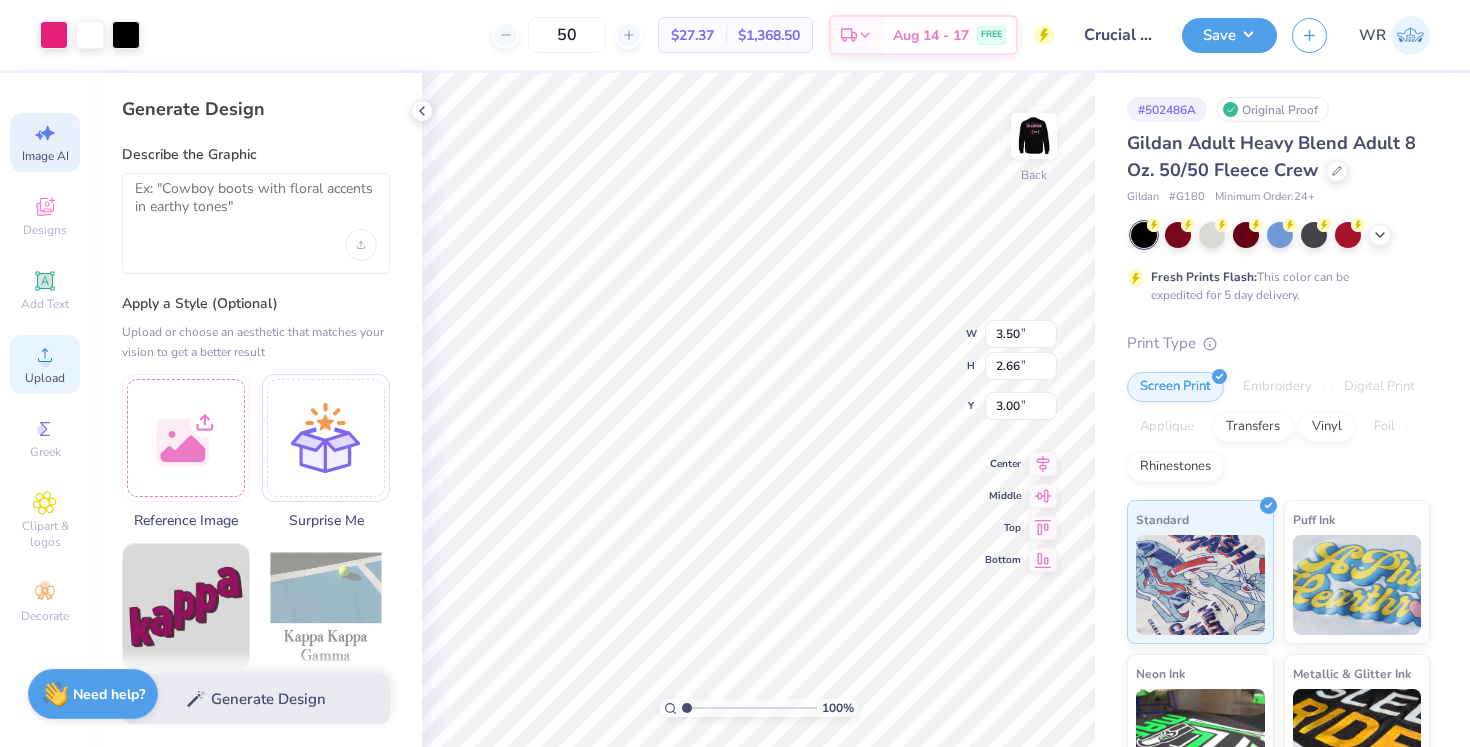 click on "Upload" at bounding box center (45, 364) 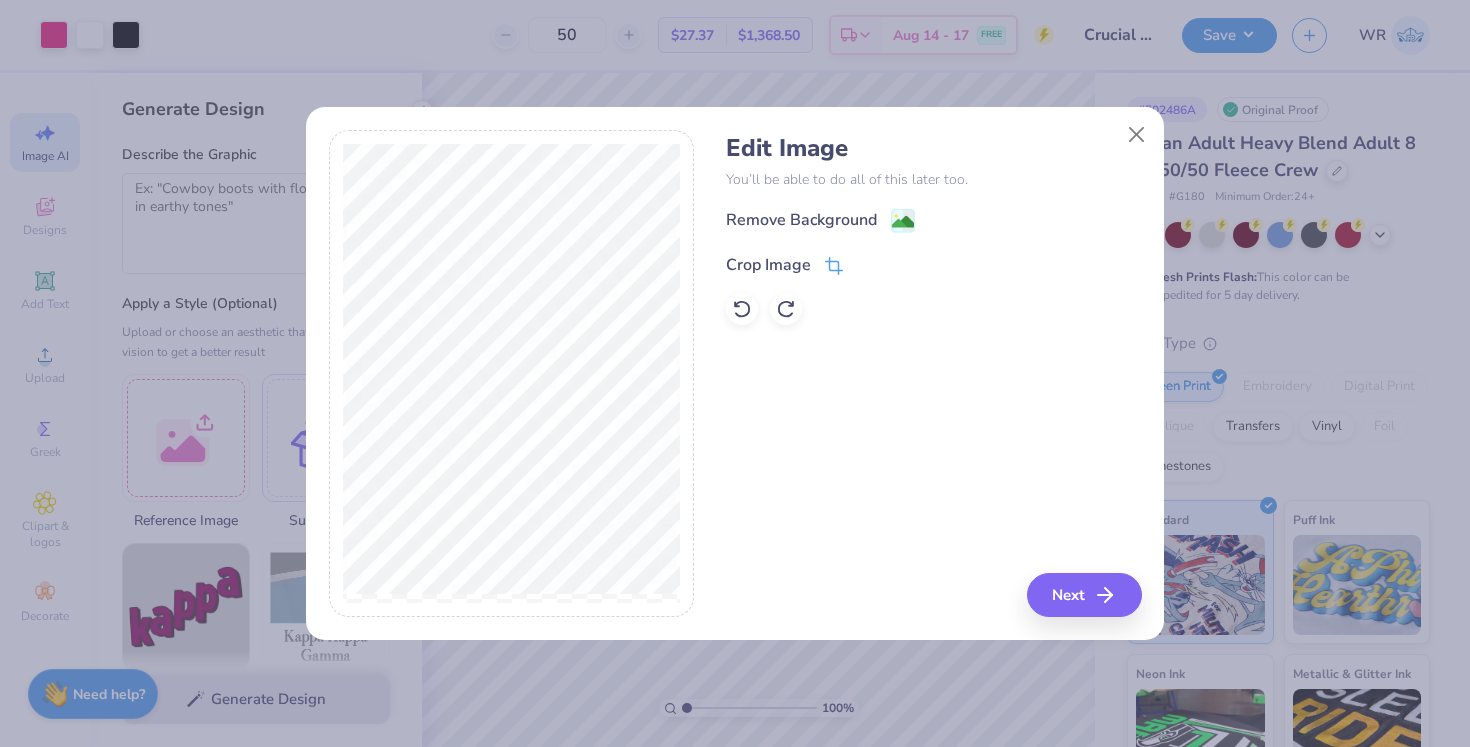 click 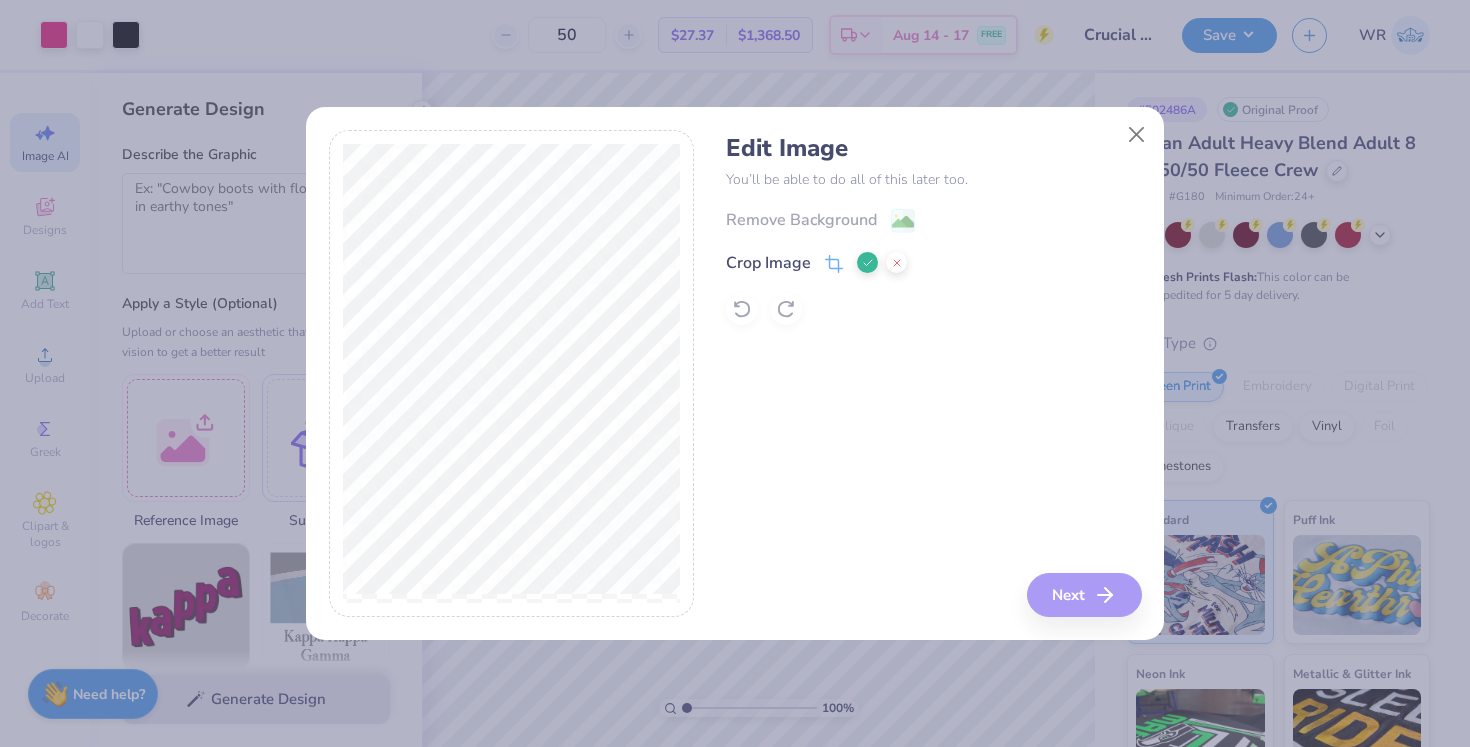 click on "Edit Image You’ll be able to do all of this later too. Remove Background Crop Image Next" at bounding box center (735, 374) 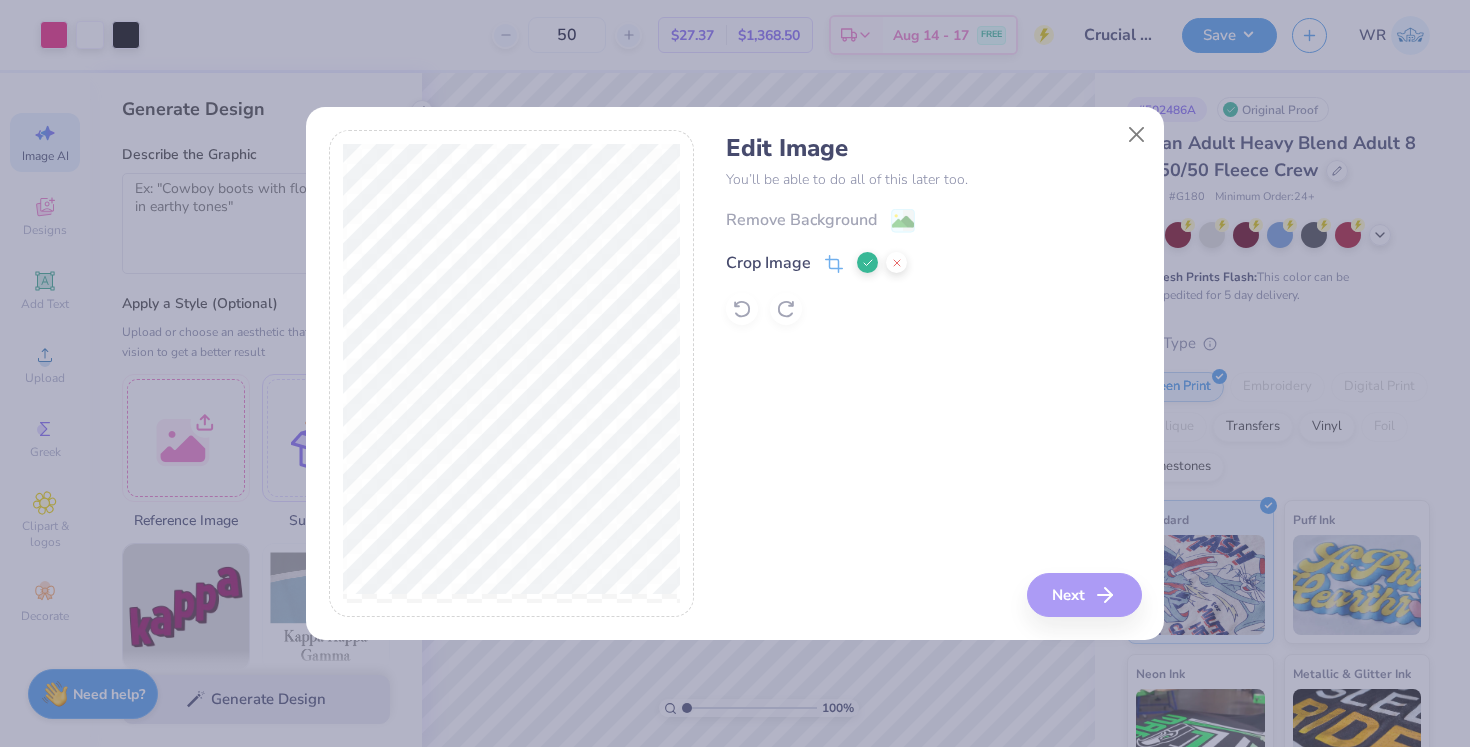 click on "Edit Image You’ll be able to do all of this later too. Remove Background Crop Image Next" at bounding box center [735, 373] 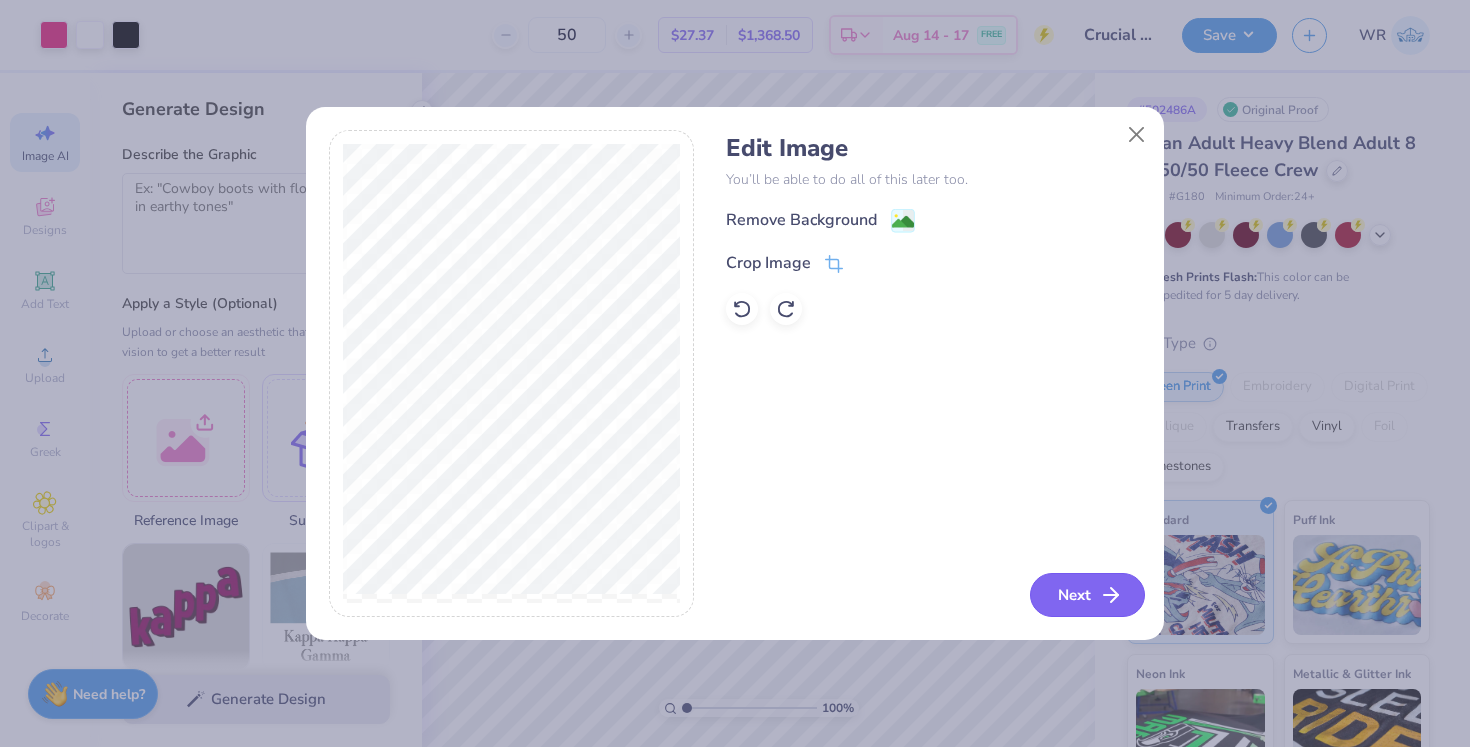 click 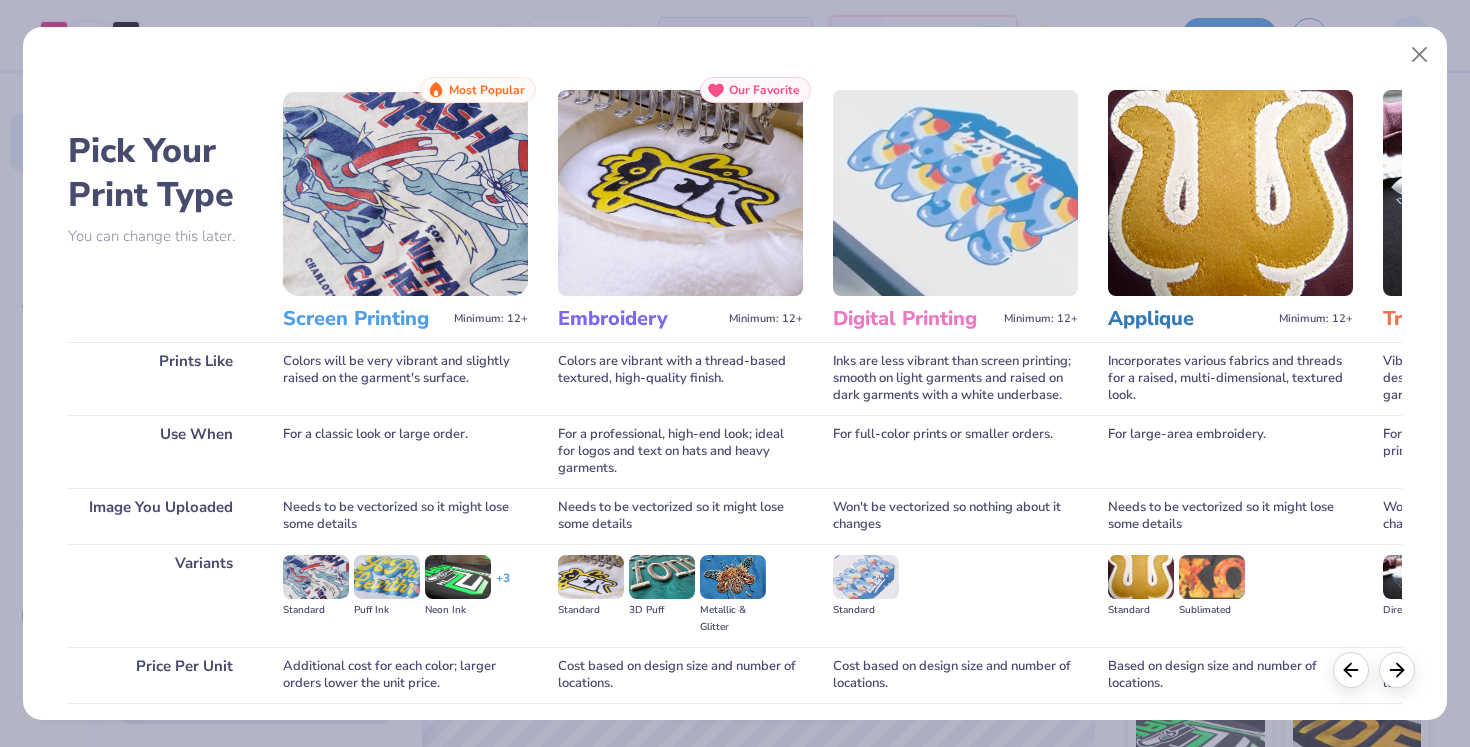 click at bounding box center (405, 193) 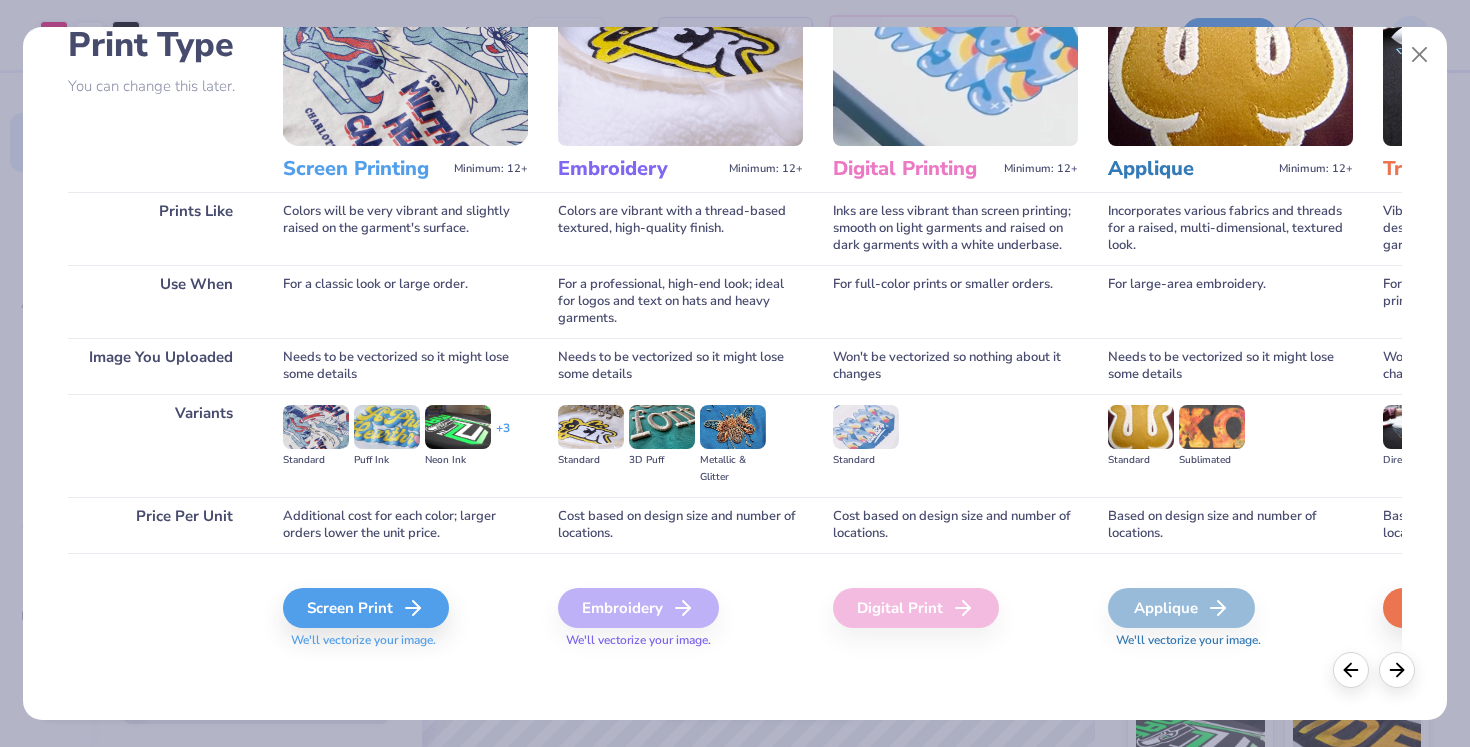 scroll, scrollTop: 150, scrollLeft: 0, axis: vertical 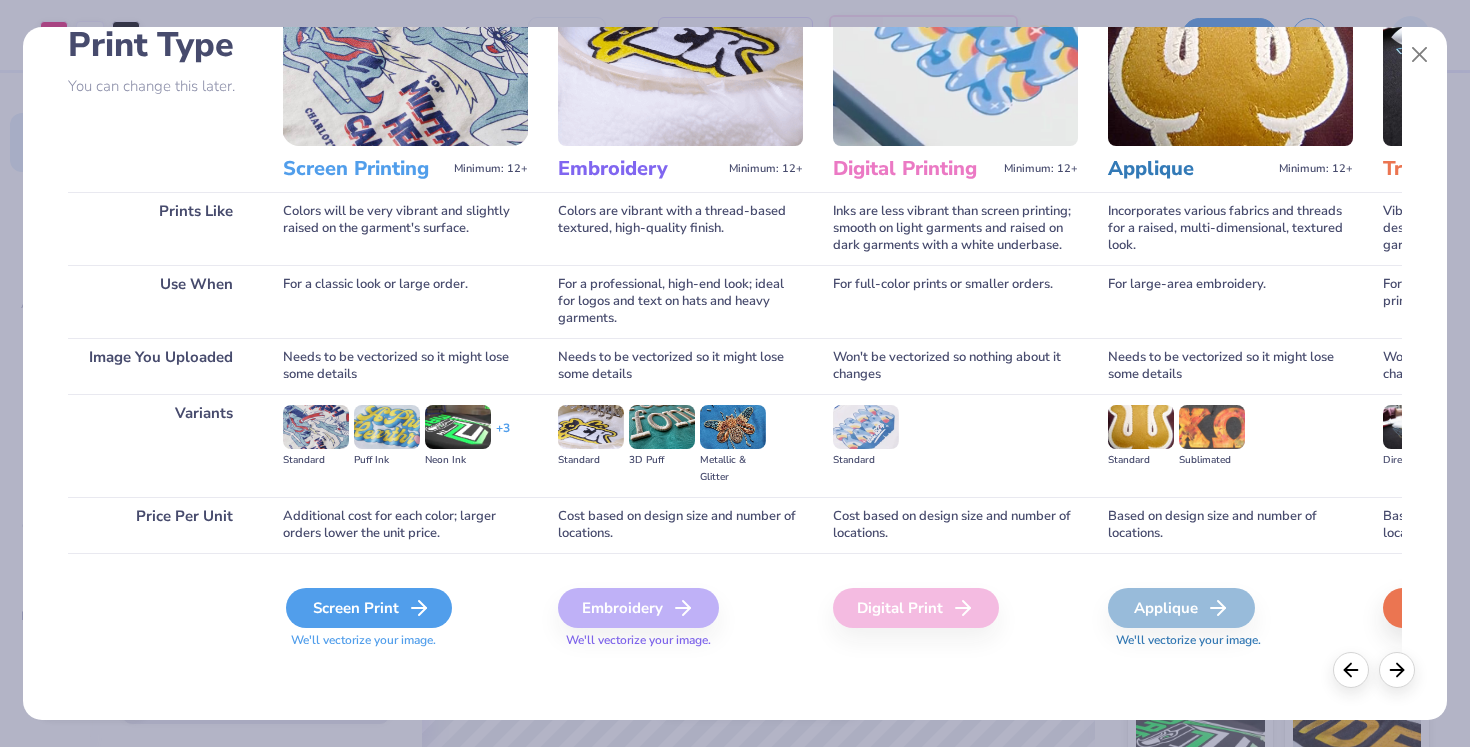 click on "Screen Print" at bounding box center (369, 608) 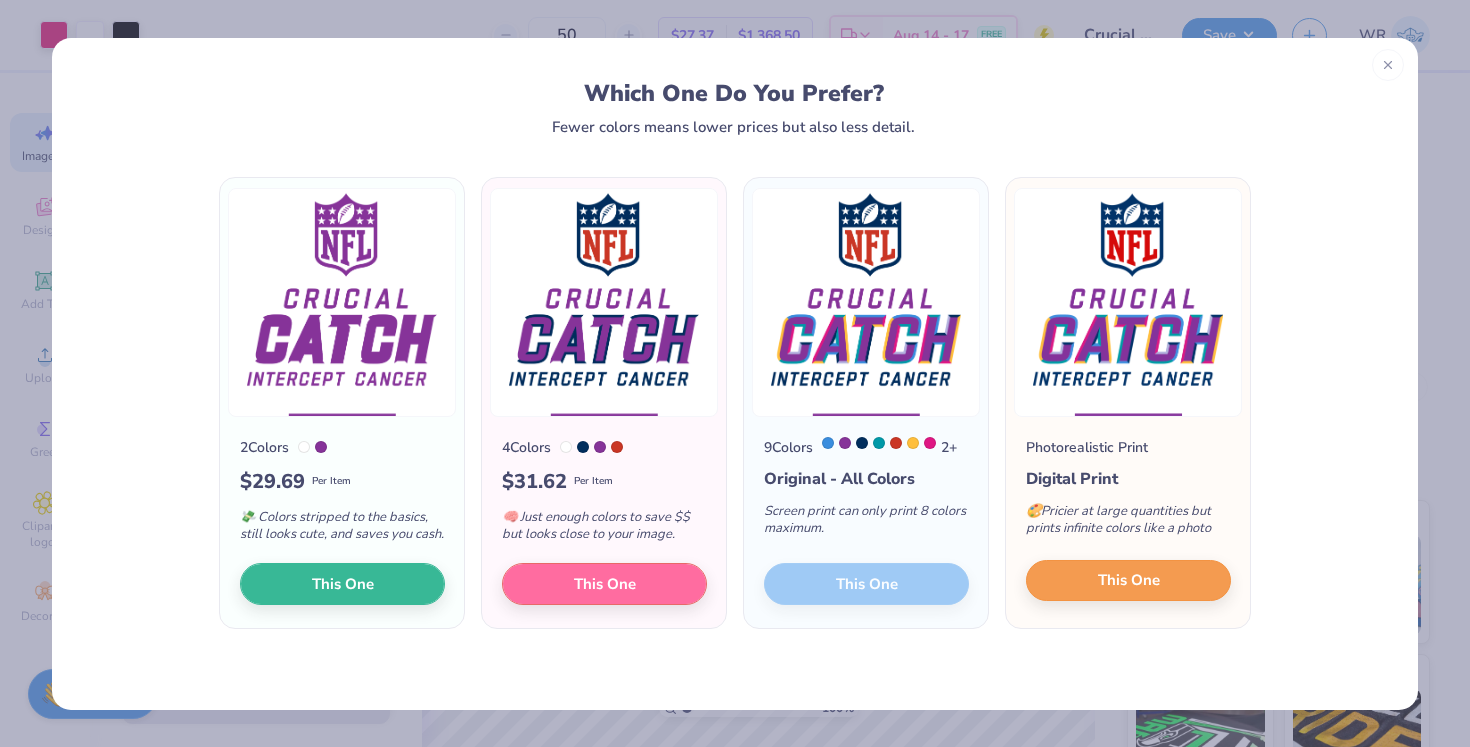 click on "This One" at bounding box center (1129, 580) 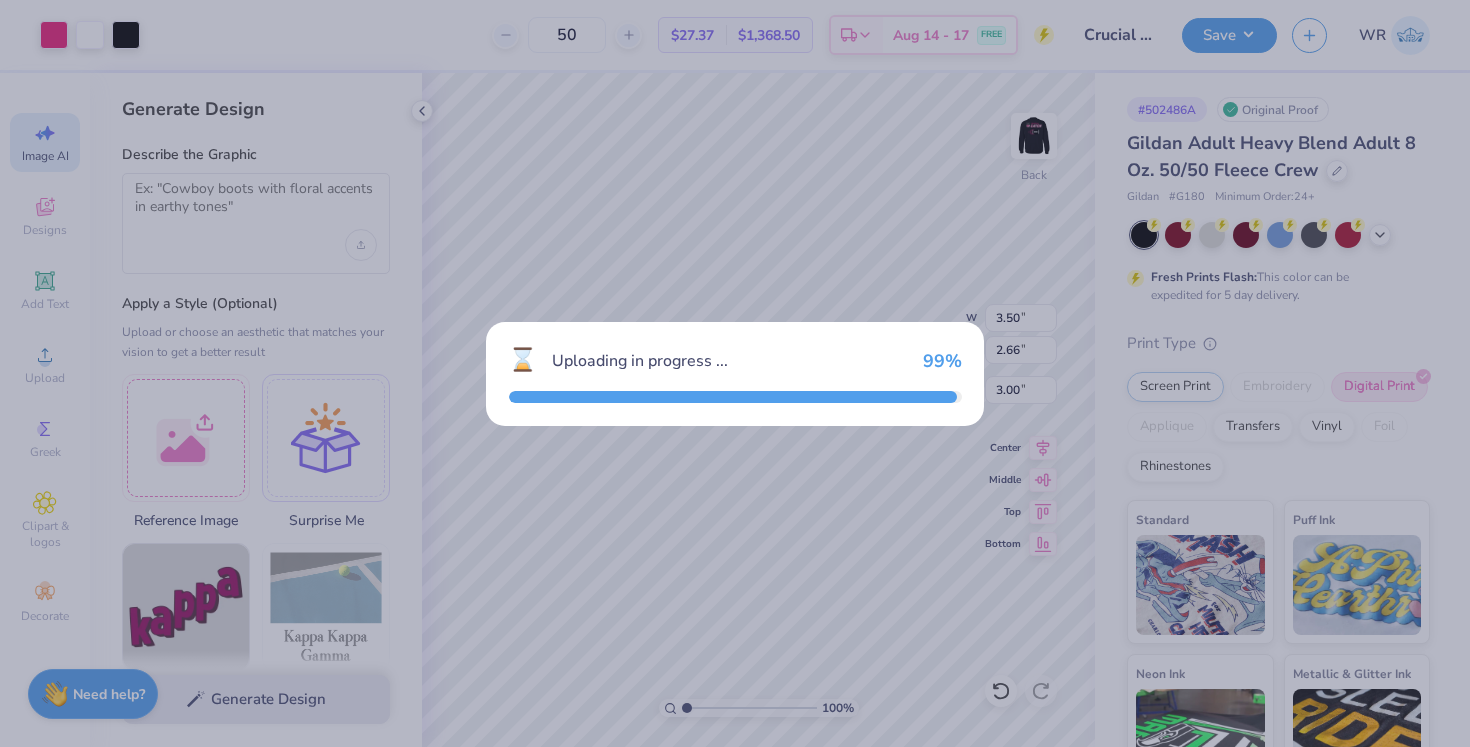 type on "15.00" 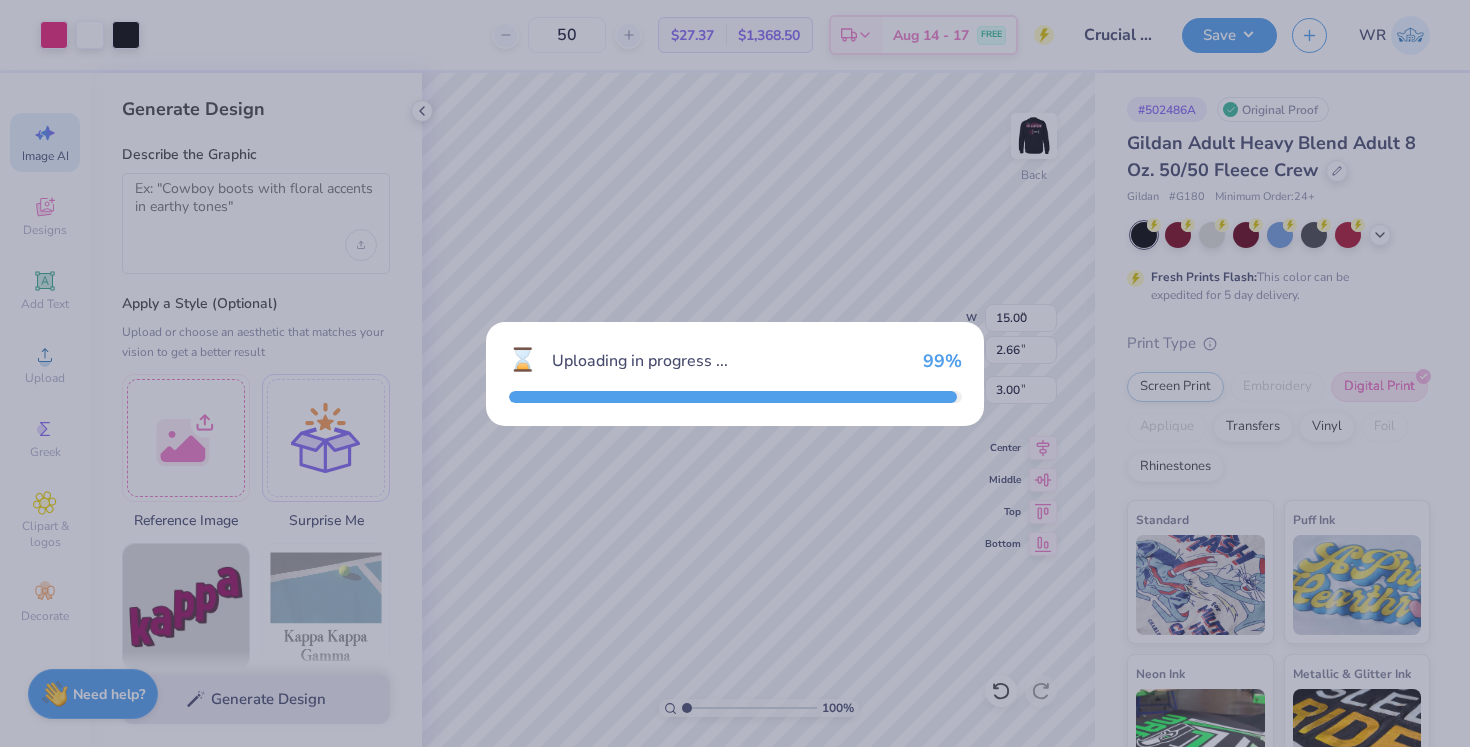 type on "17.95" 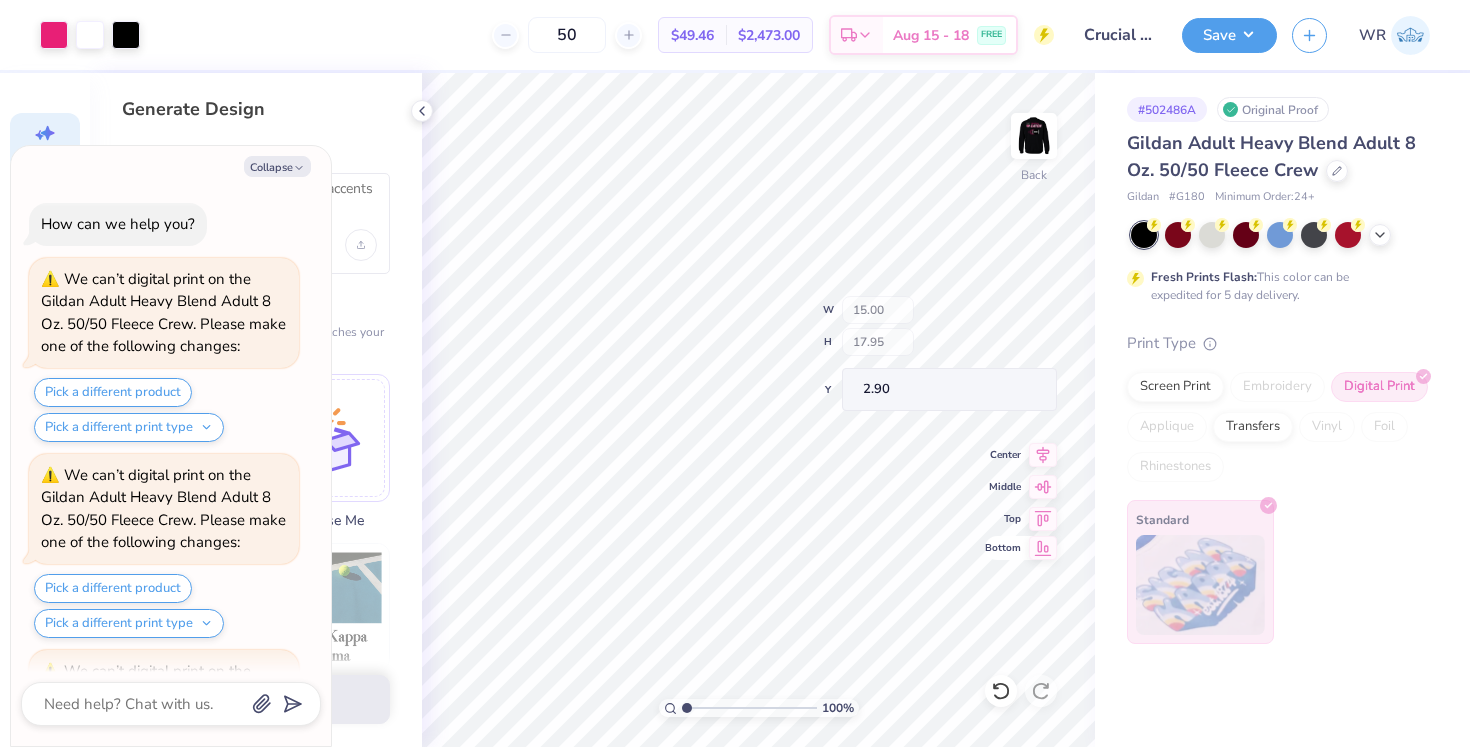 scroll, scrollTop: 171, scrollLeft: 0, axis: vertical 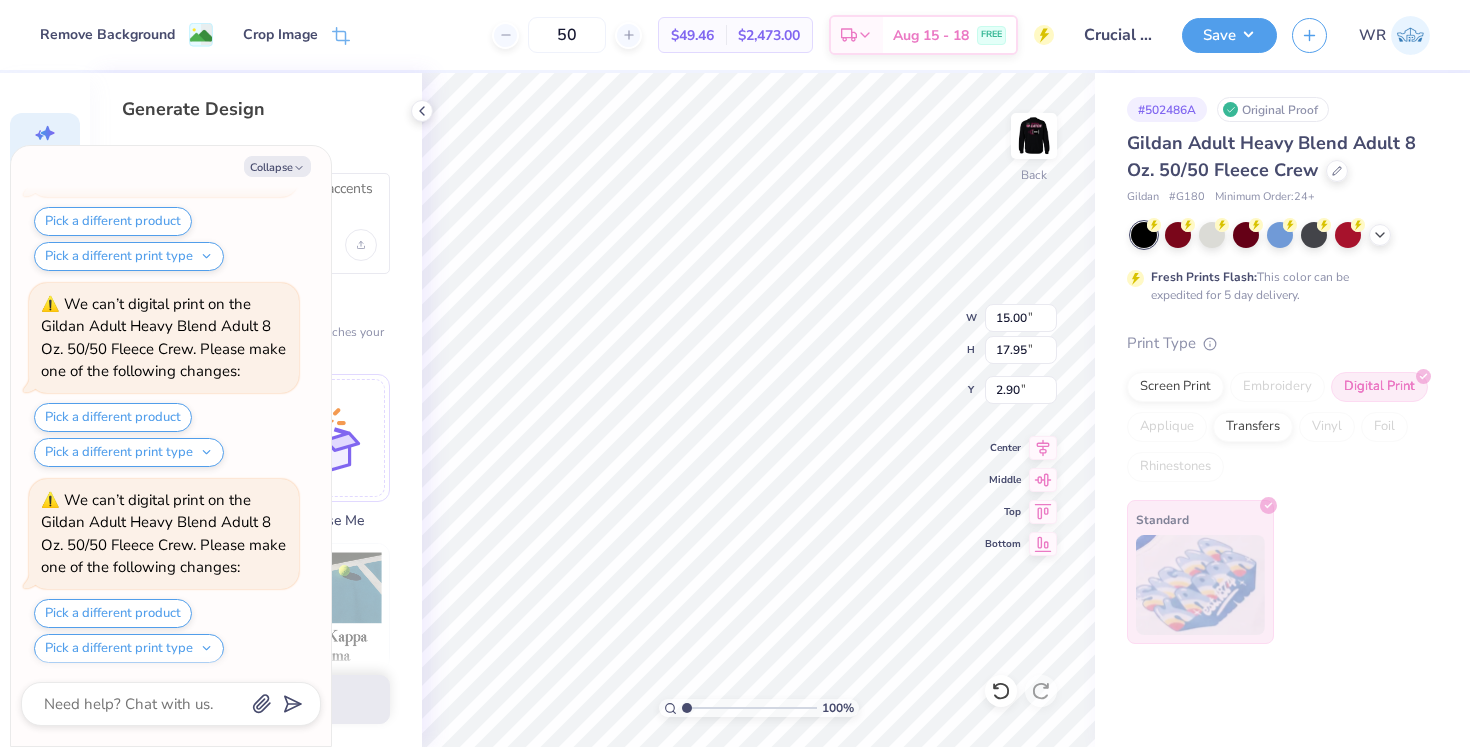 type on "x" 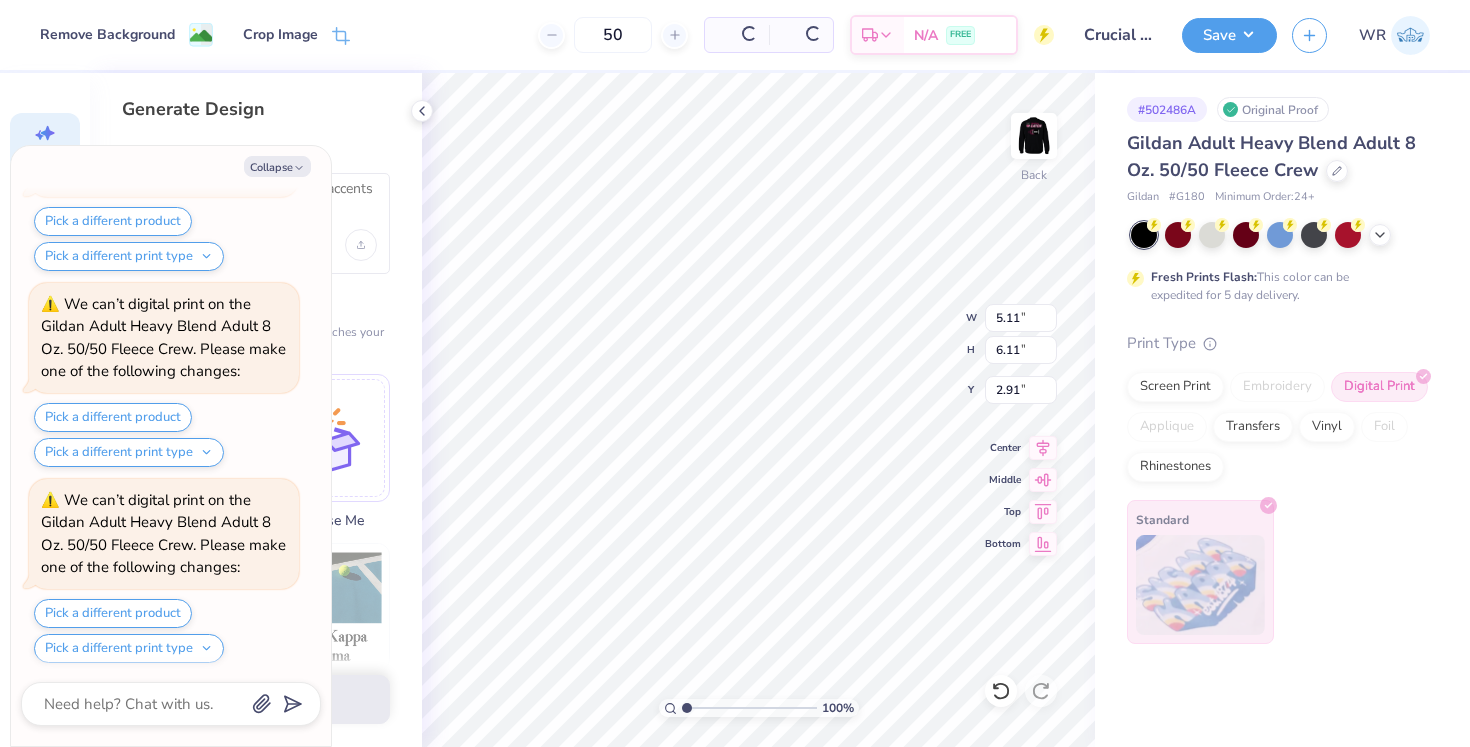 scroll, scrollTop: 365, scrollLeft: 0, axis: vertical 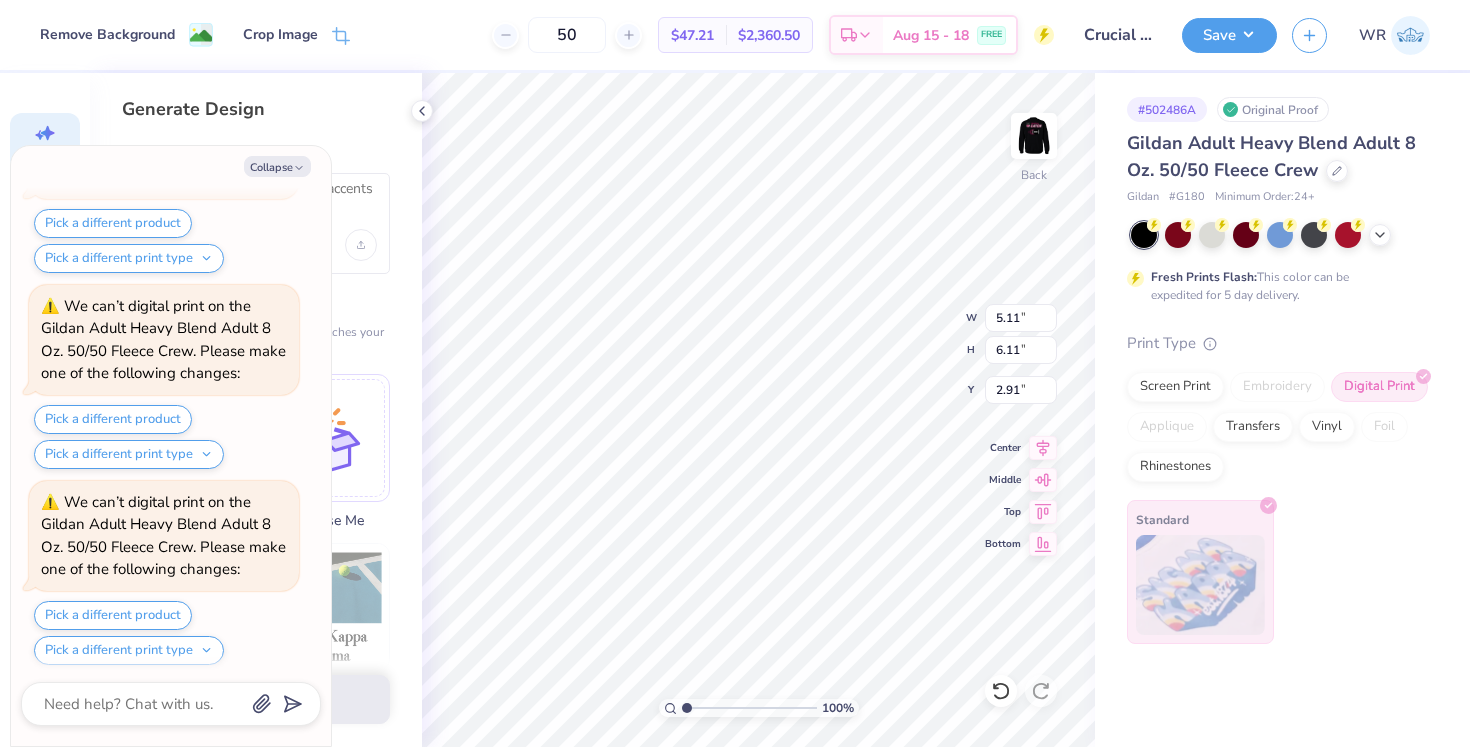 type on "x" 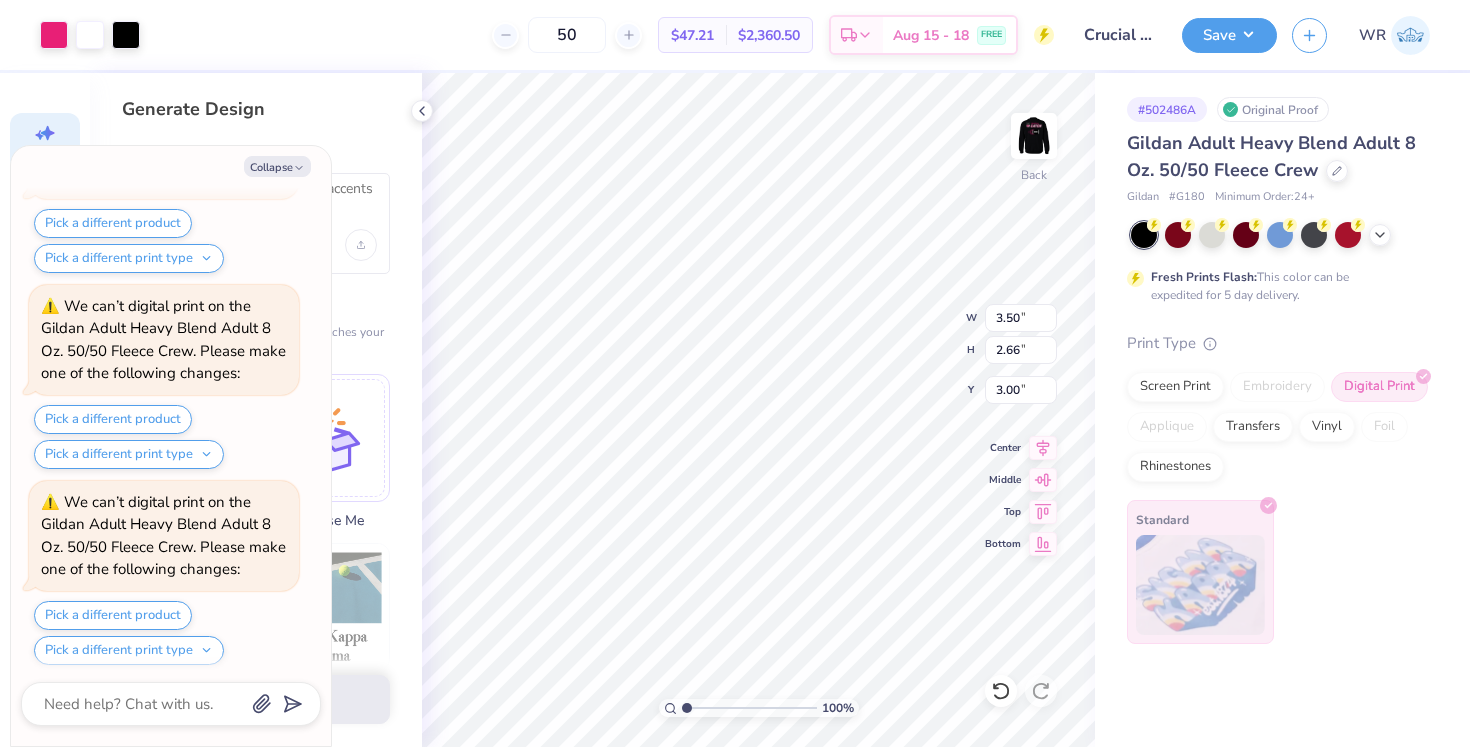 scroll, scrollTop: 559, scrollLeft: 0, axis: vertical 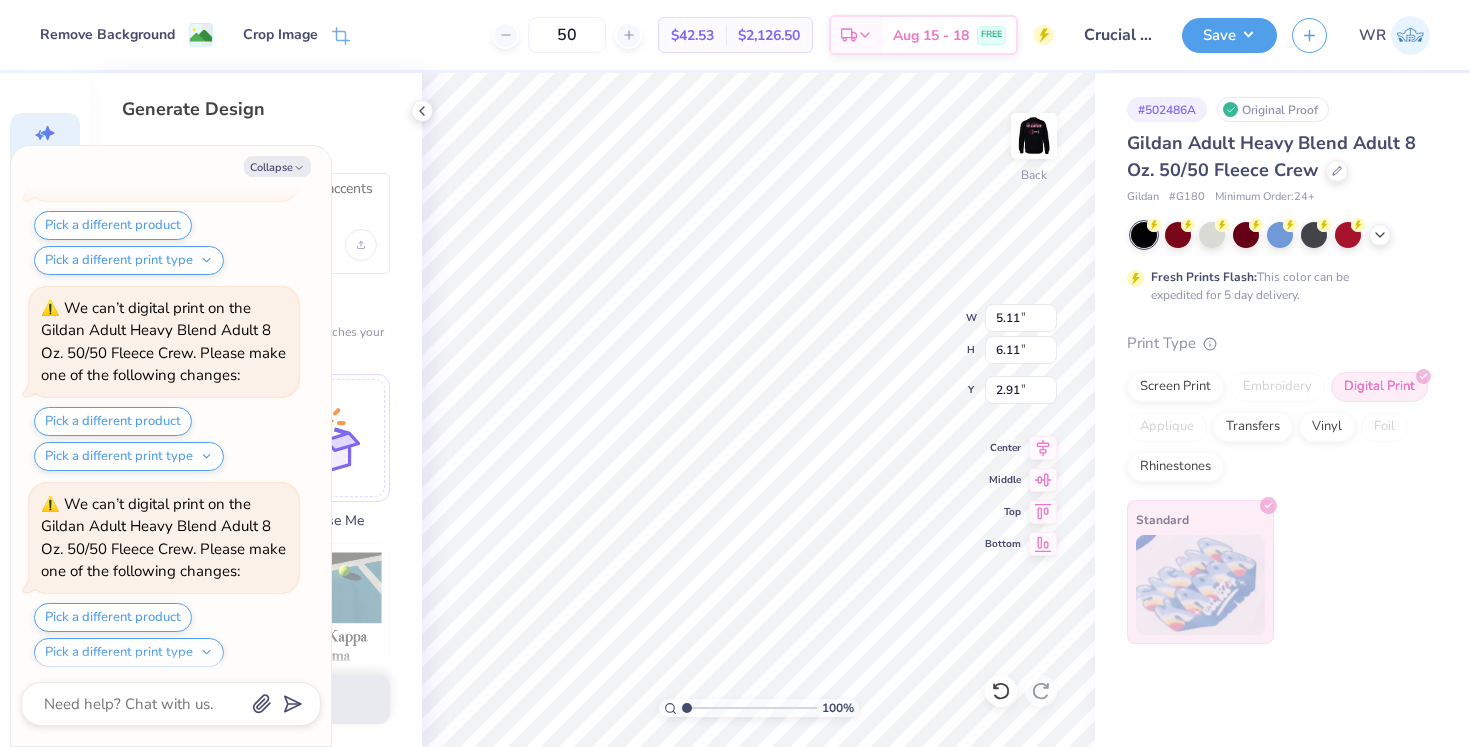 type on "x" 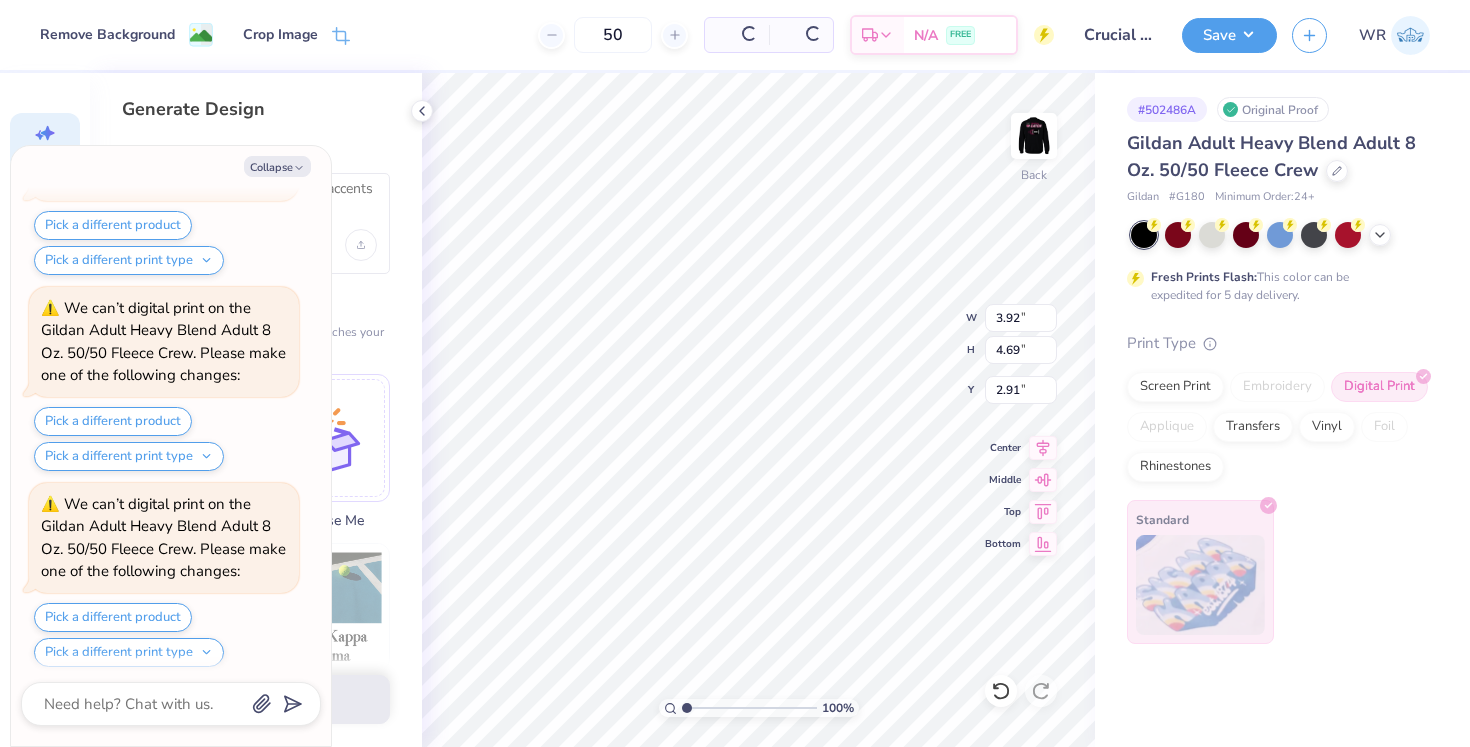 scroll, scrollTop: 753, scrollLeft: 0, axis: vertical 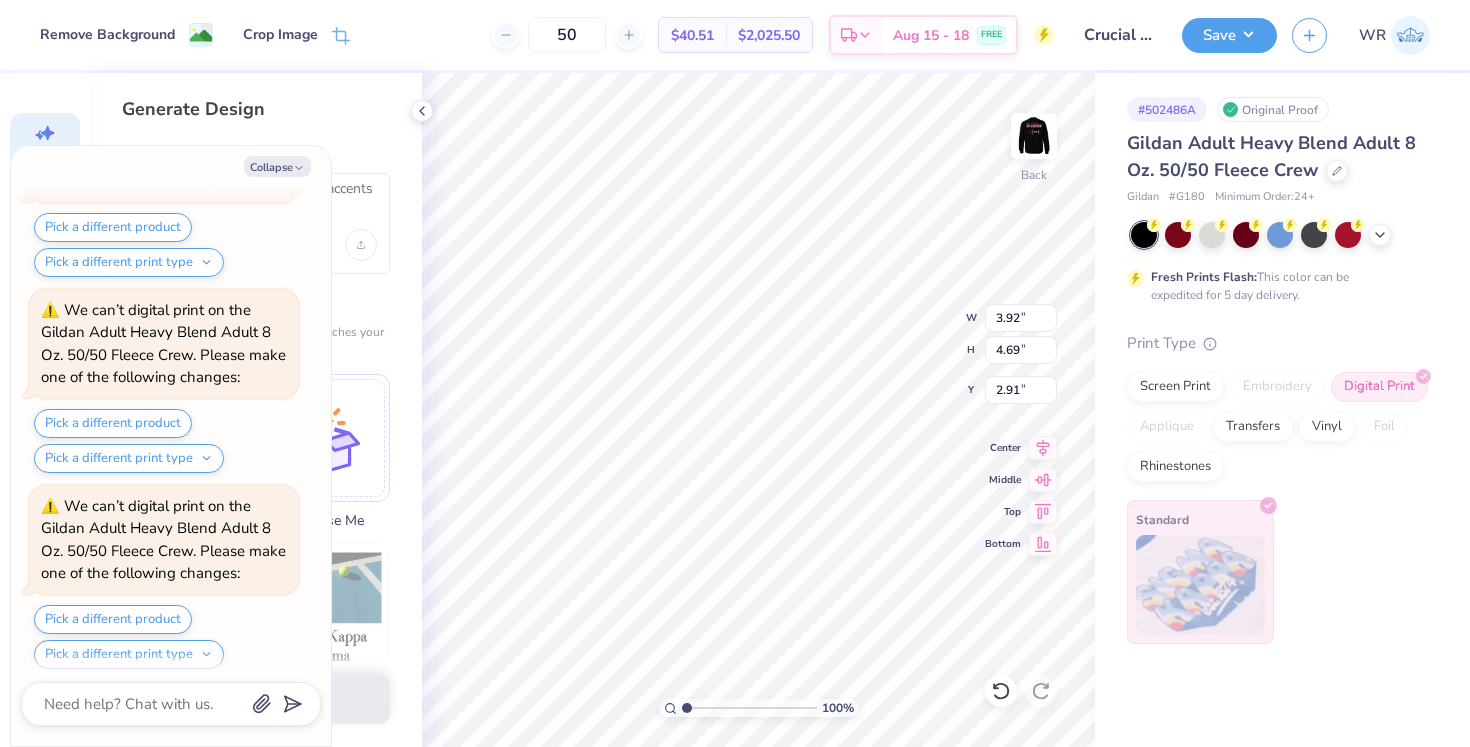 type on "x" 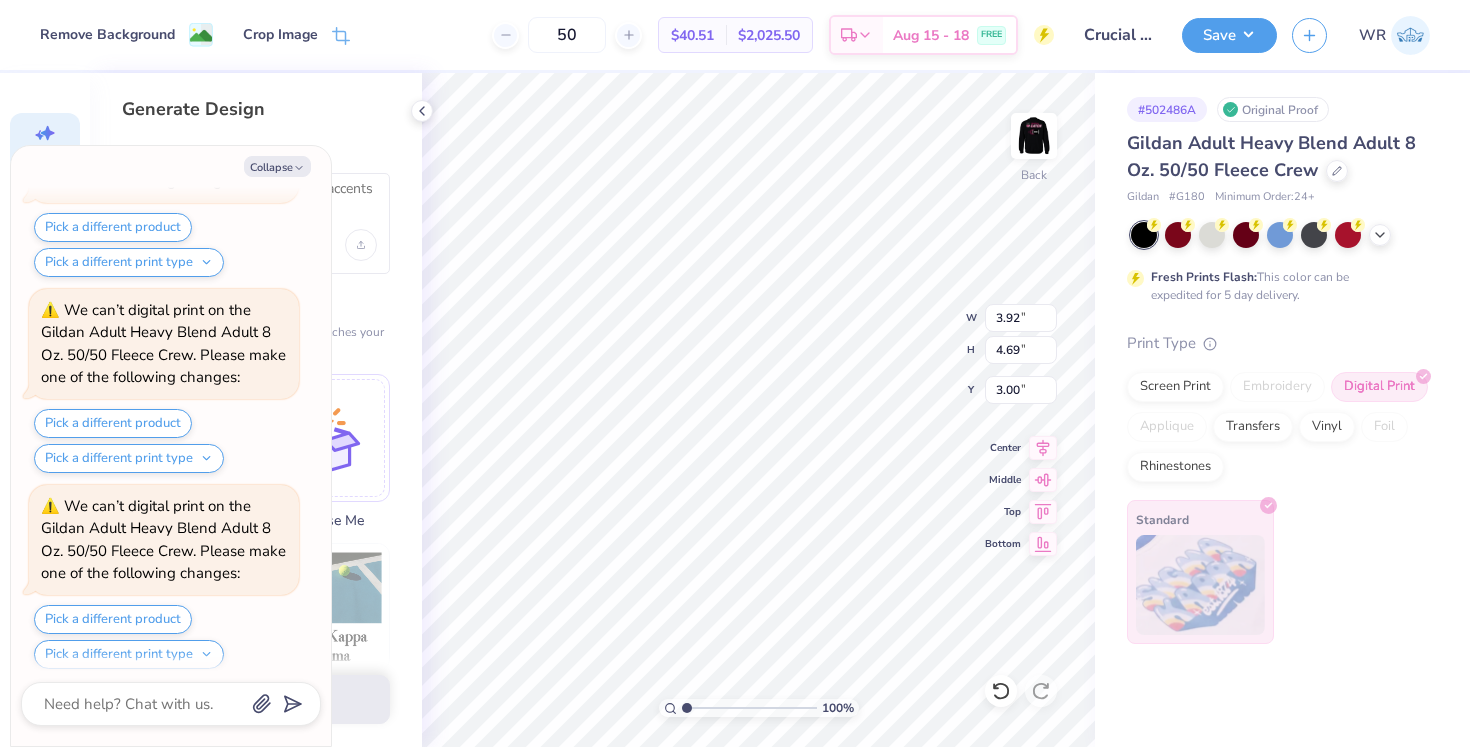 scroll, scrollTop: 947, scrollLeft: 0, axis: vertical 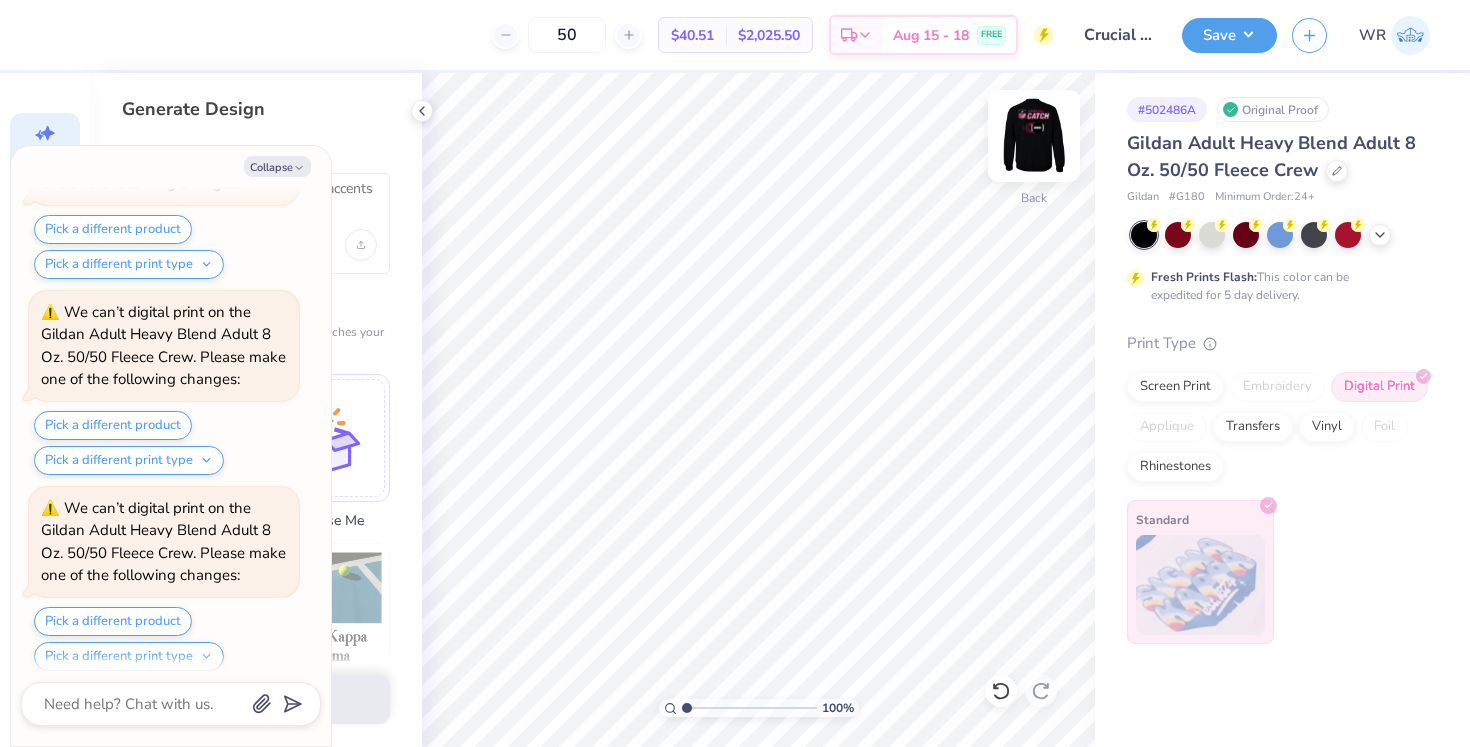 click at bounding box center [1034, 136] 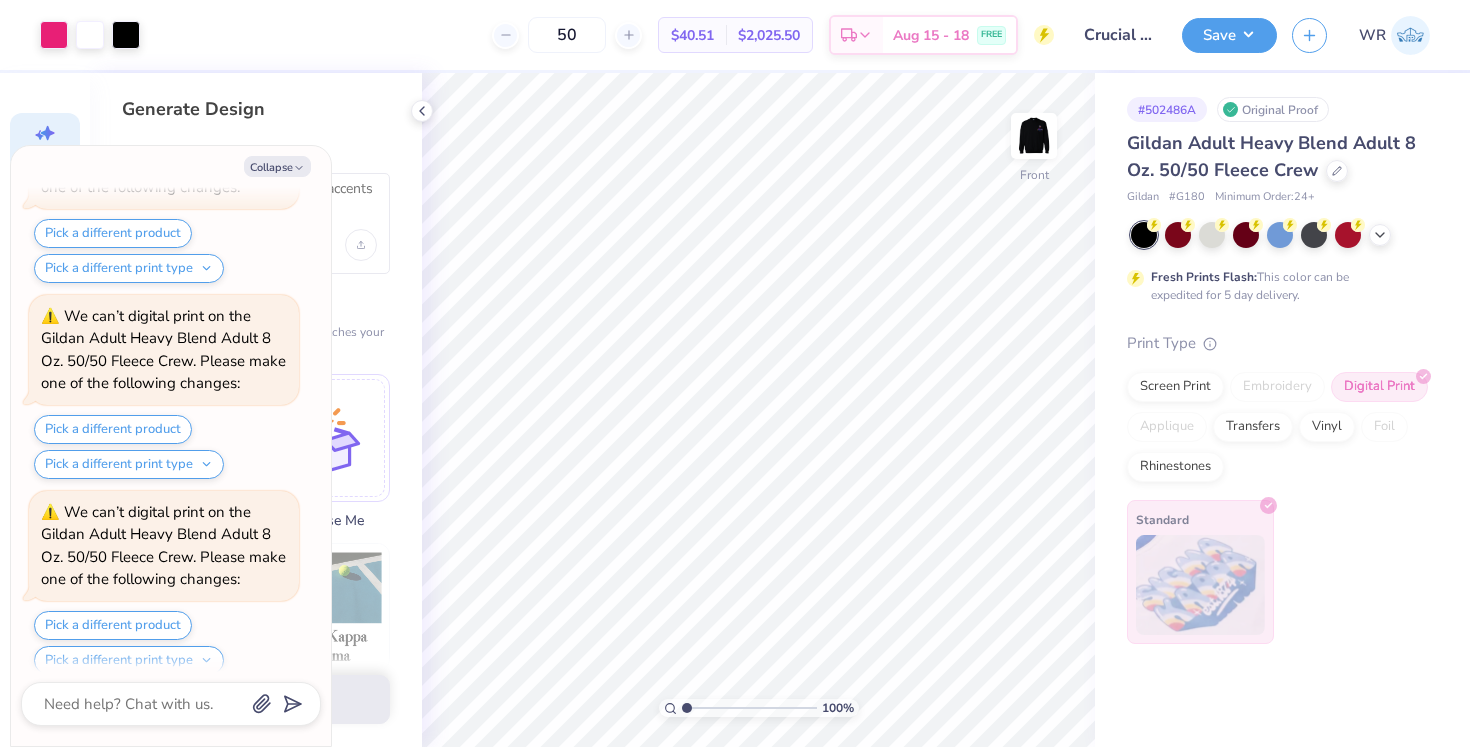 scroll, scrollTop: 1529, scrollLeft: 0, axis: vertical 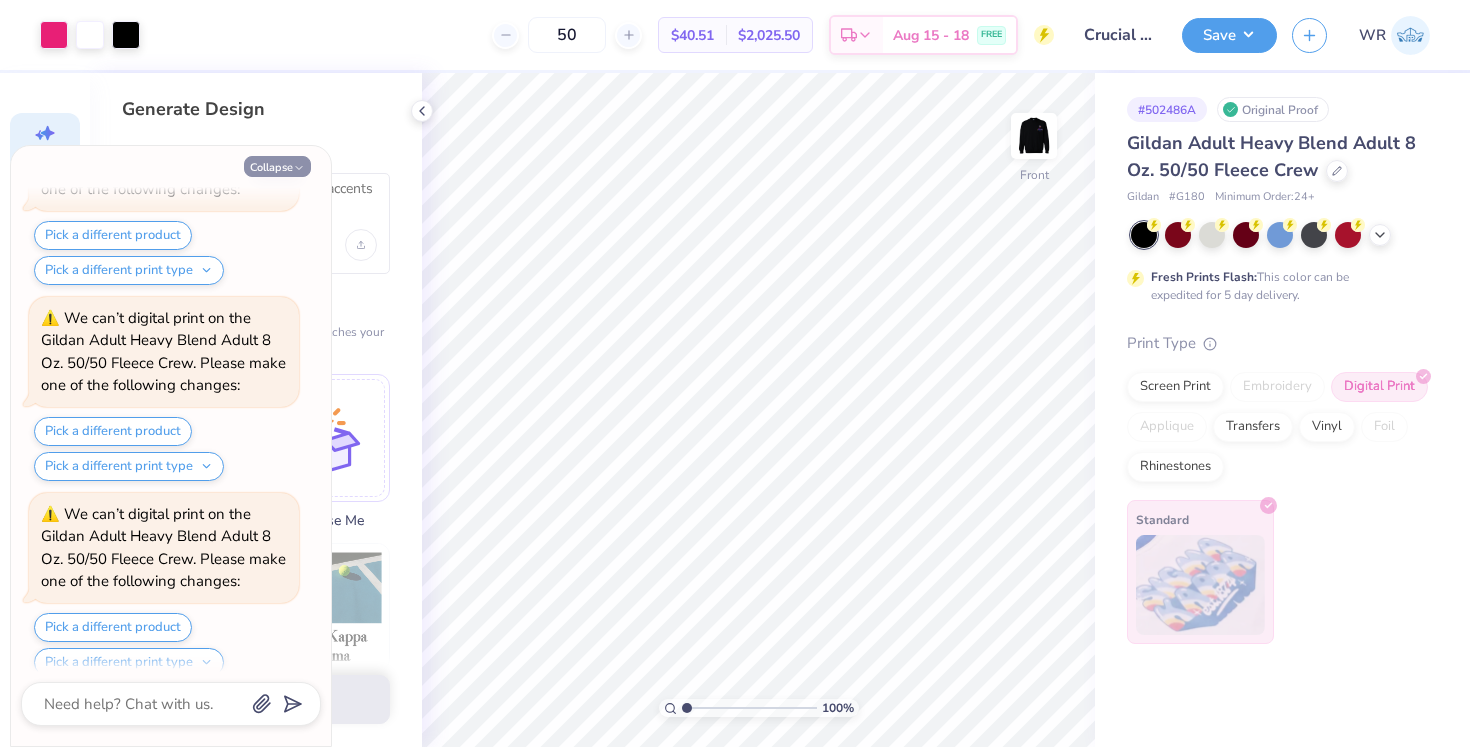 click on "Collapse" at bounding box center [277, 166] 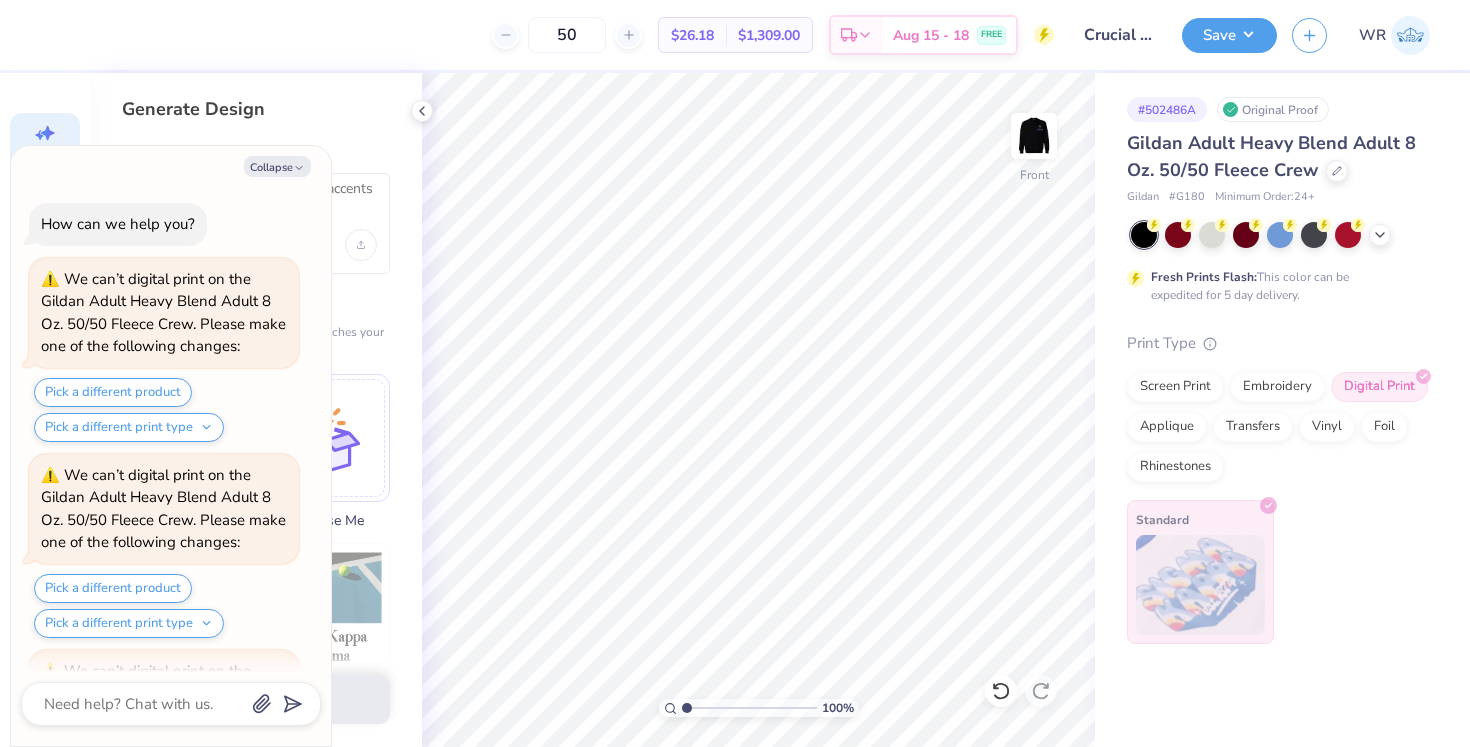 scroll, scrollTop: 1723, scrollLeft: 0, axis: vertical 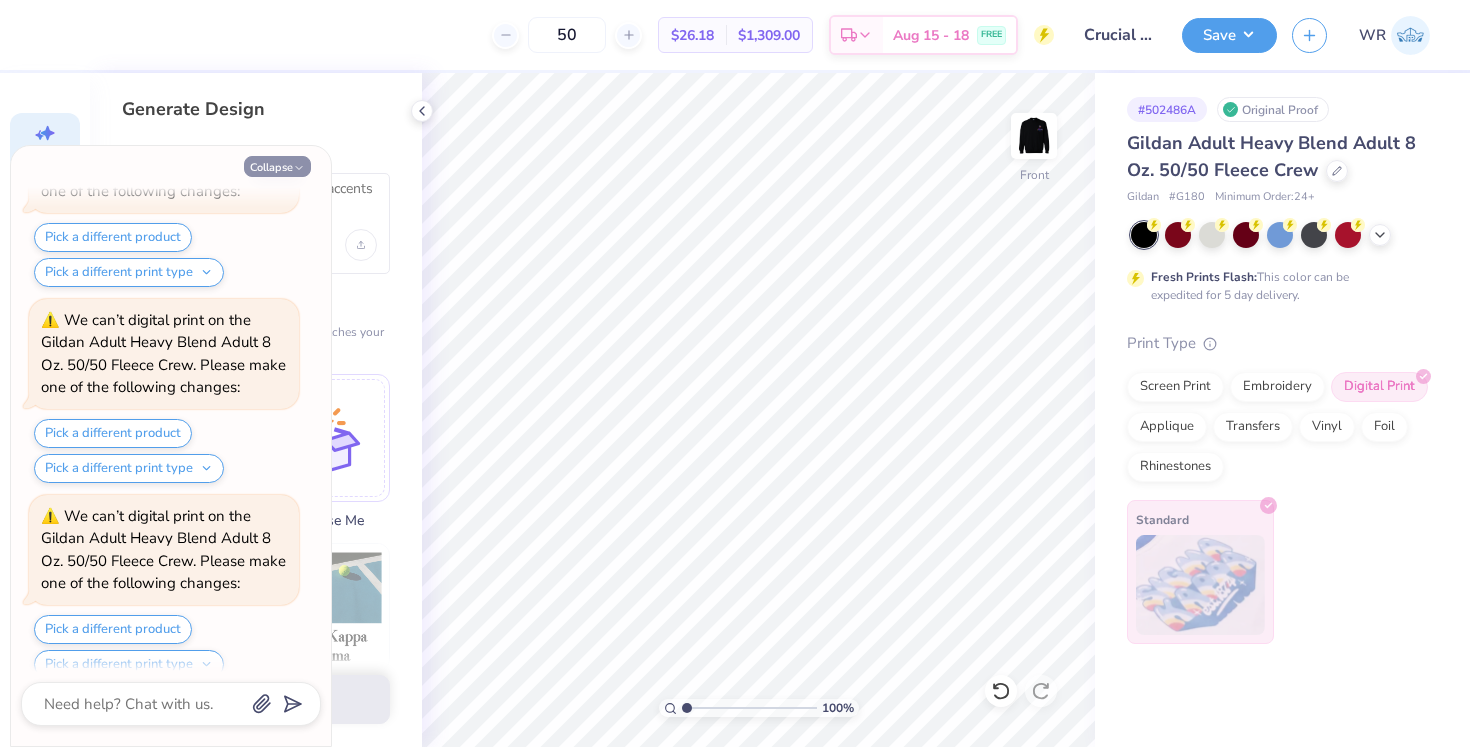 click on "Collapse" at bounding box center [277, 166] 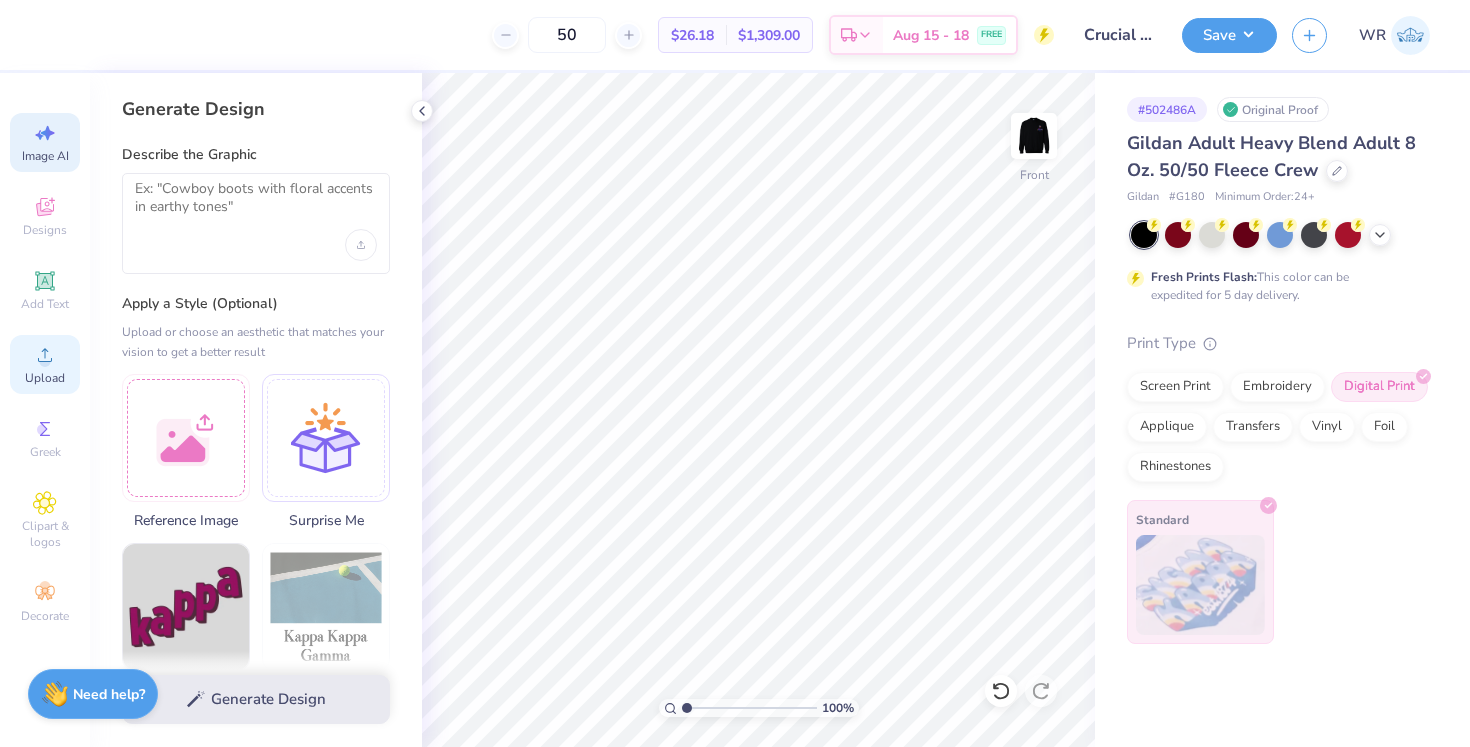 click 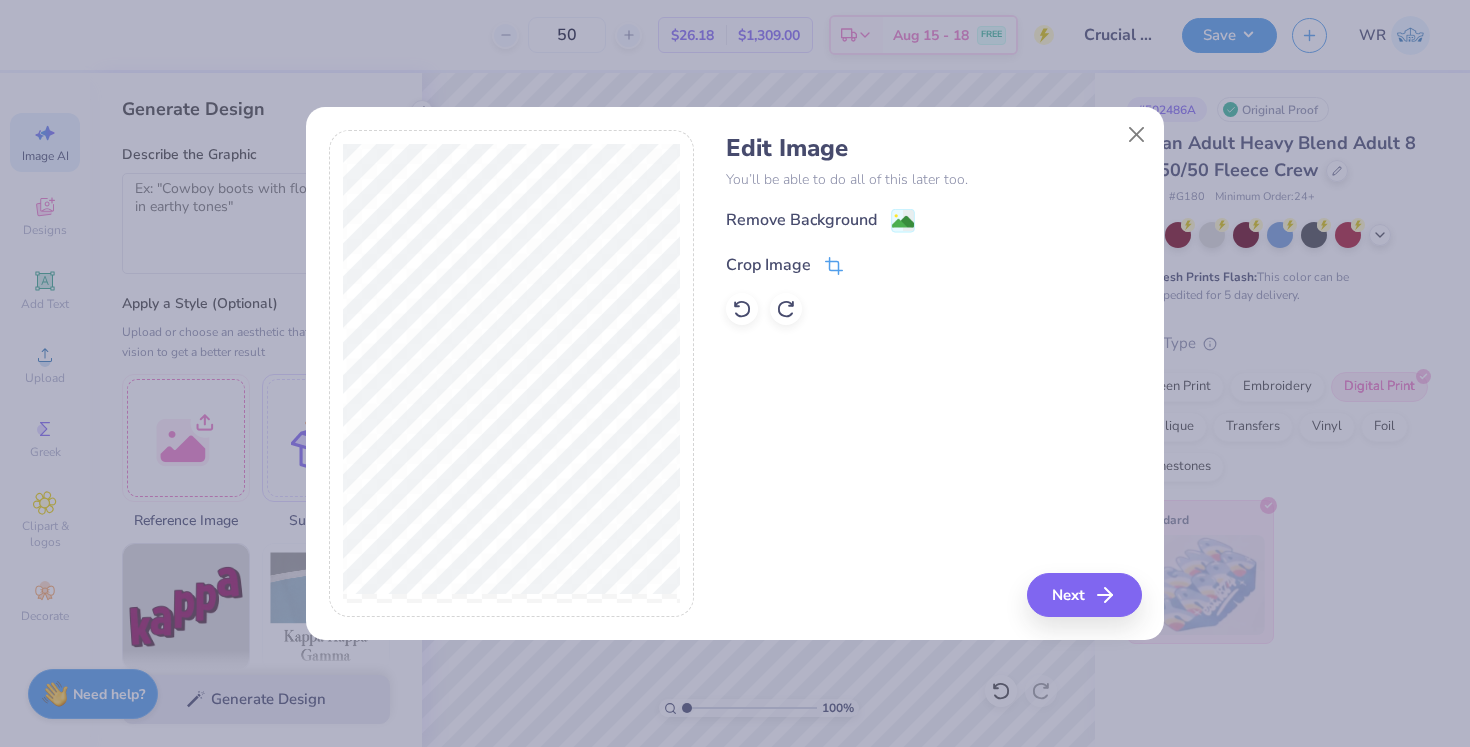 click 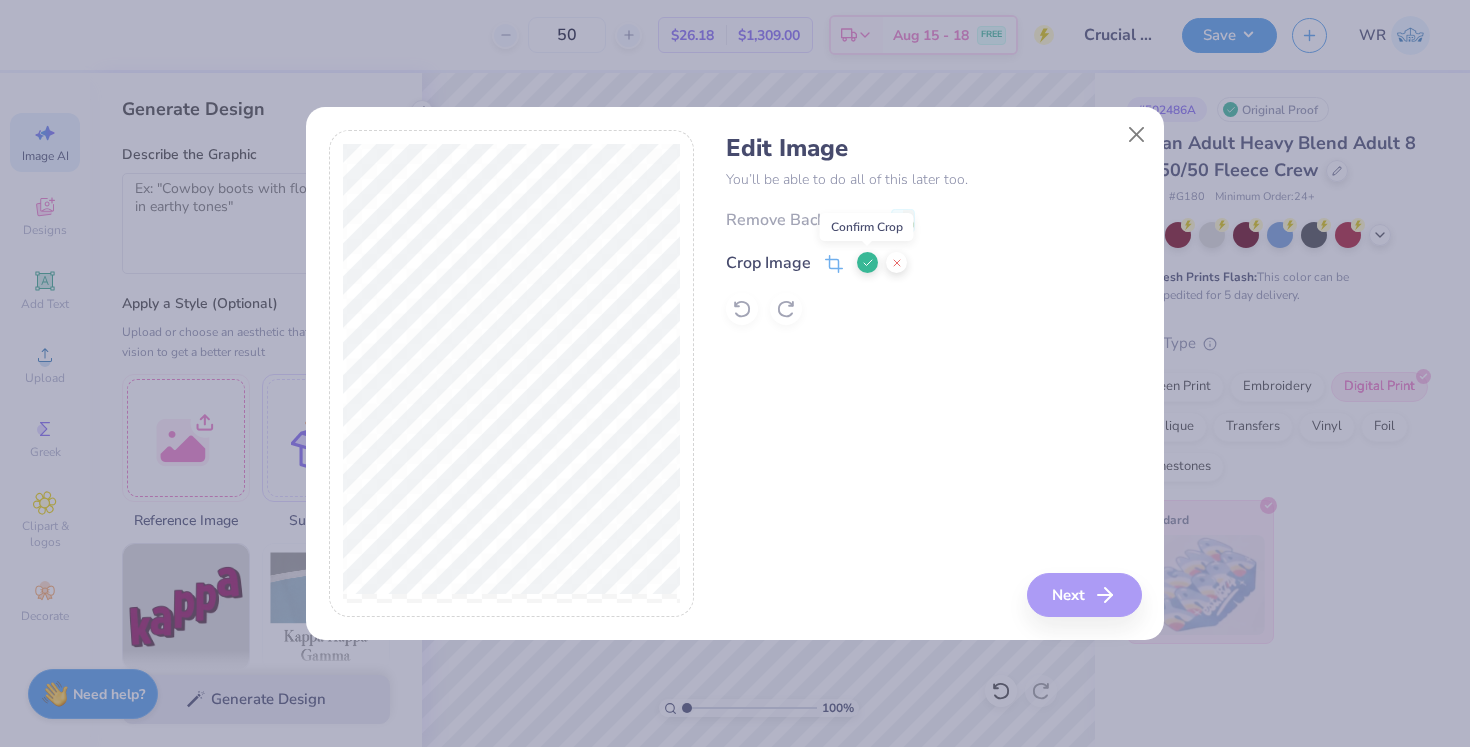 click 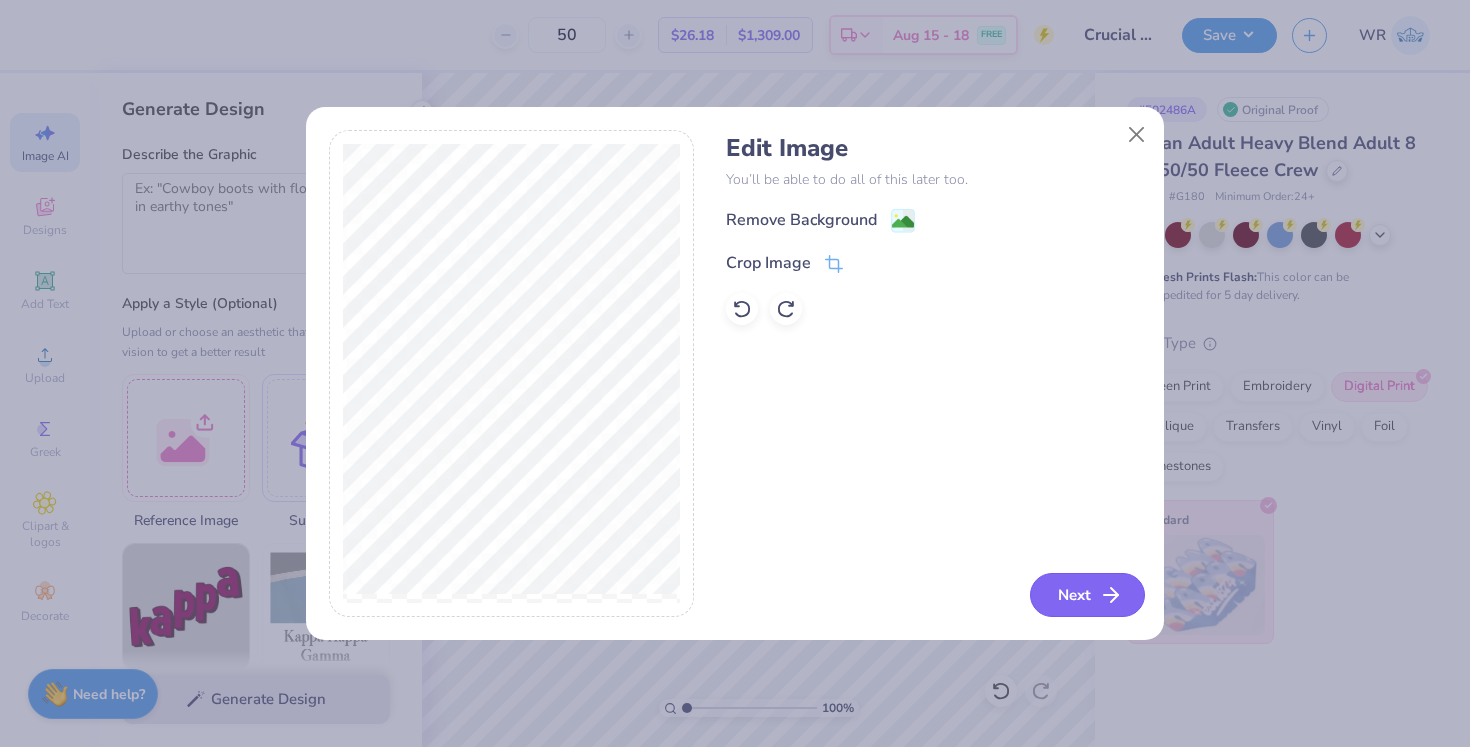 click on "Next" at bounding box center (1087, 595) 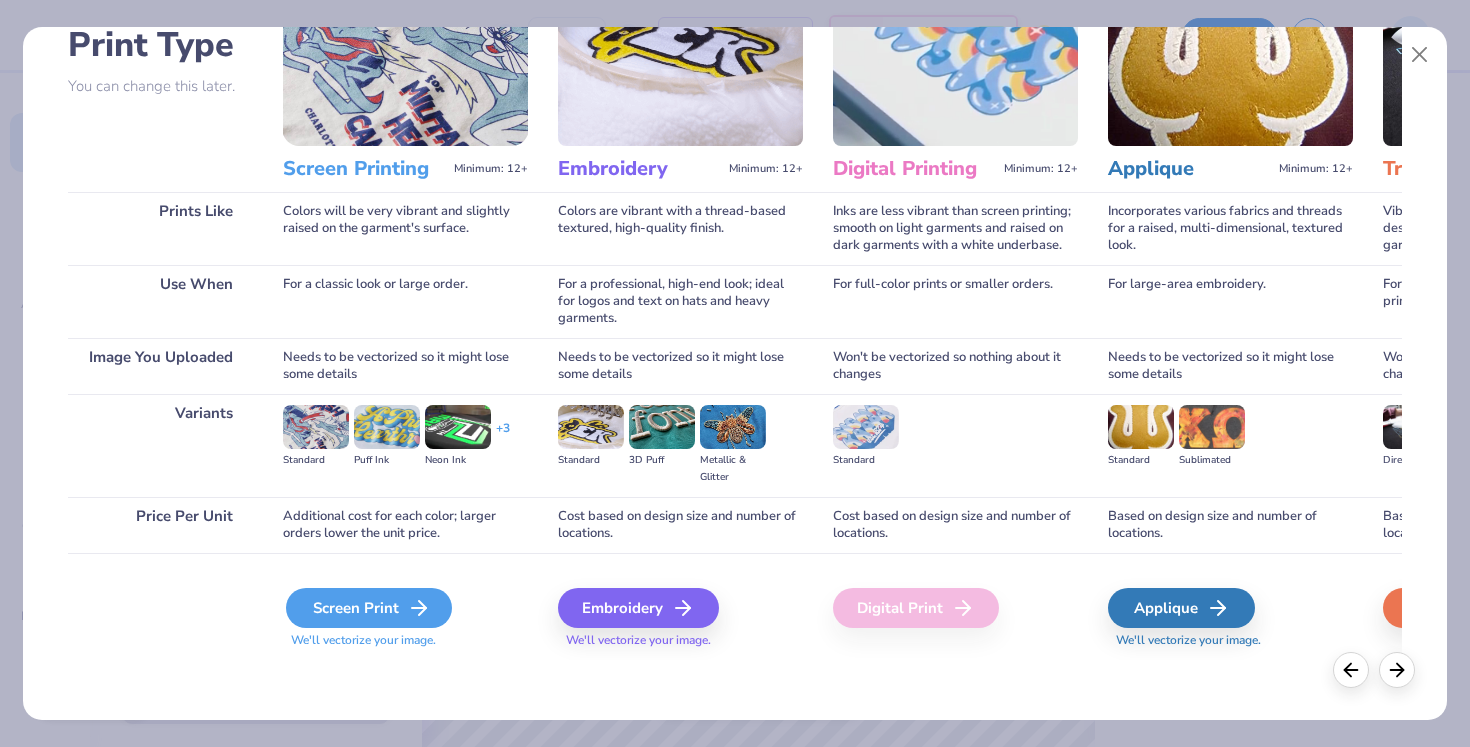 scroll, scrollTop: 150, scrollLeft: 0, axis: vertical 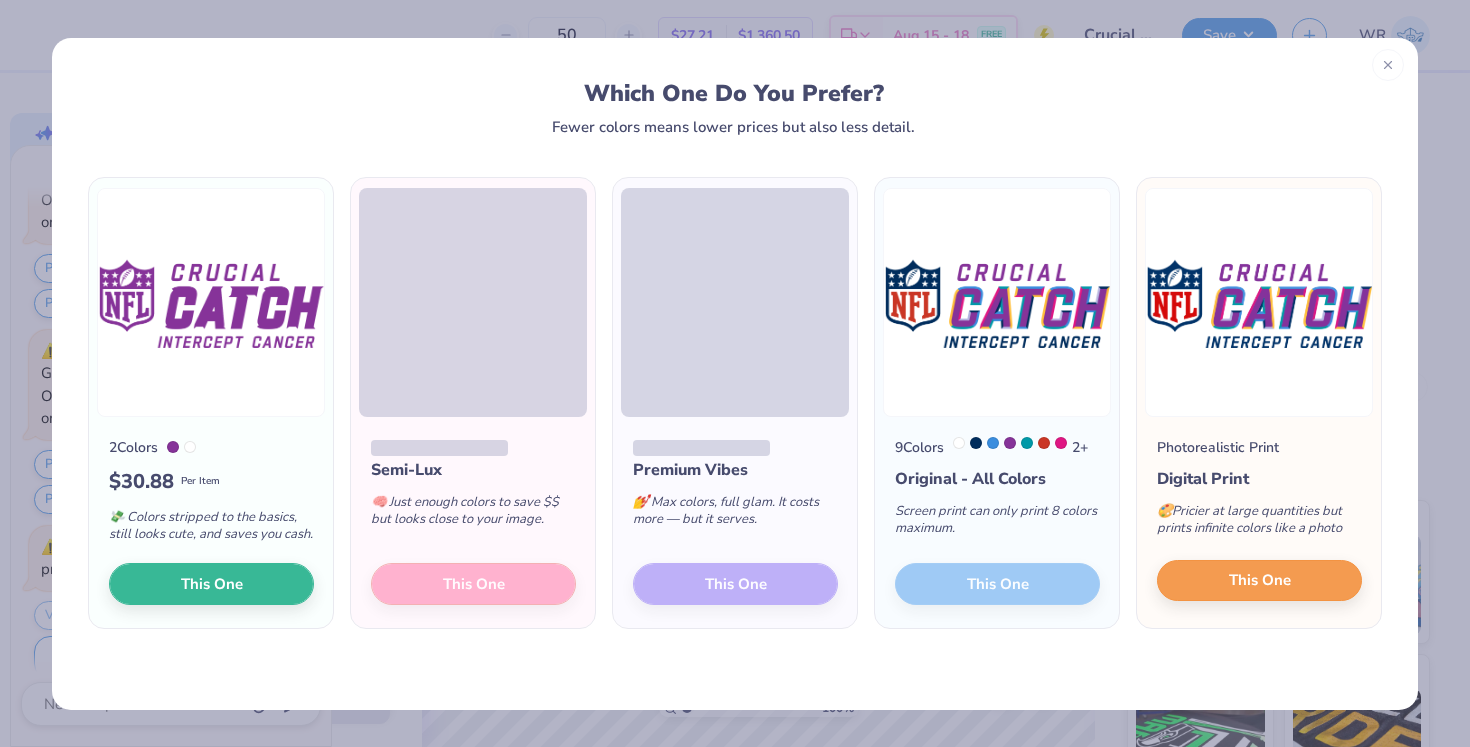 click on "This One" at bounding box center (1260, 580) 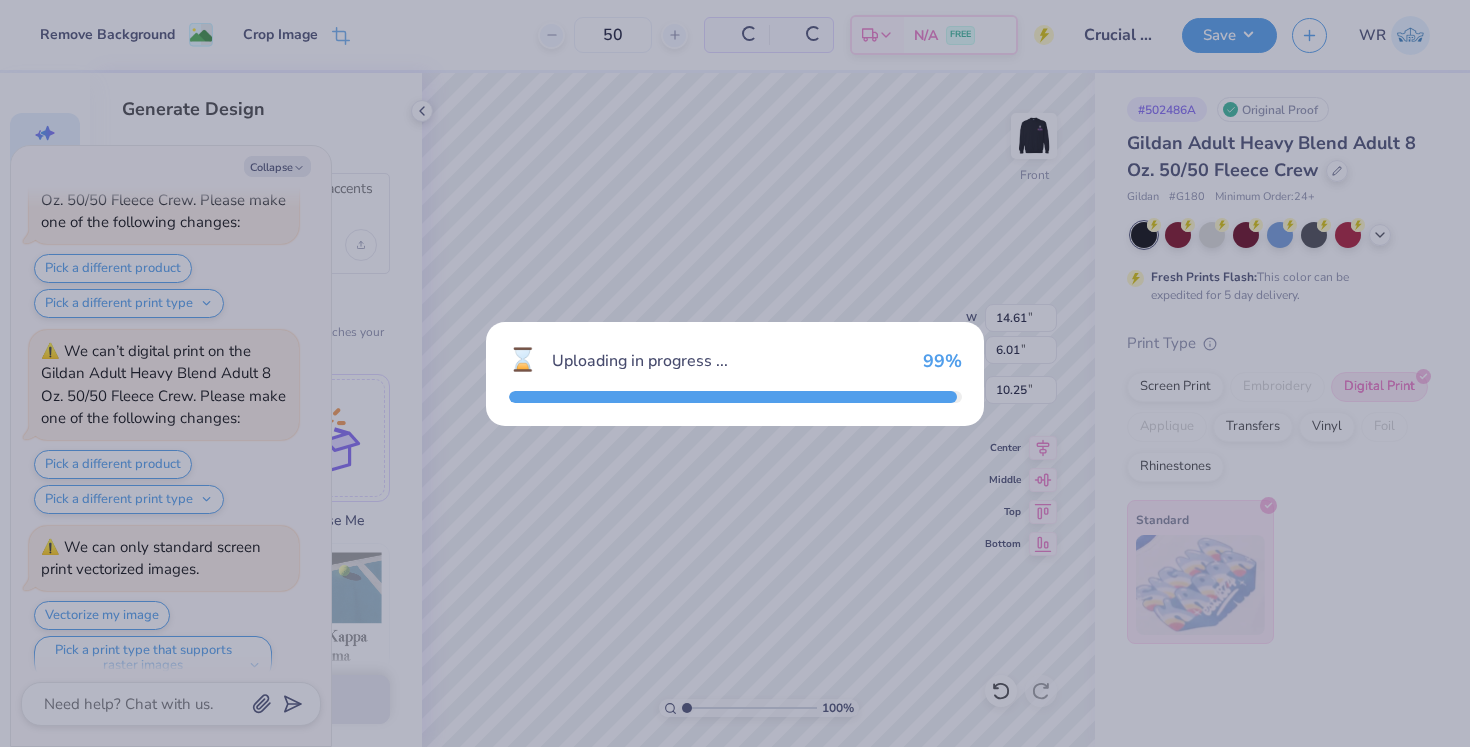scroll, scrollTop: 2664, scrollLeft: 0, axis: vertical 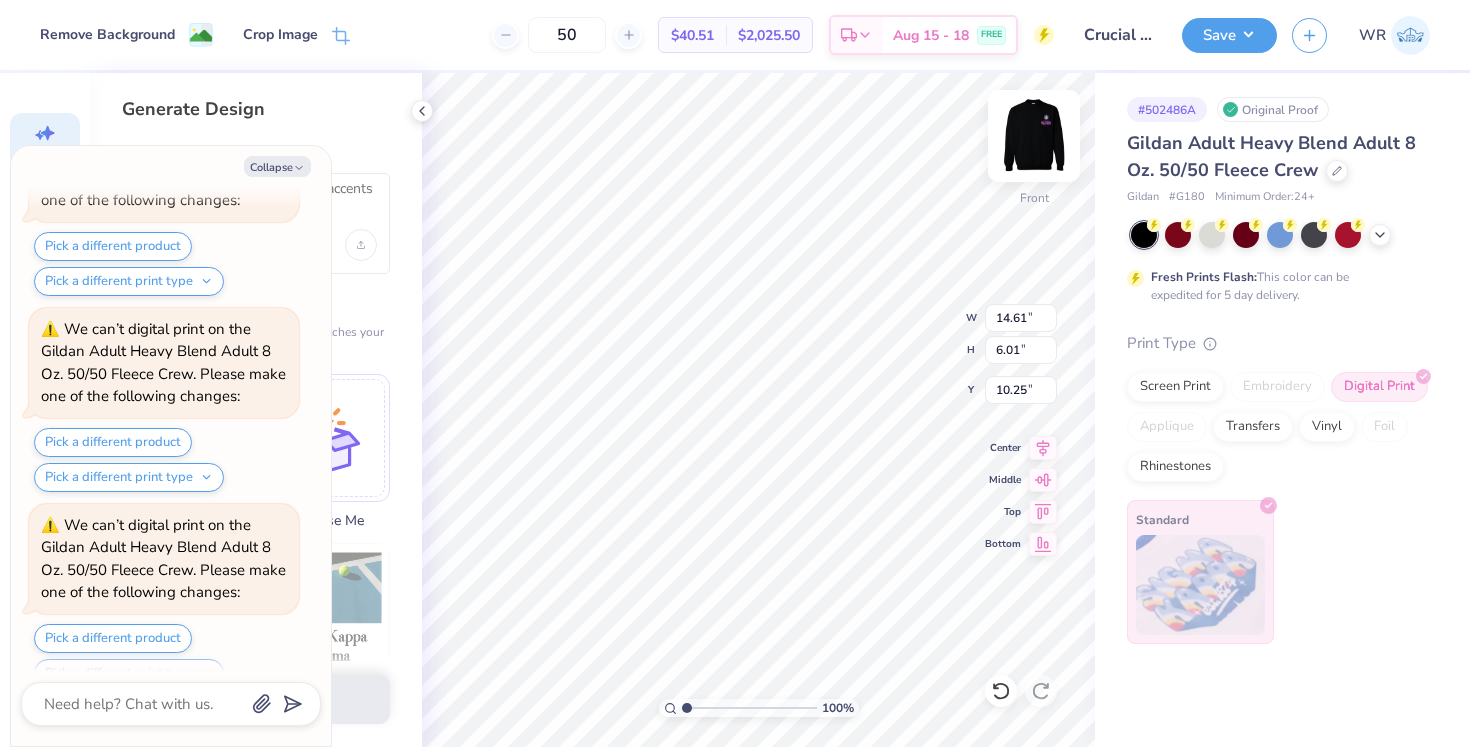 click at bounding box center [1034, 136] 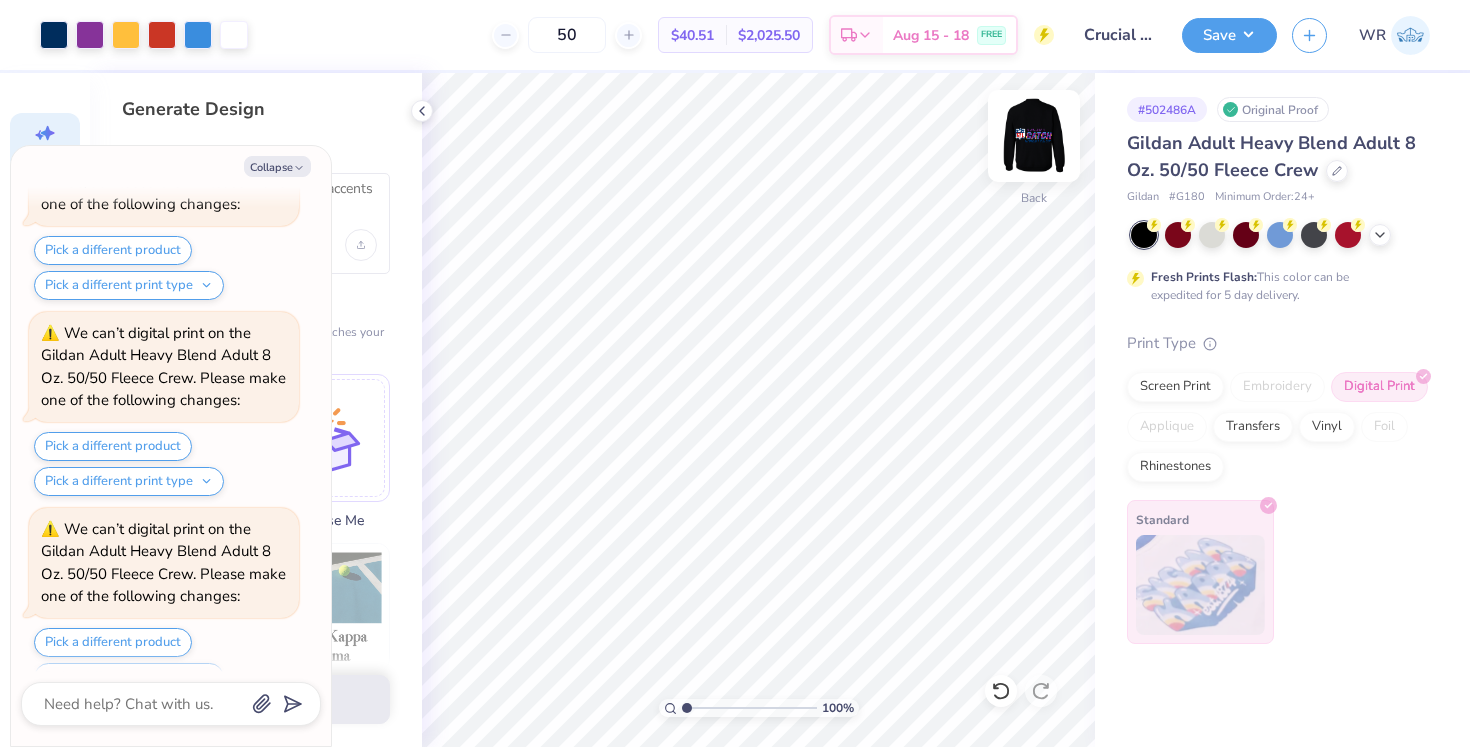 scroll, scrollTop: 3246, scrollLeft: 0, axis: vertical 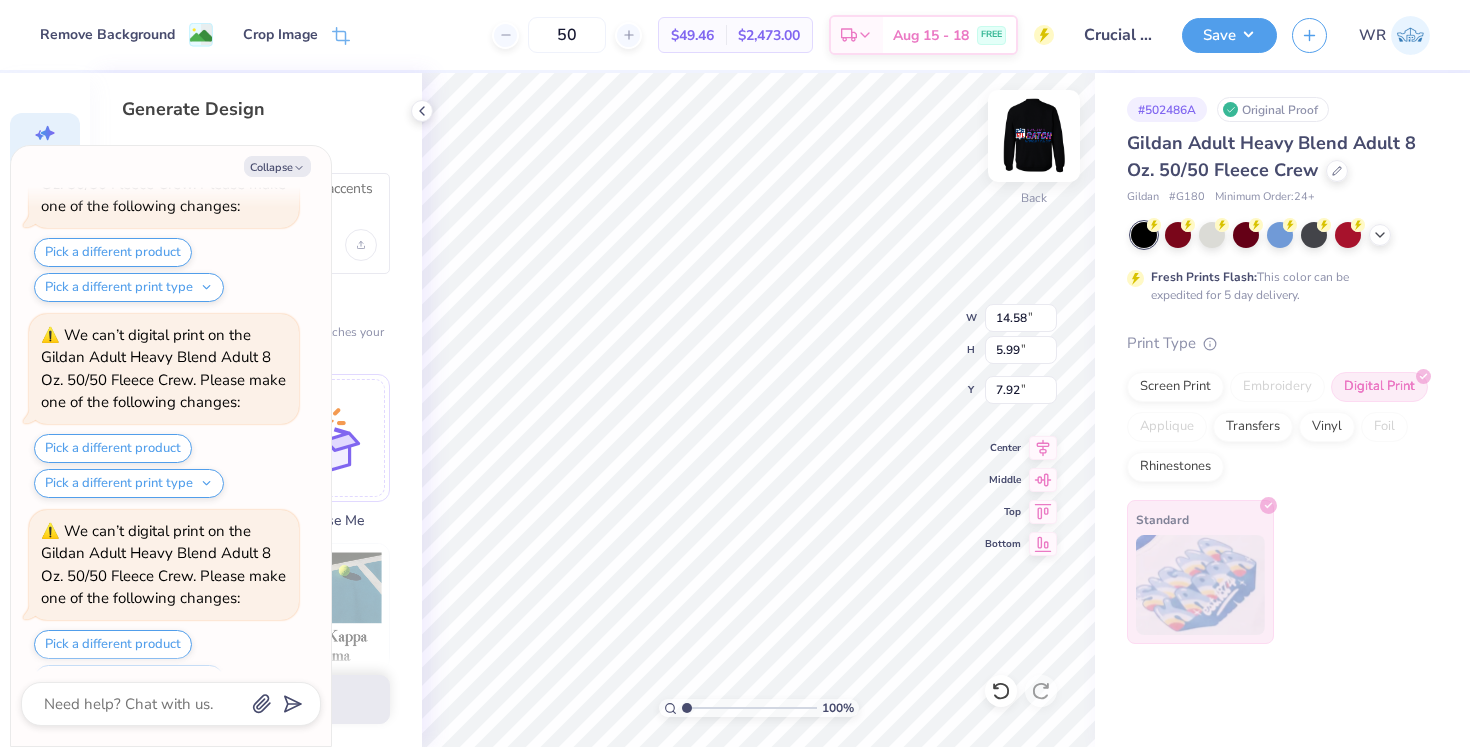 type on "x" 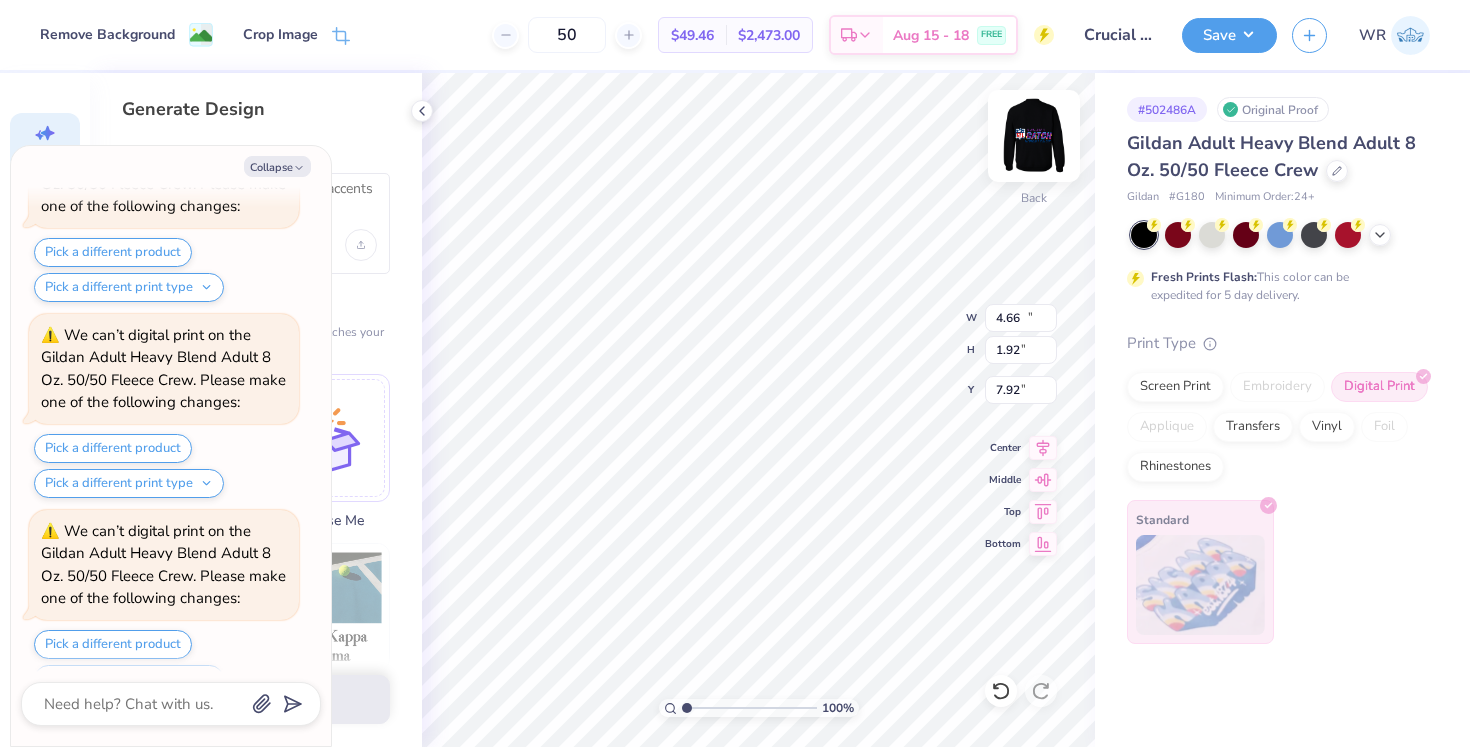 scroll, scrollTop: 3440, scrollLeft: 0, axis: vertical 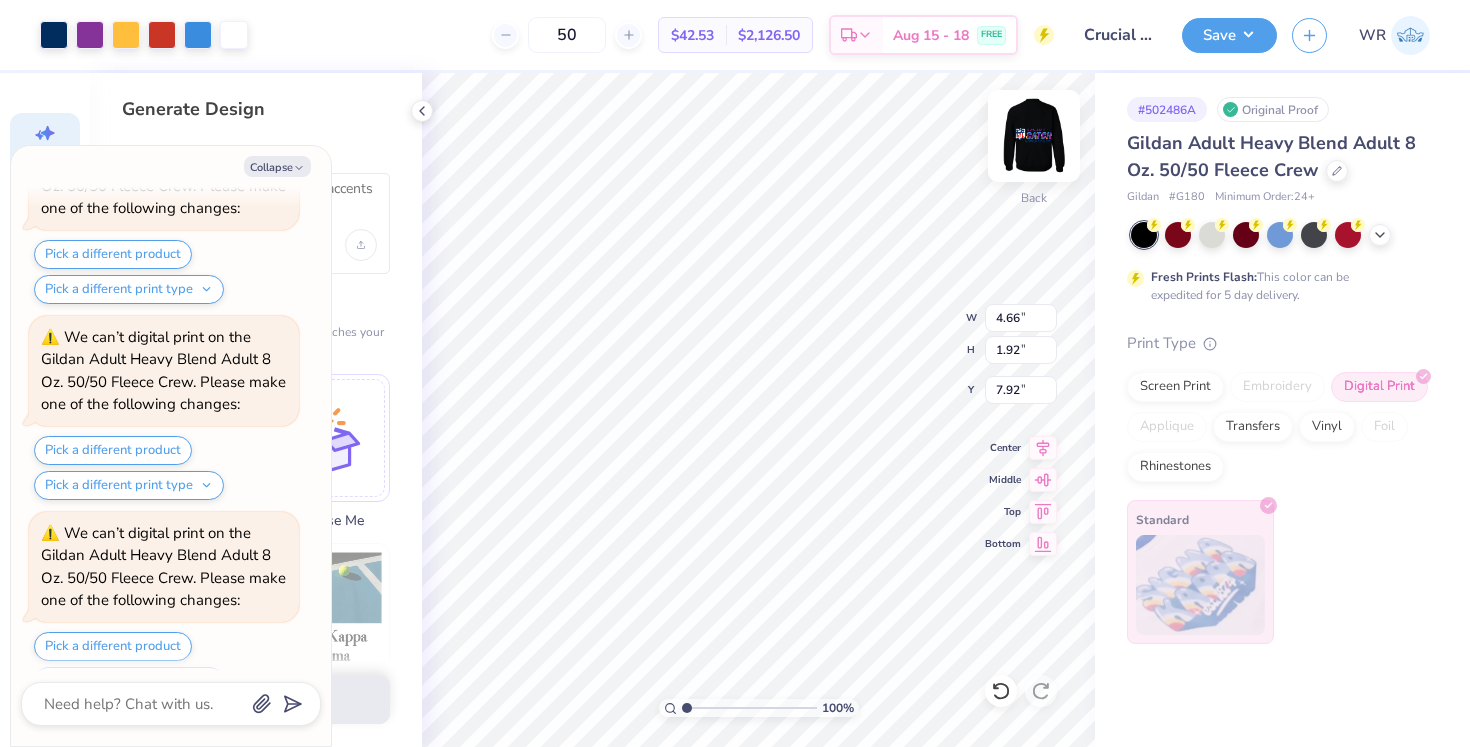 type on "x" 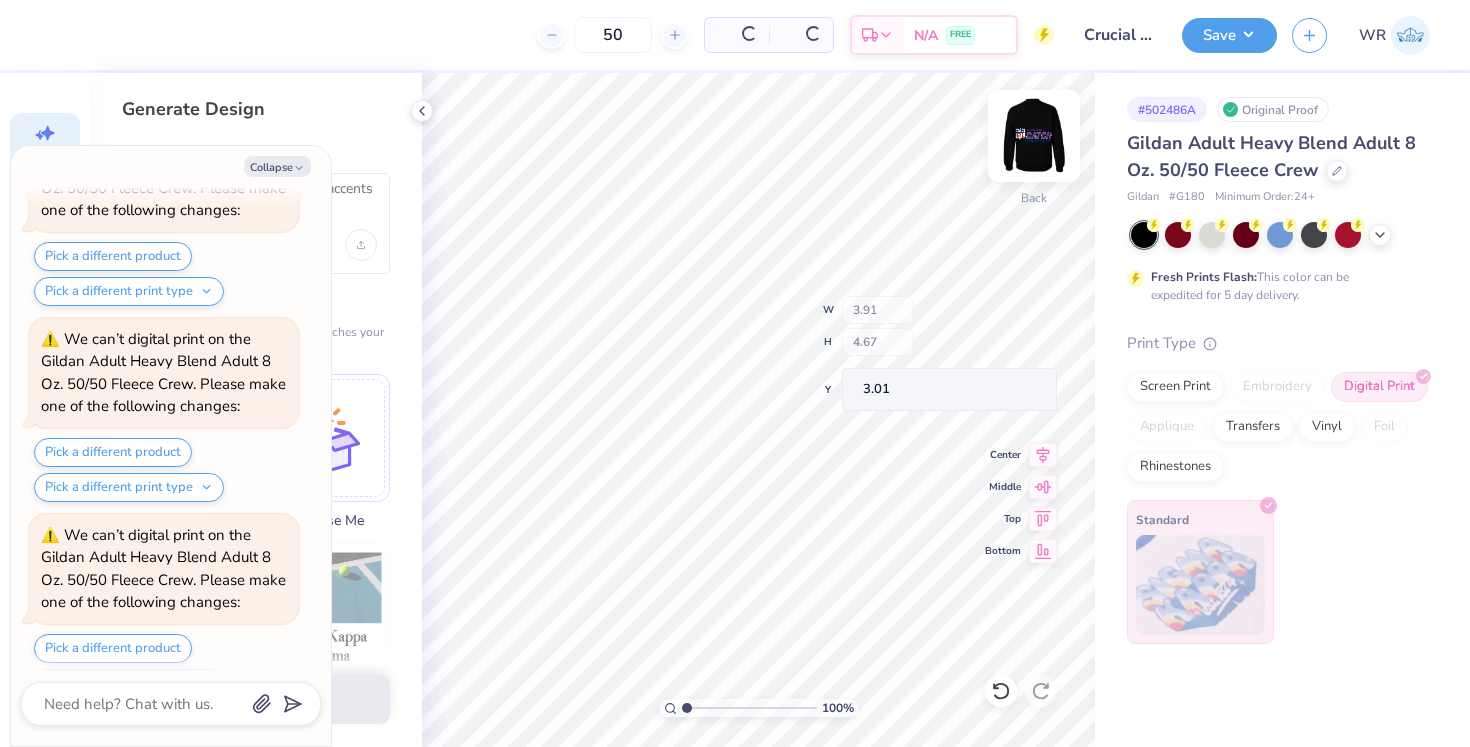 scroll, scrollTop: 3828, scrollLeft: 0, axis: vertical 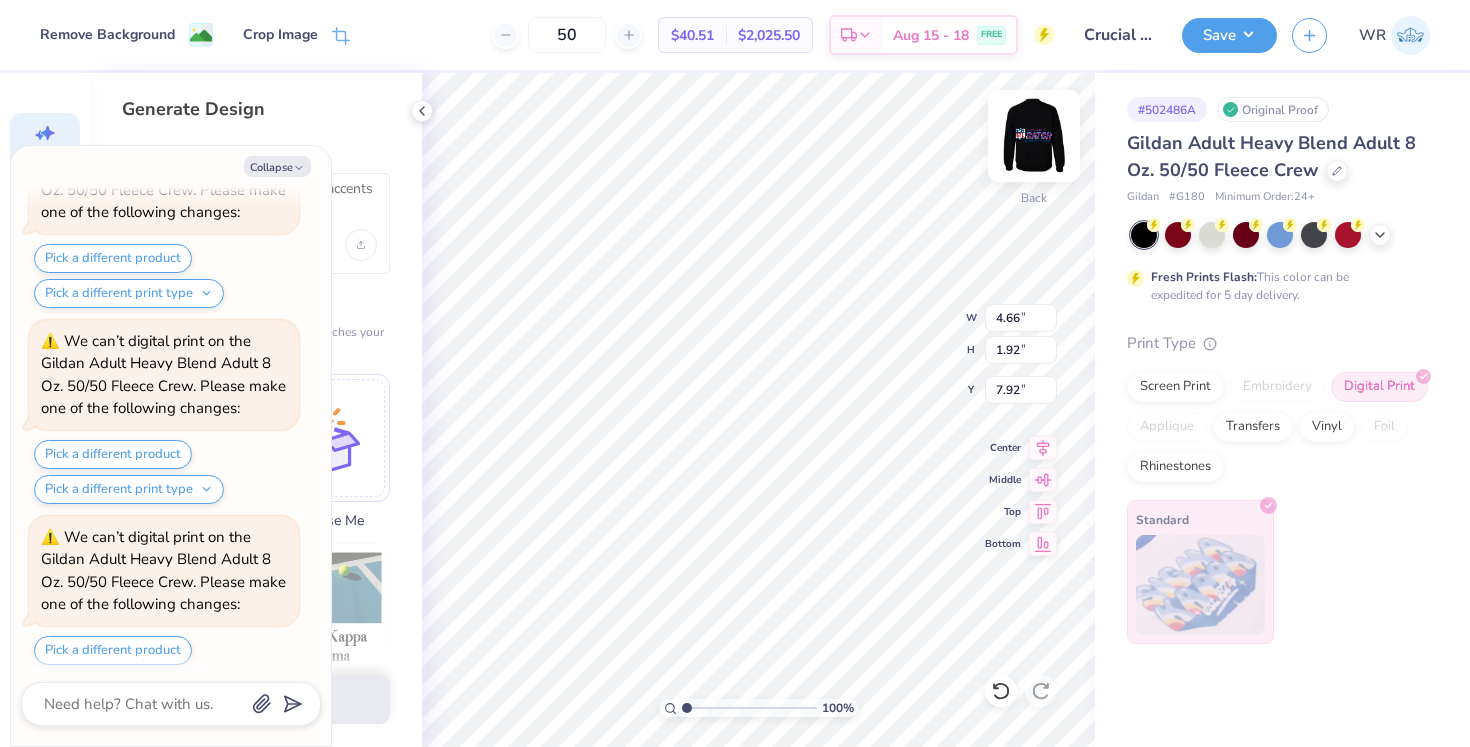 type on "x" 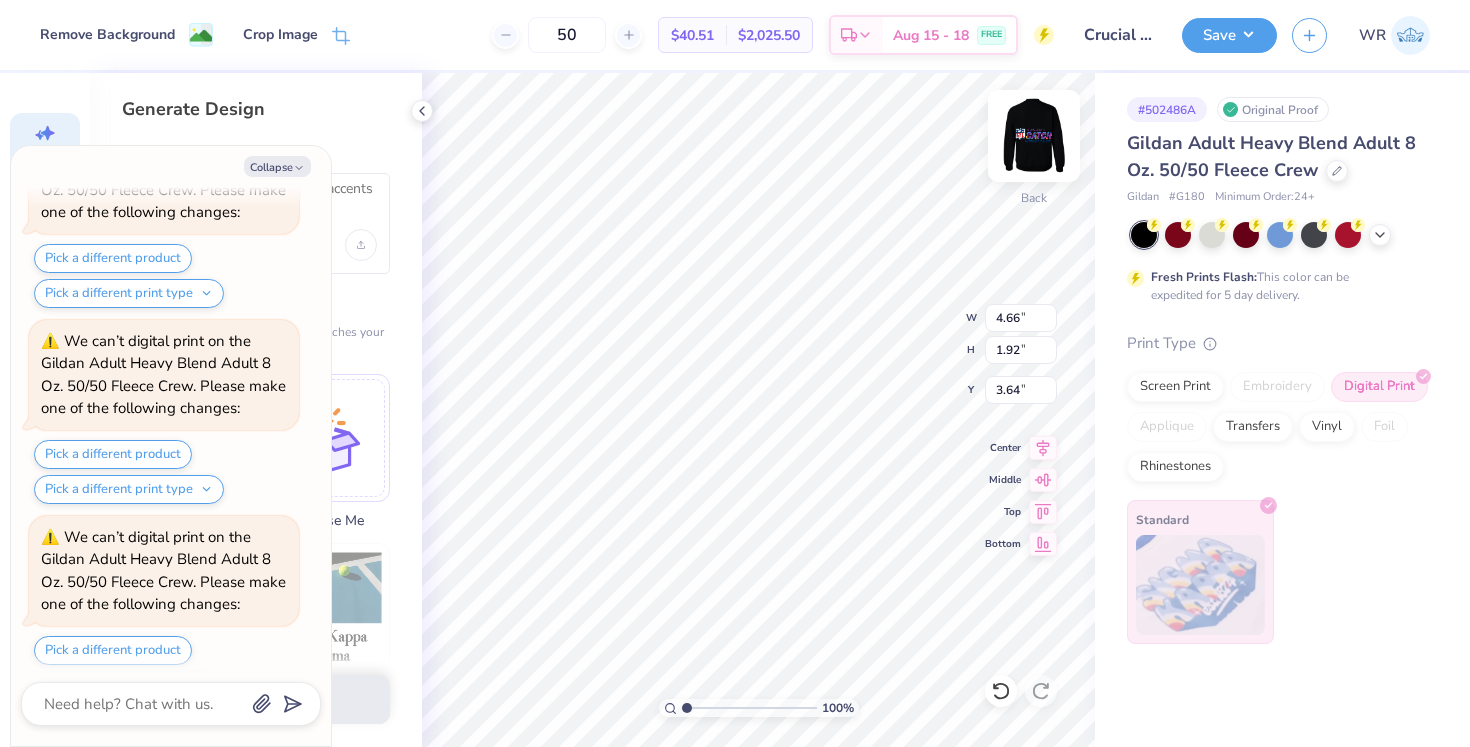 scroll, scrollTop: 4022, scrollLeft: 0, axis: vertical 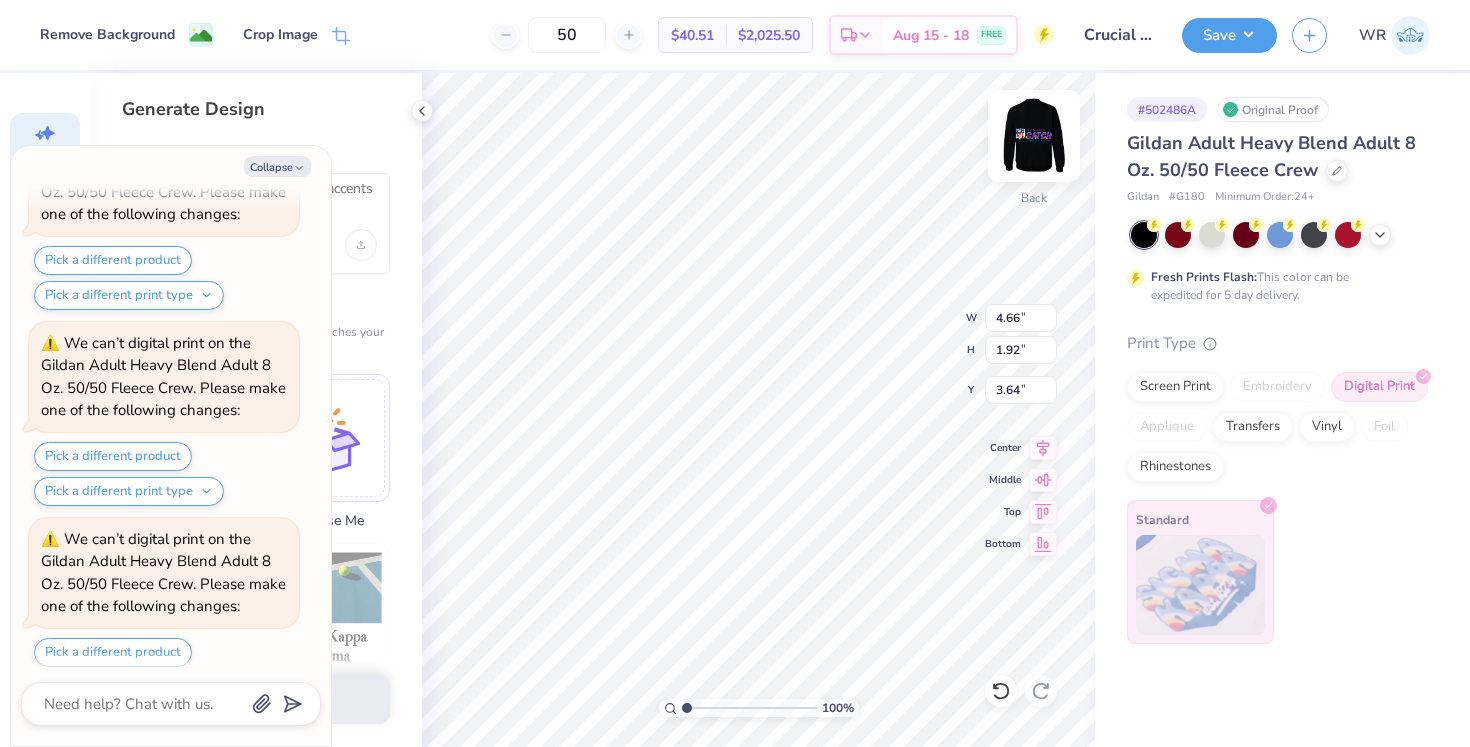 click at bounding box center [1034, 136] 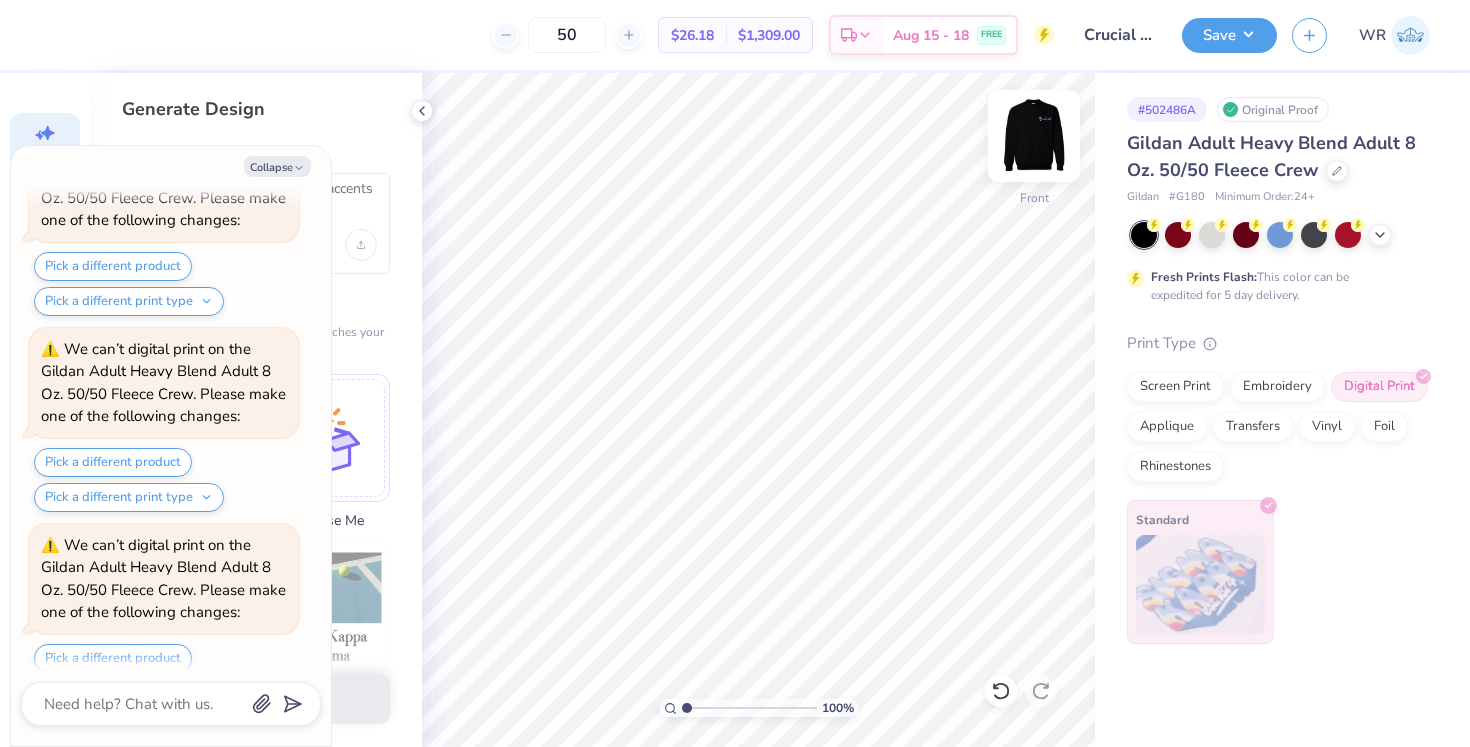 scroll, scrollTop: 4798, scrollLeft: 0, axis: vertical 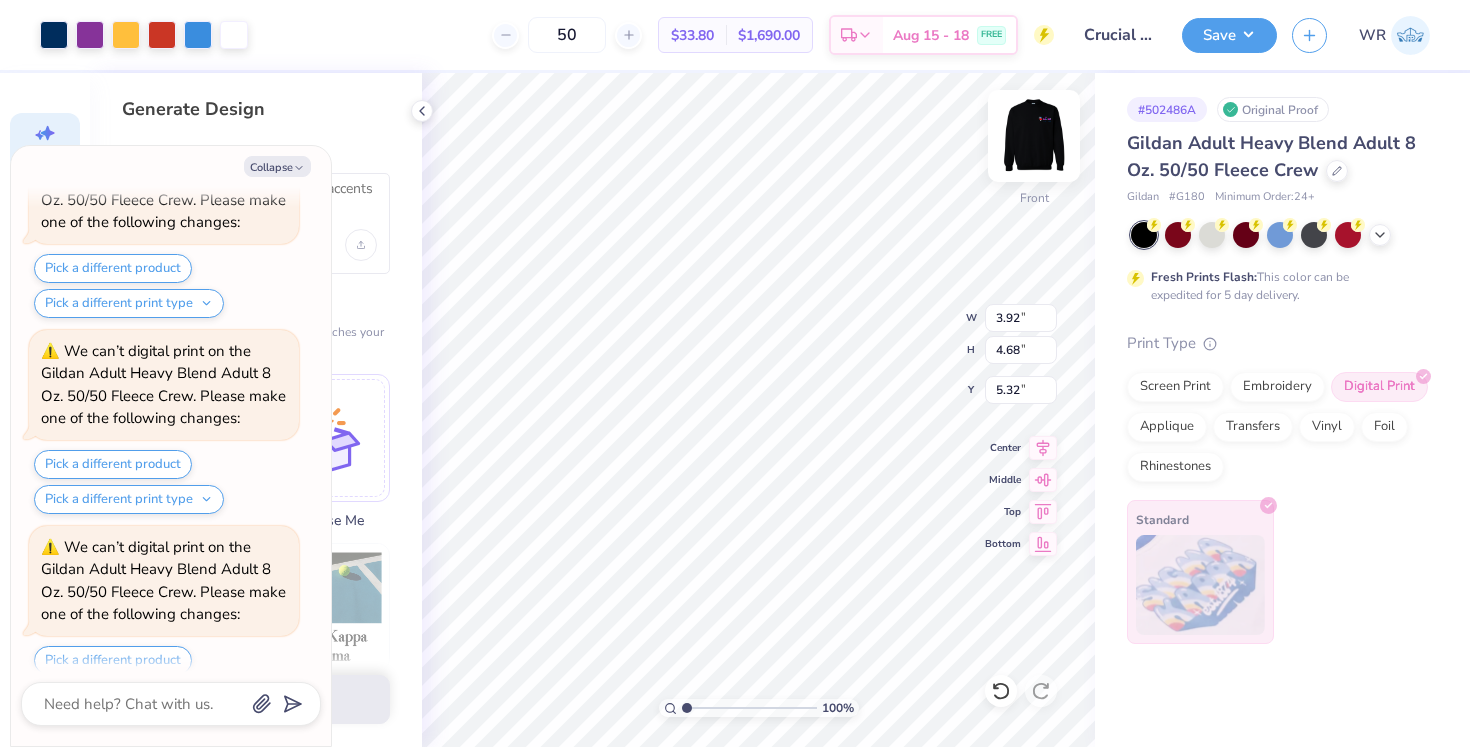 type on "x" 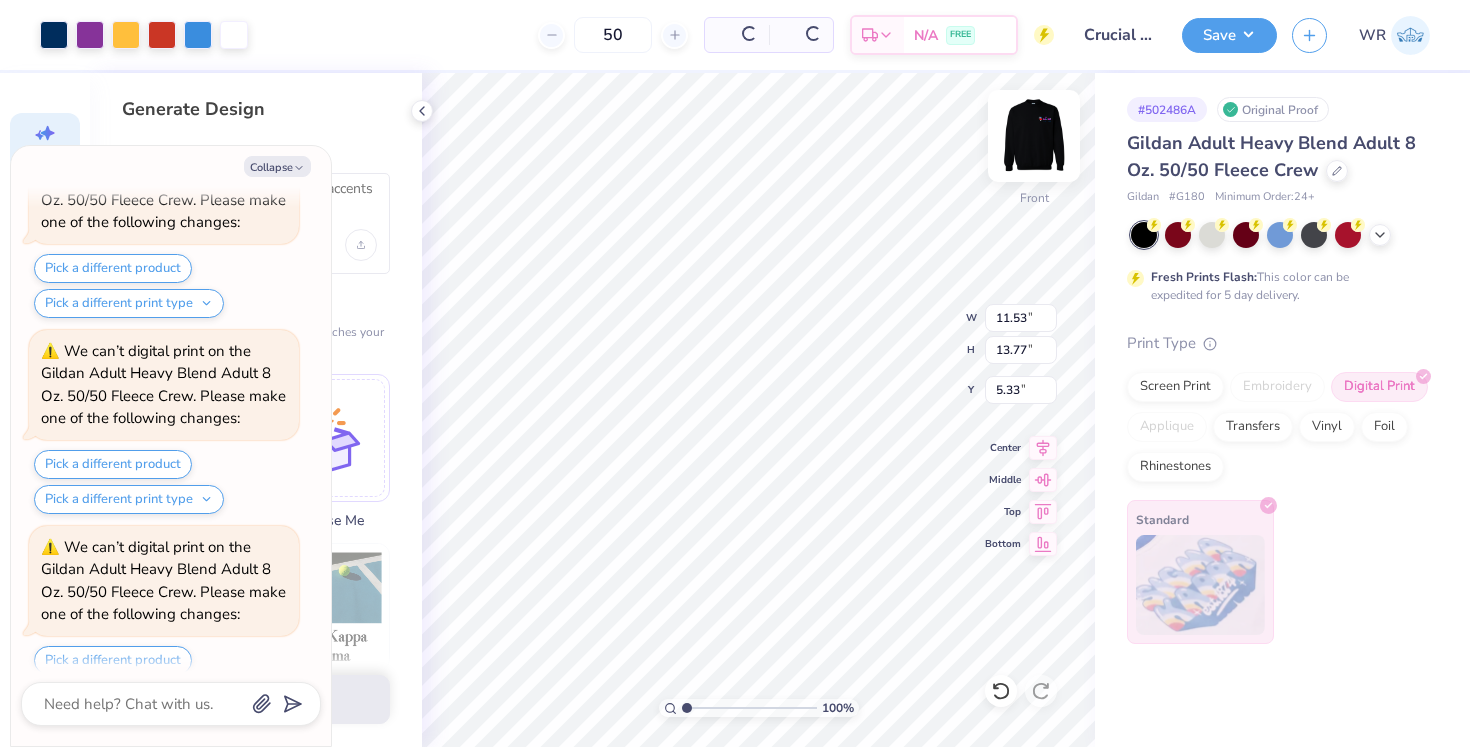 scroll, scrollTop: 4992, scrollLeft: 0, axis: vertical 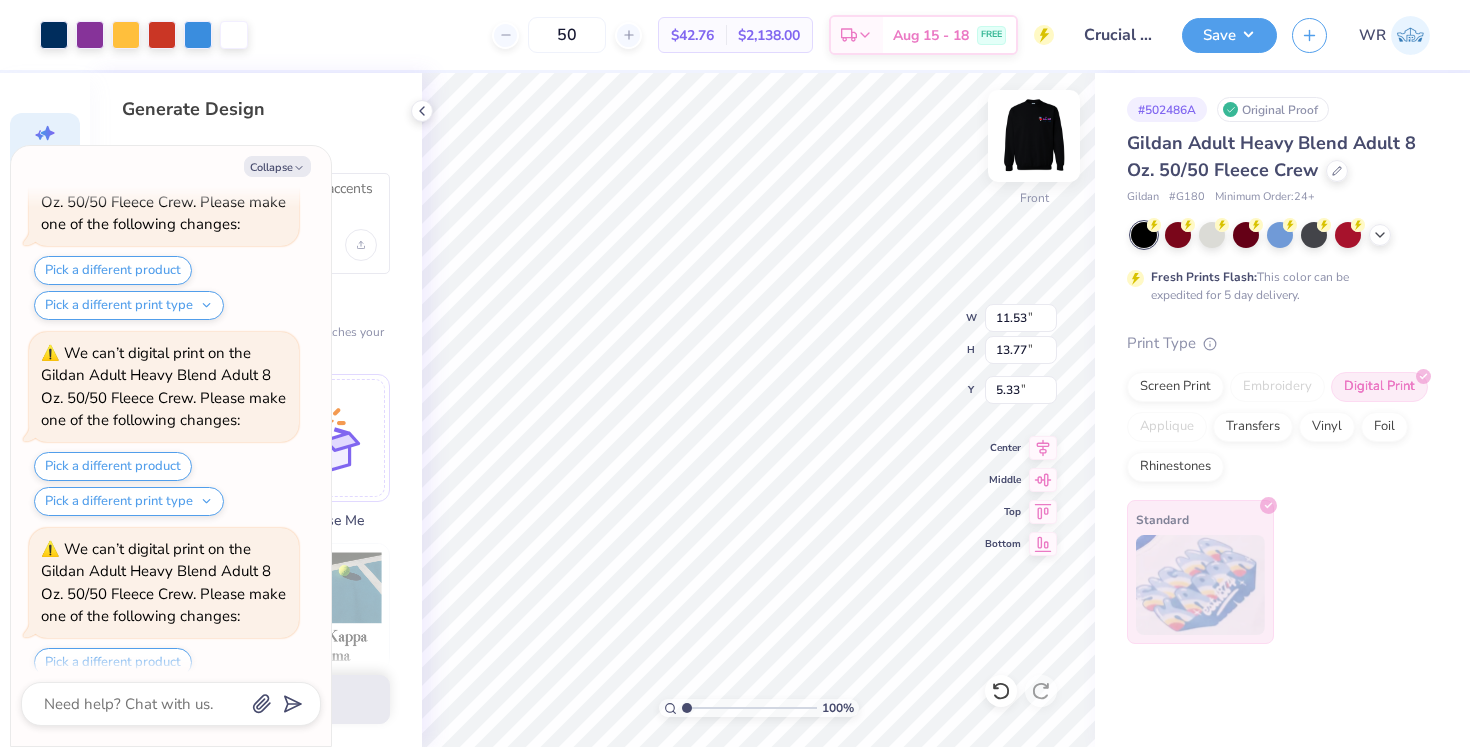 type on "x" 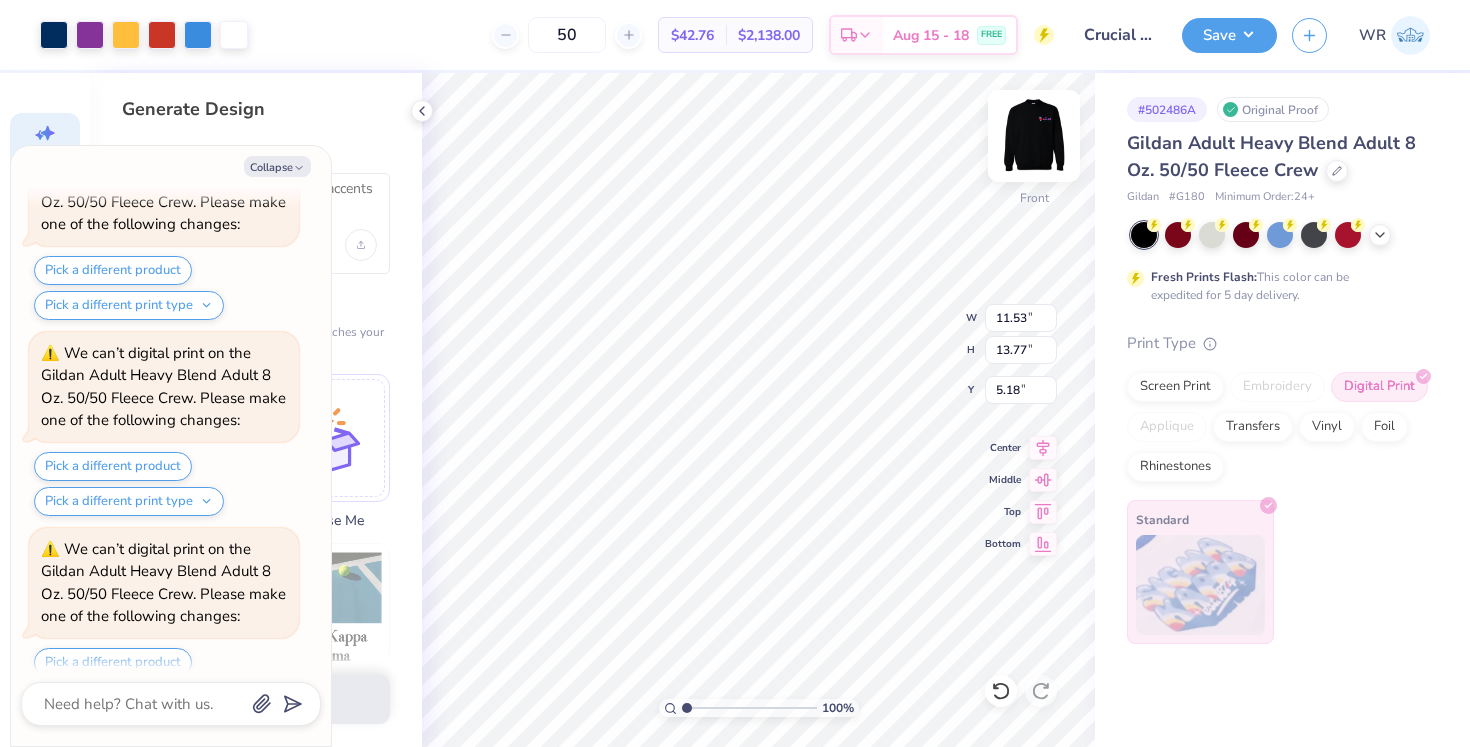 scroll, scrollTop: 5186, scrollLeft: 0, axis: vertical 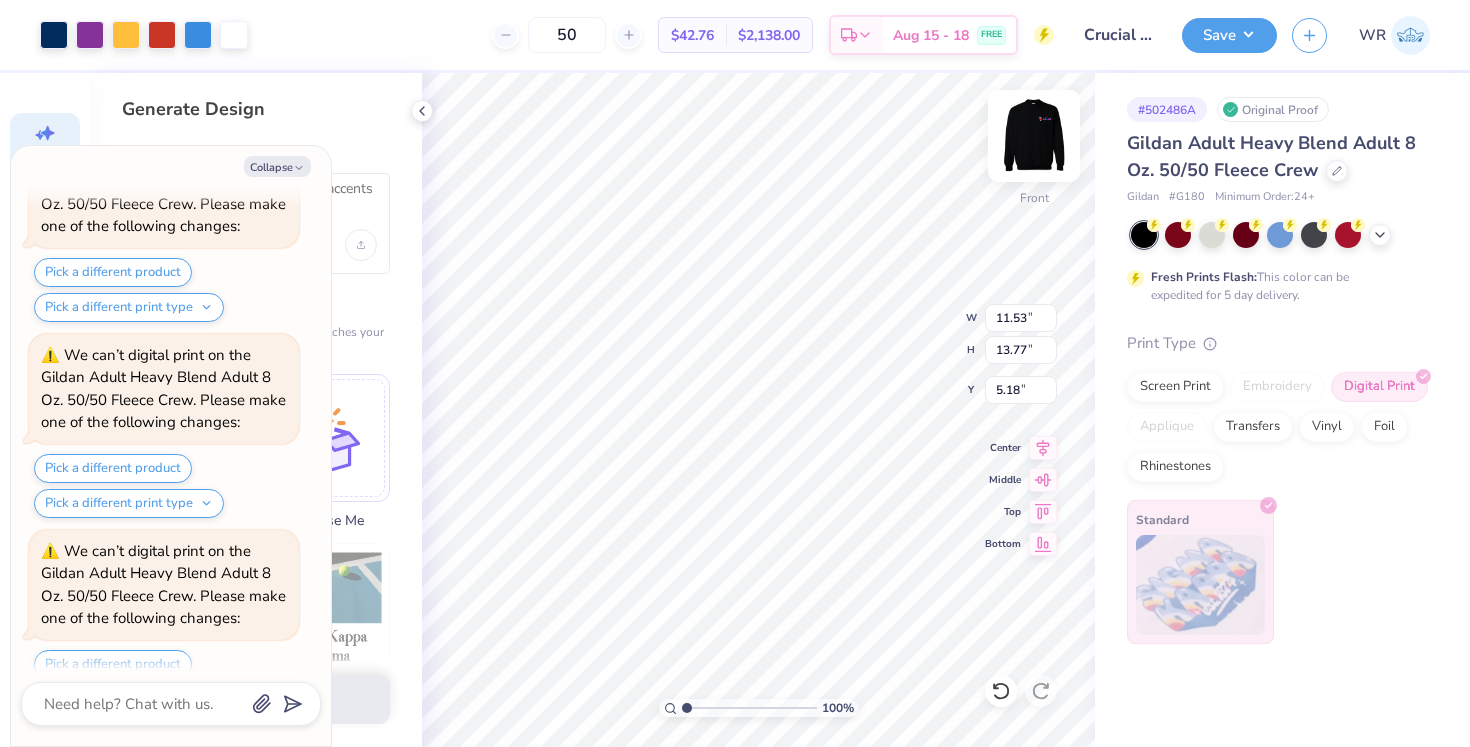 type on "x" 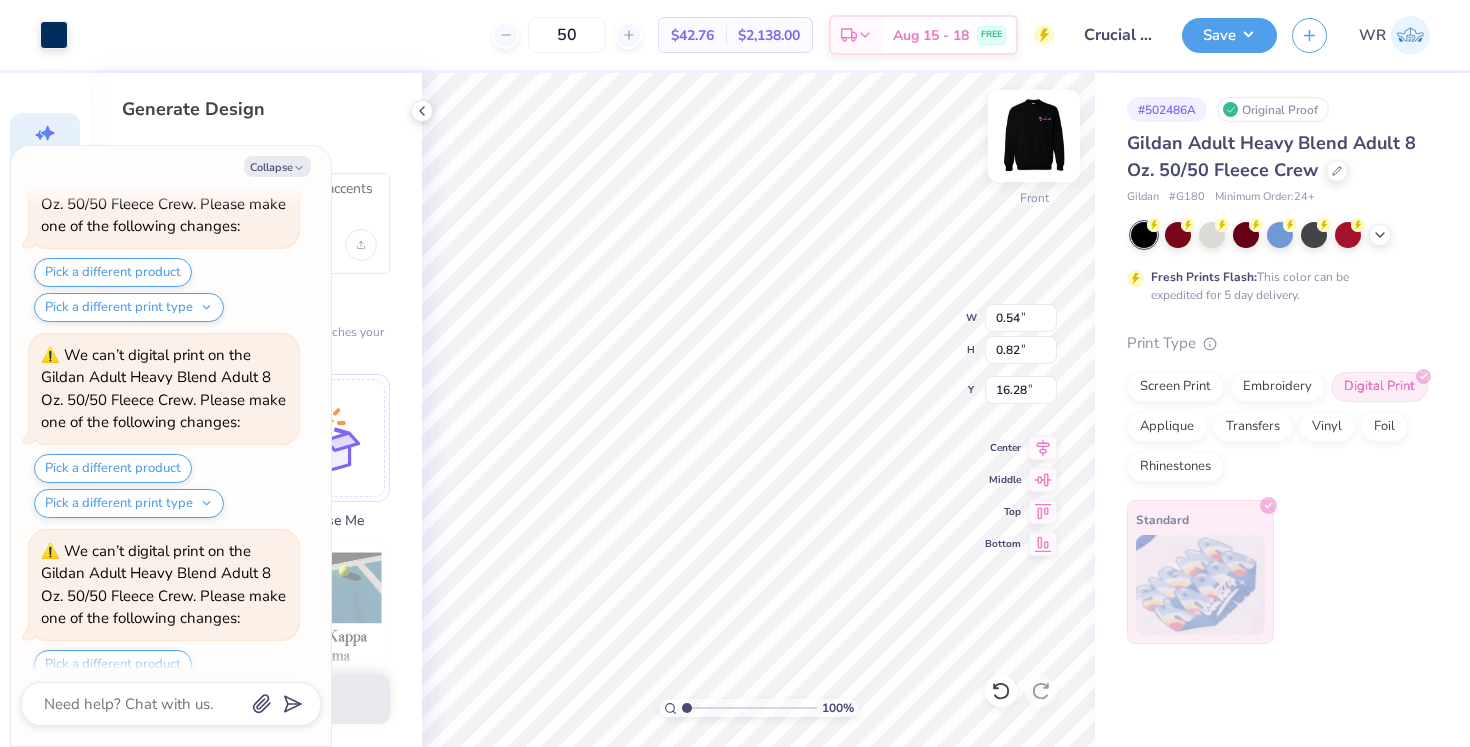scroll, scrollTop: 5380, scrollLeft: 0, axis: vertical 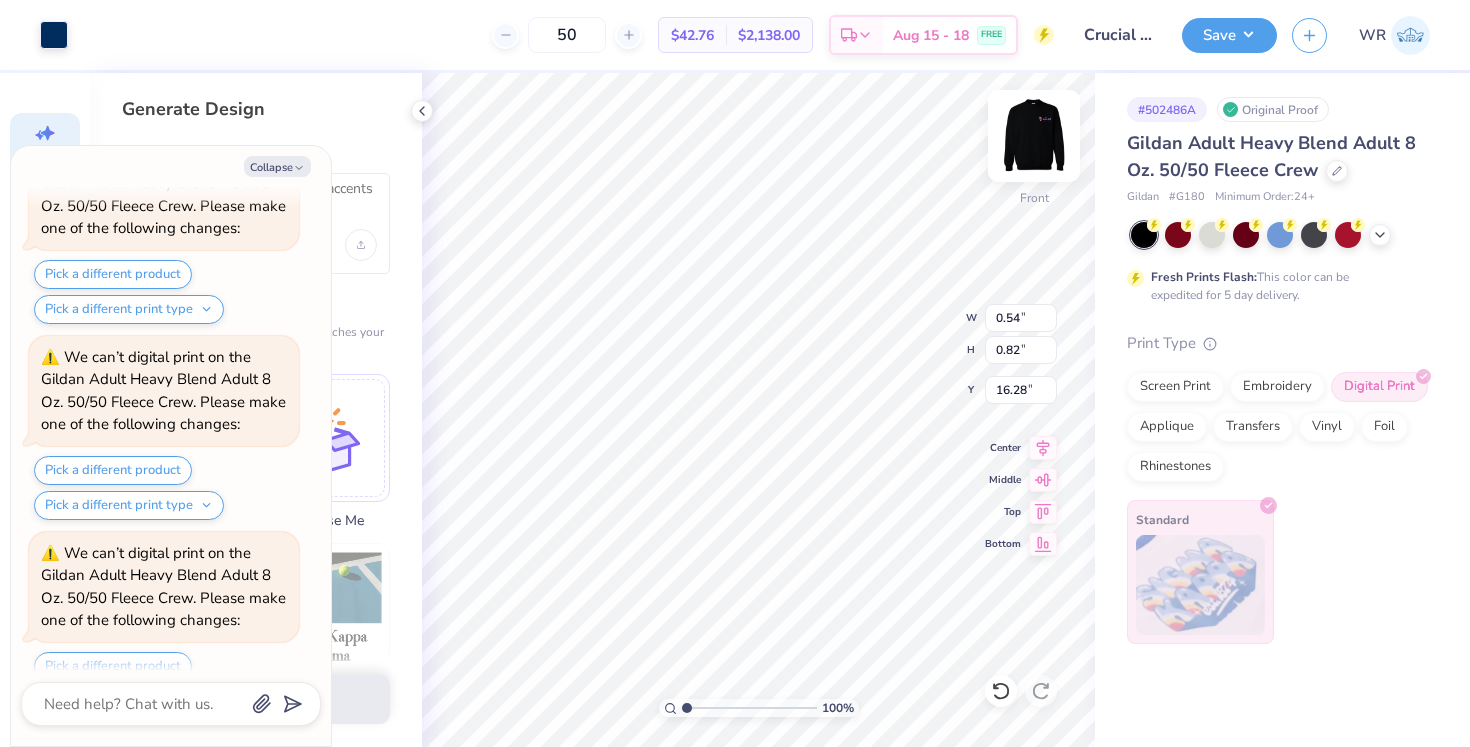 type on "x" 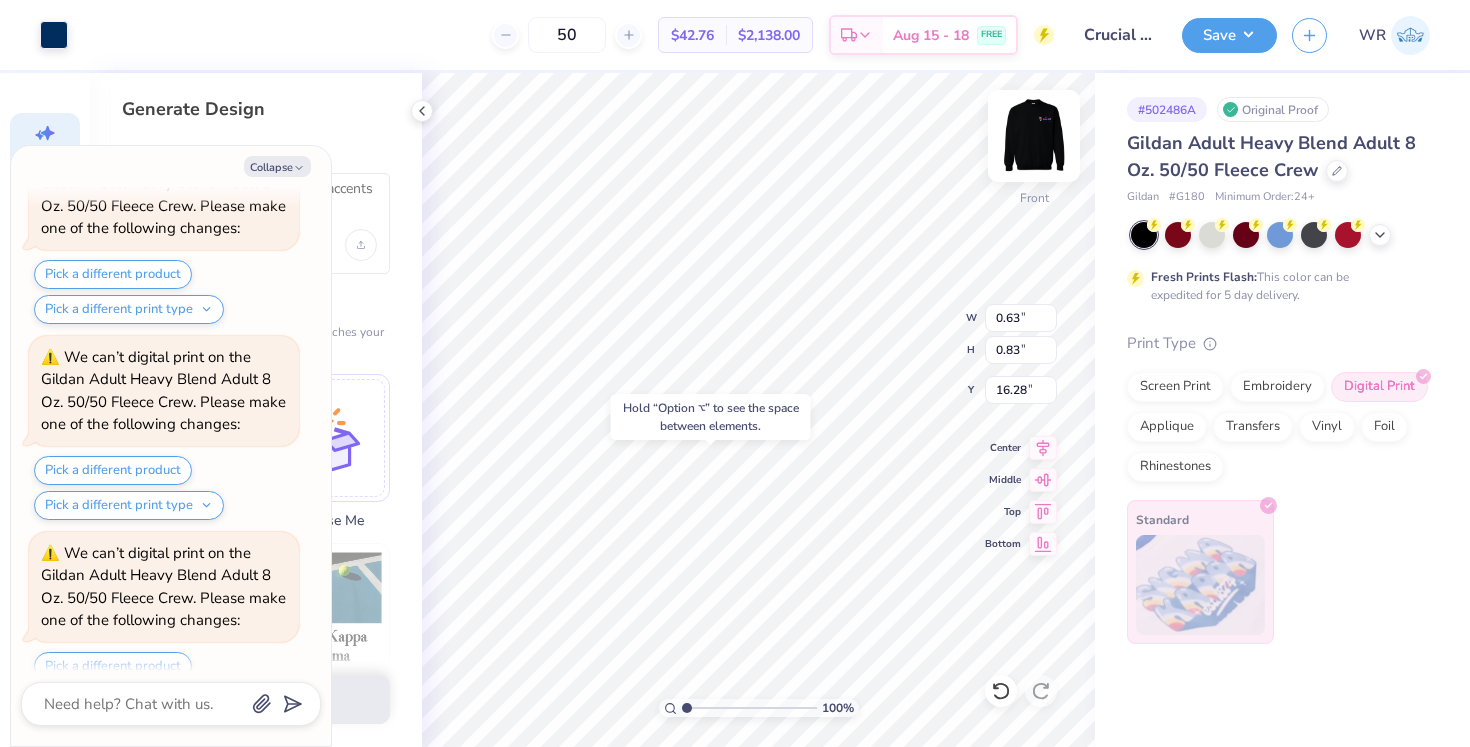 type on "x" 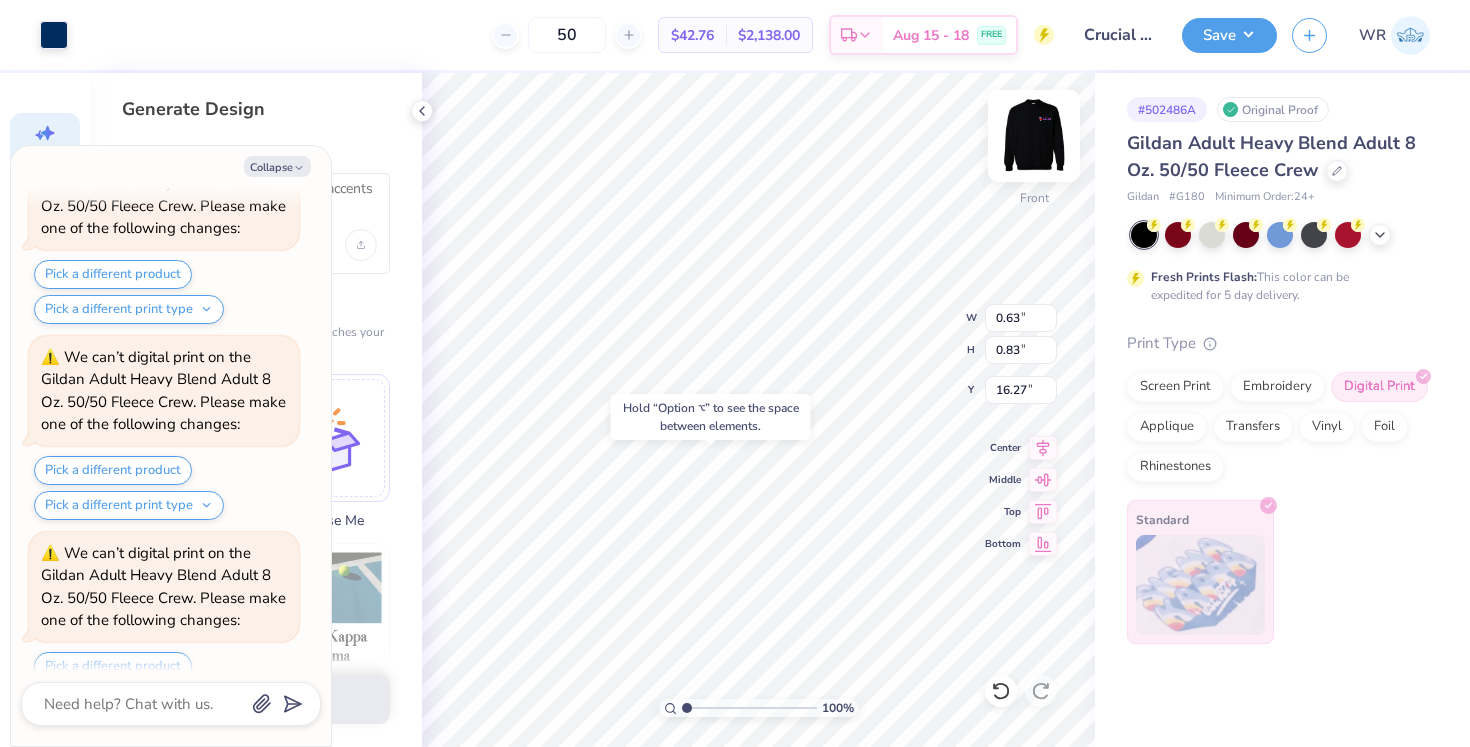 scroll, scrollTop: 5574, scrollLeft: 0, axis: vertical 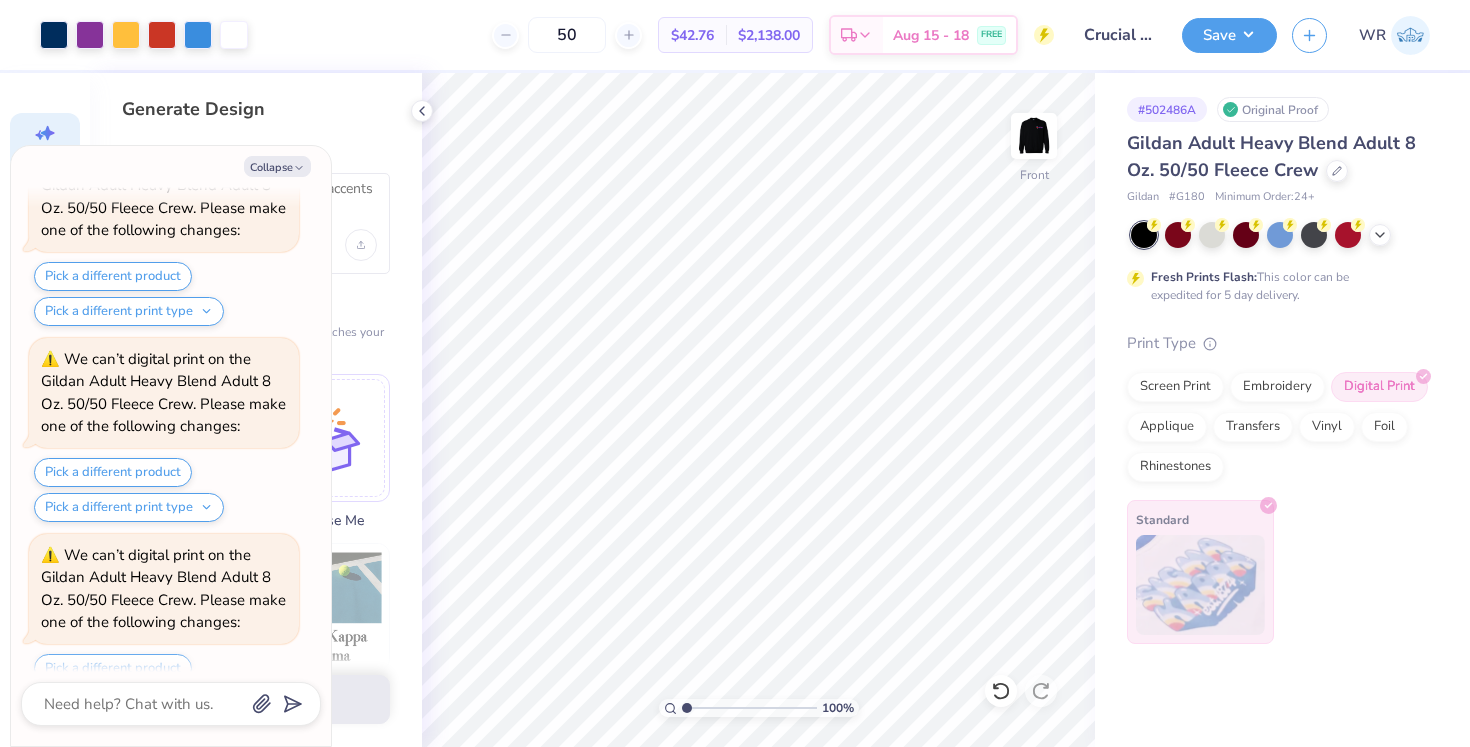 click on "Pick a different print type" at bounding box center [129, 703] 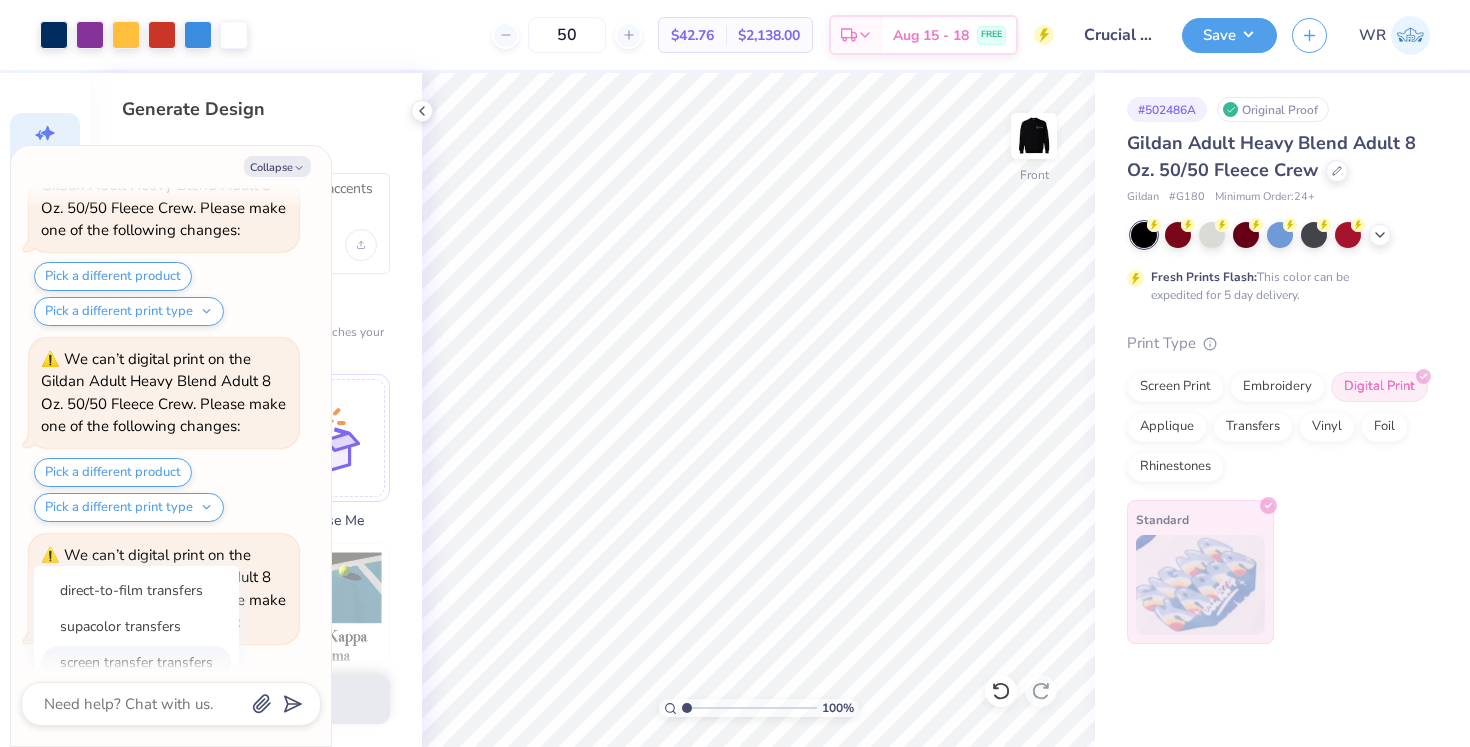 click on "screen transfer transfers" at bounding box center [136, 662] 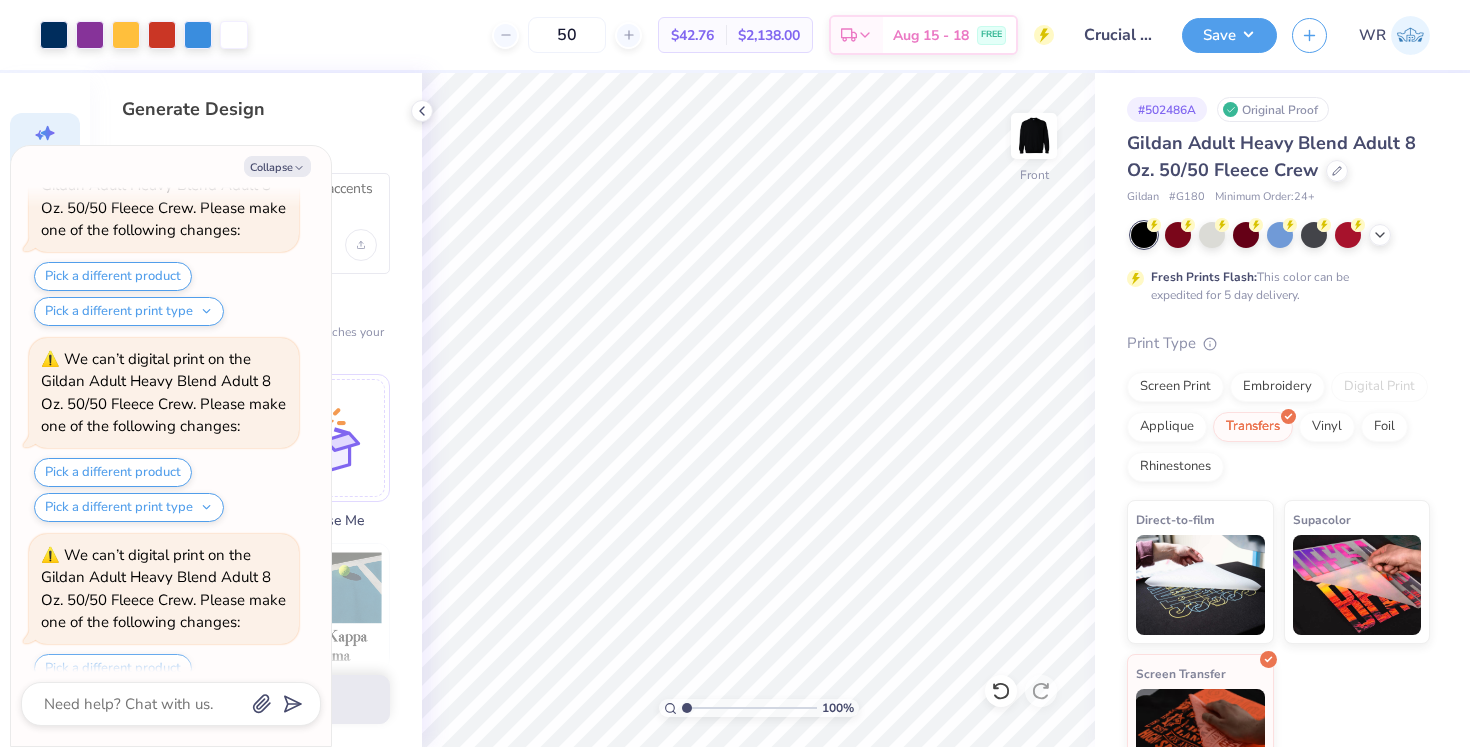 scroll, scrollTop: 5798, scrollLeft: 0, axis: vertical 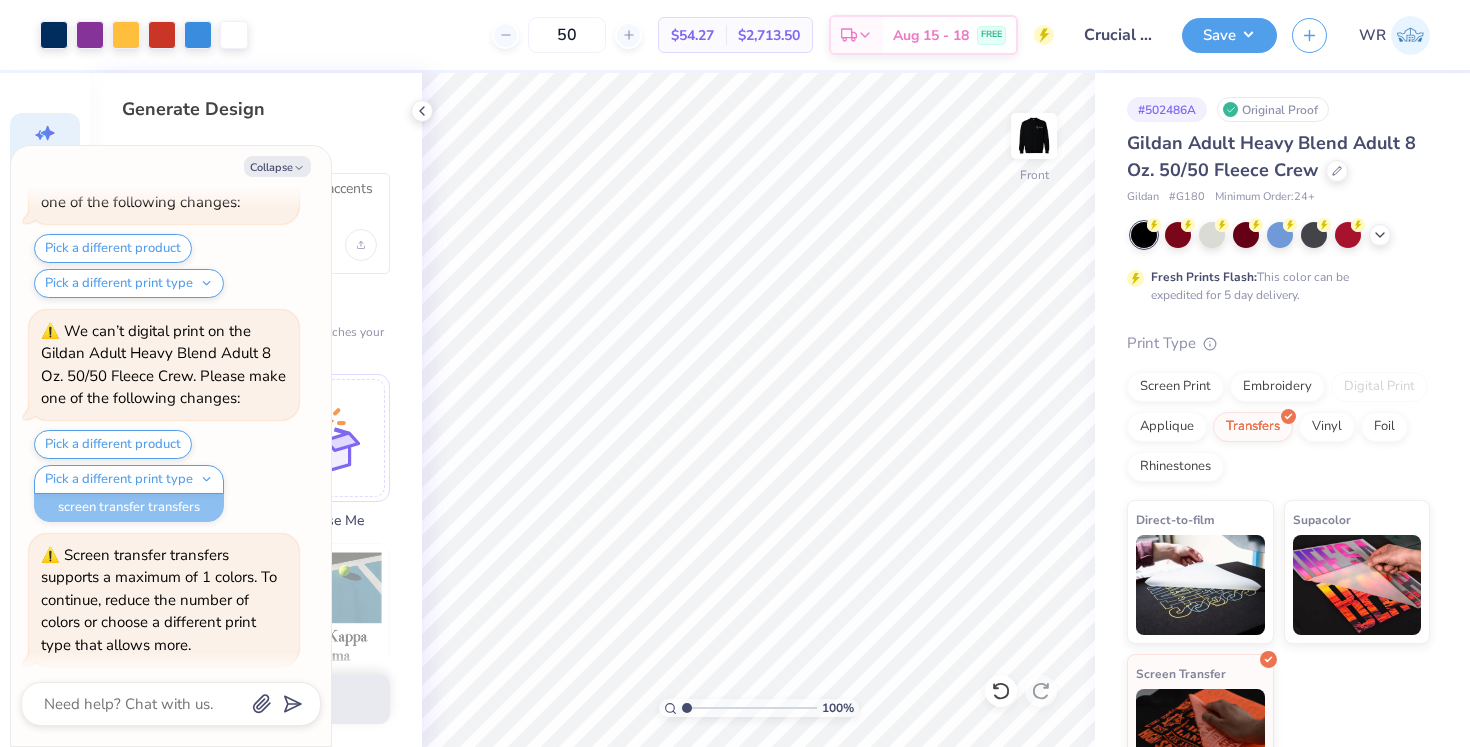 click on "Pick a print type" at bounding box center (95, 698) 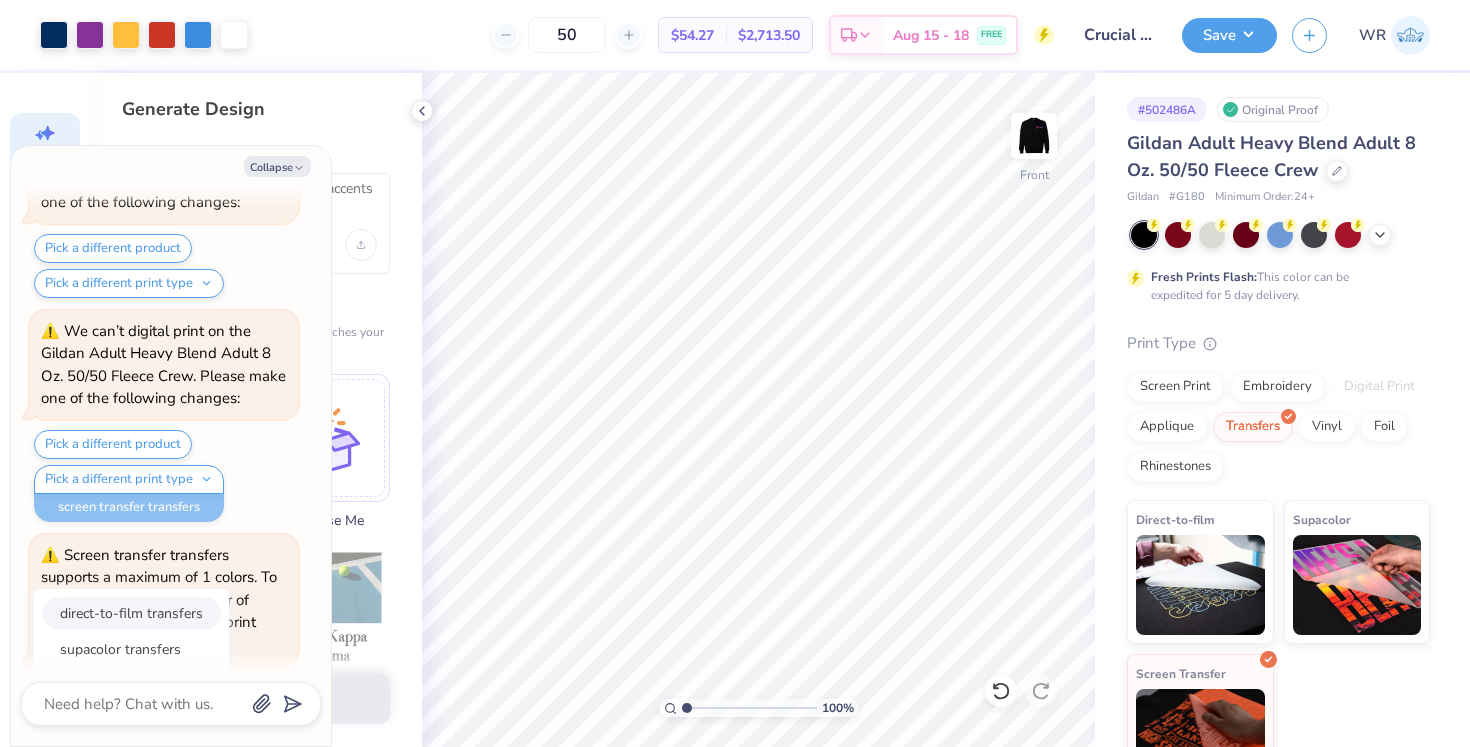 click on "direct-to-film transfers" at bounding box center [131, 613] 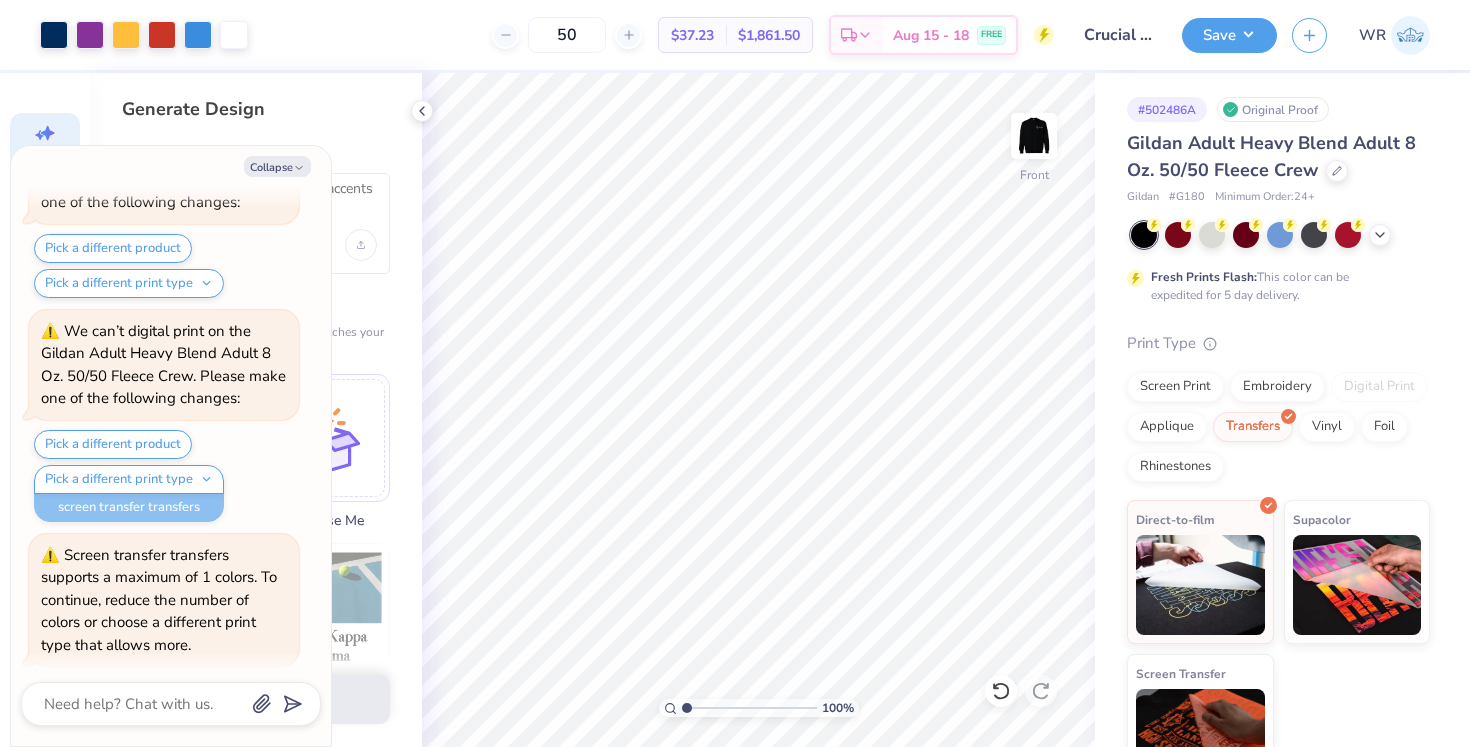 click on "Pick a print type" at bounding box center [88, 698] 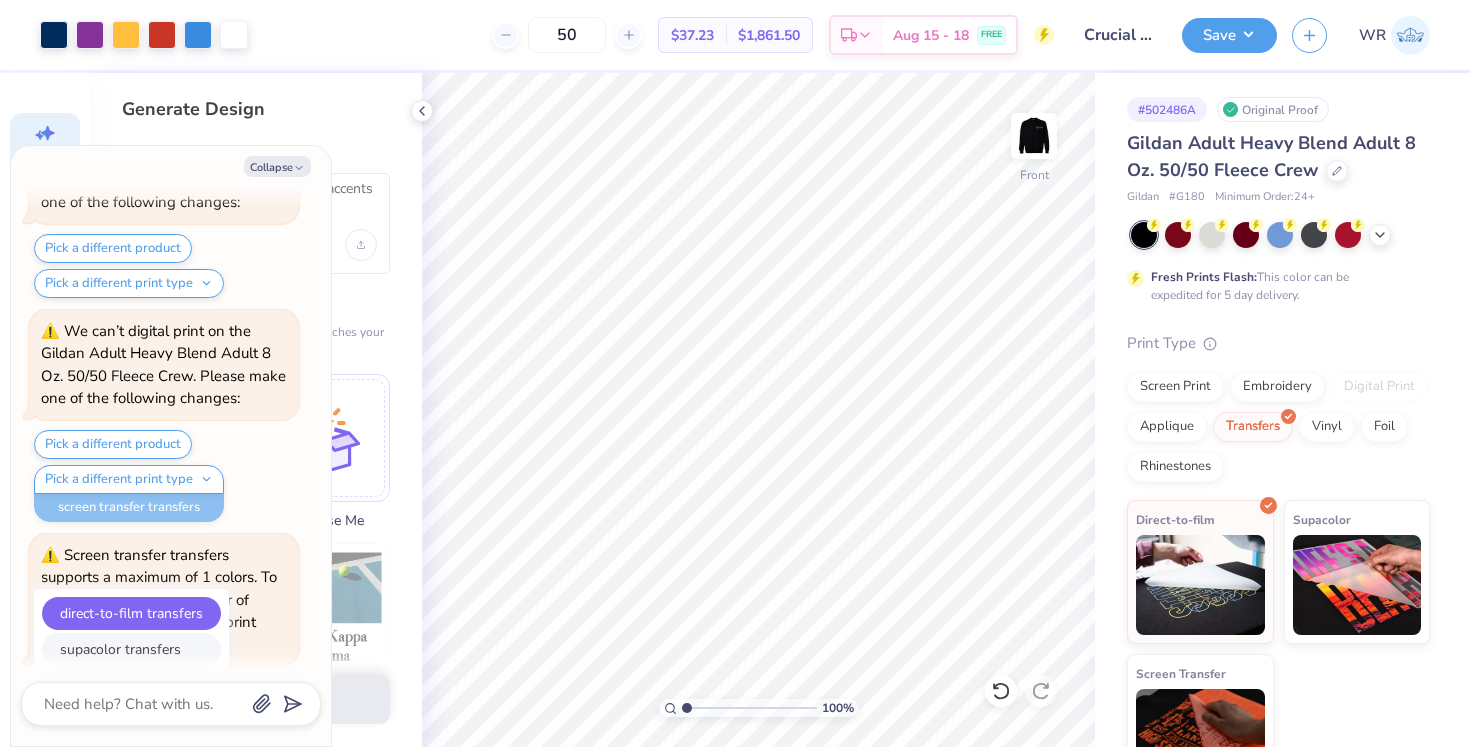 click on "supacolor transfers" at bounding box center [131, 649] 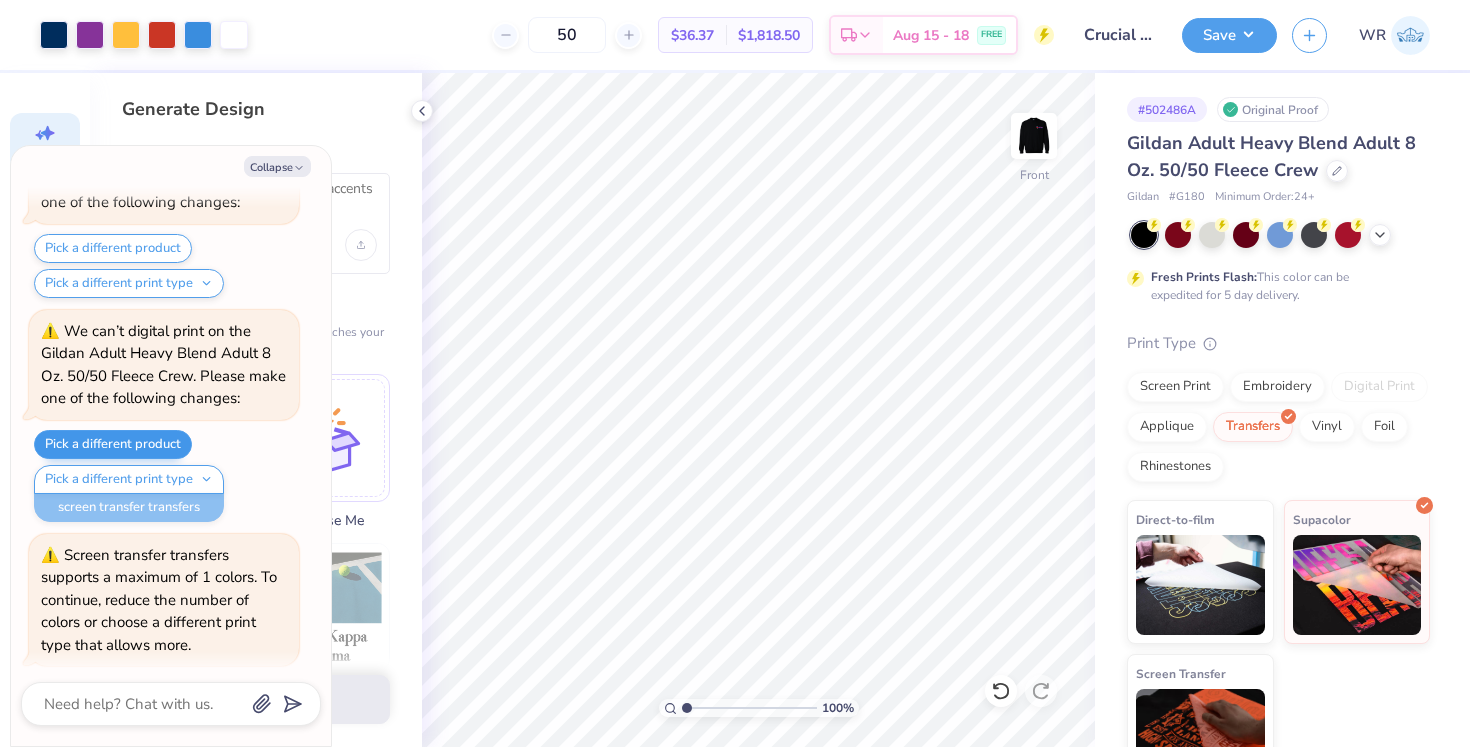 click on "Pick a different product" at bounding box center [113, 444] 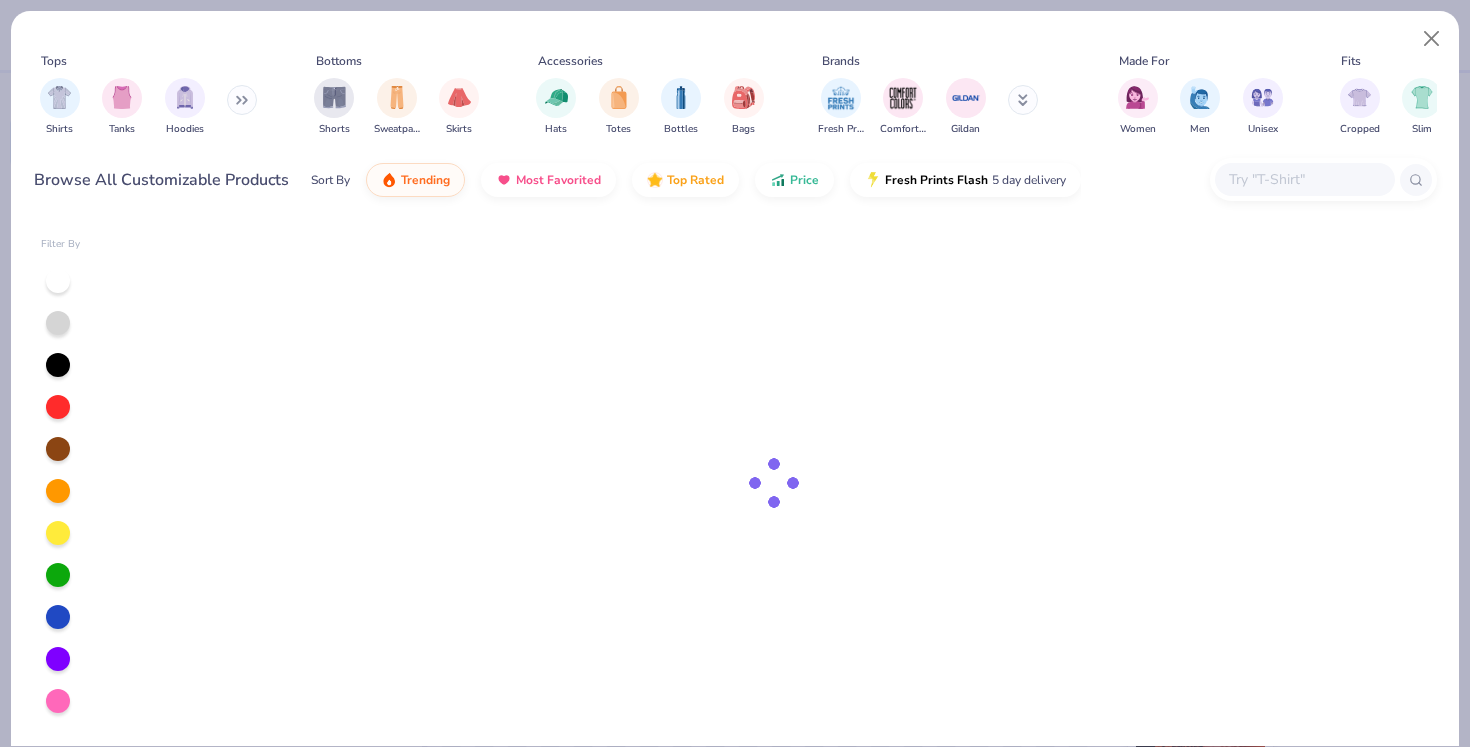scroll, scrollTop: 5770, scrollLeft: 0, axis: vertical 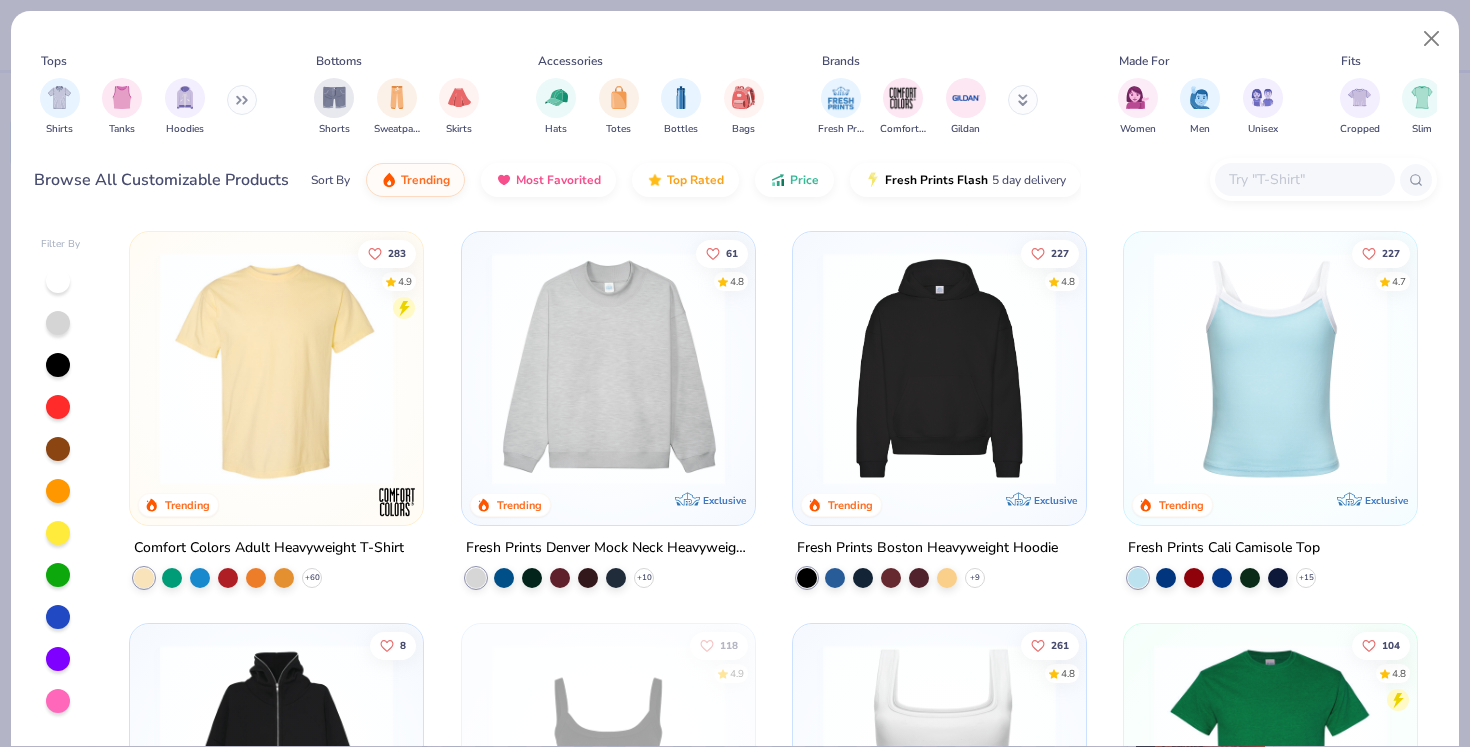 click at bounding box center [608, 368] 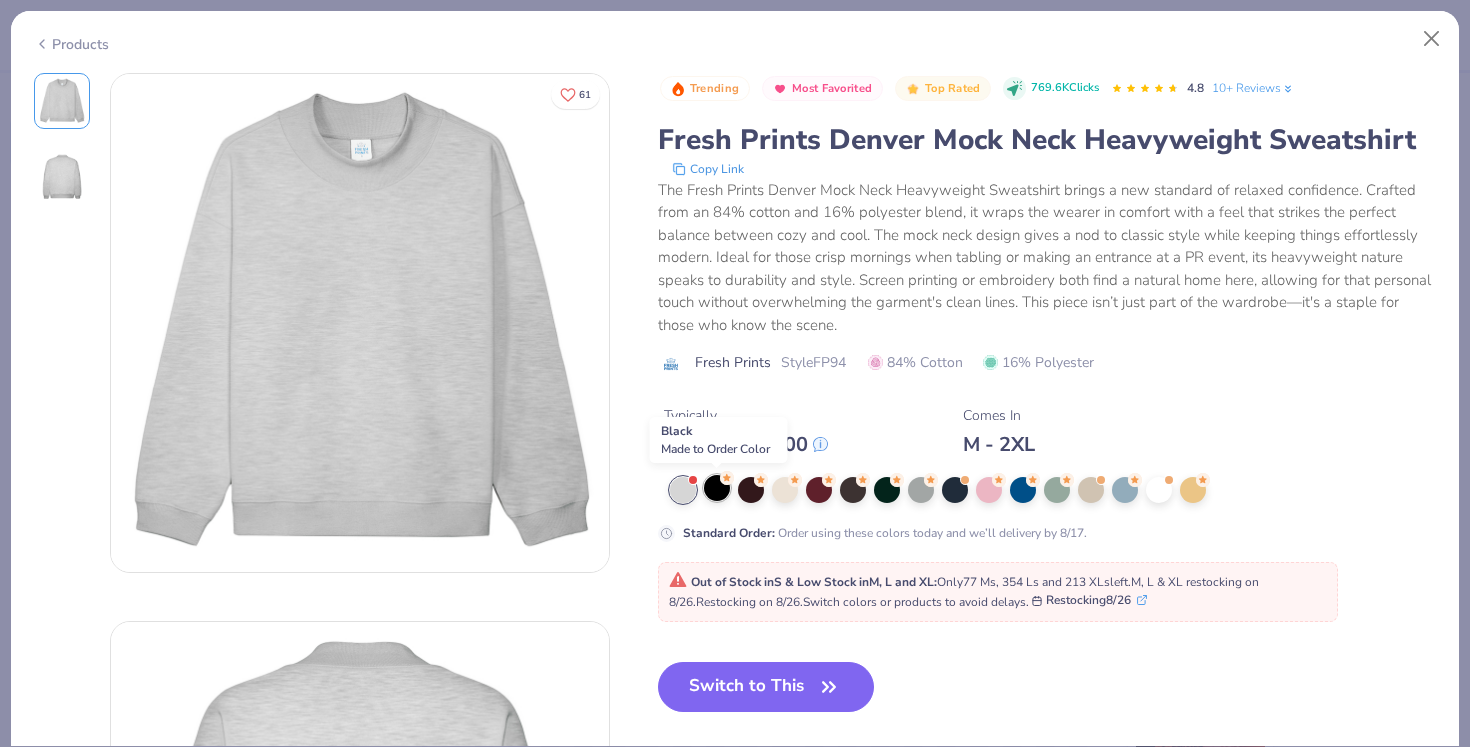 click at bounding box center [717, 488] 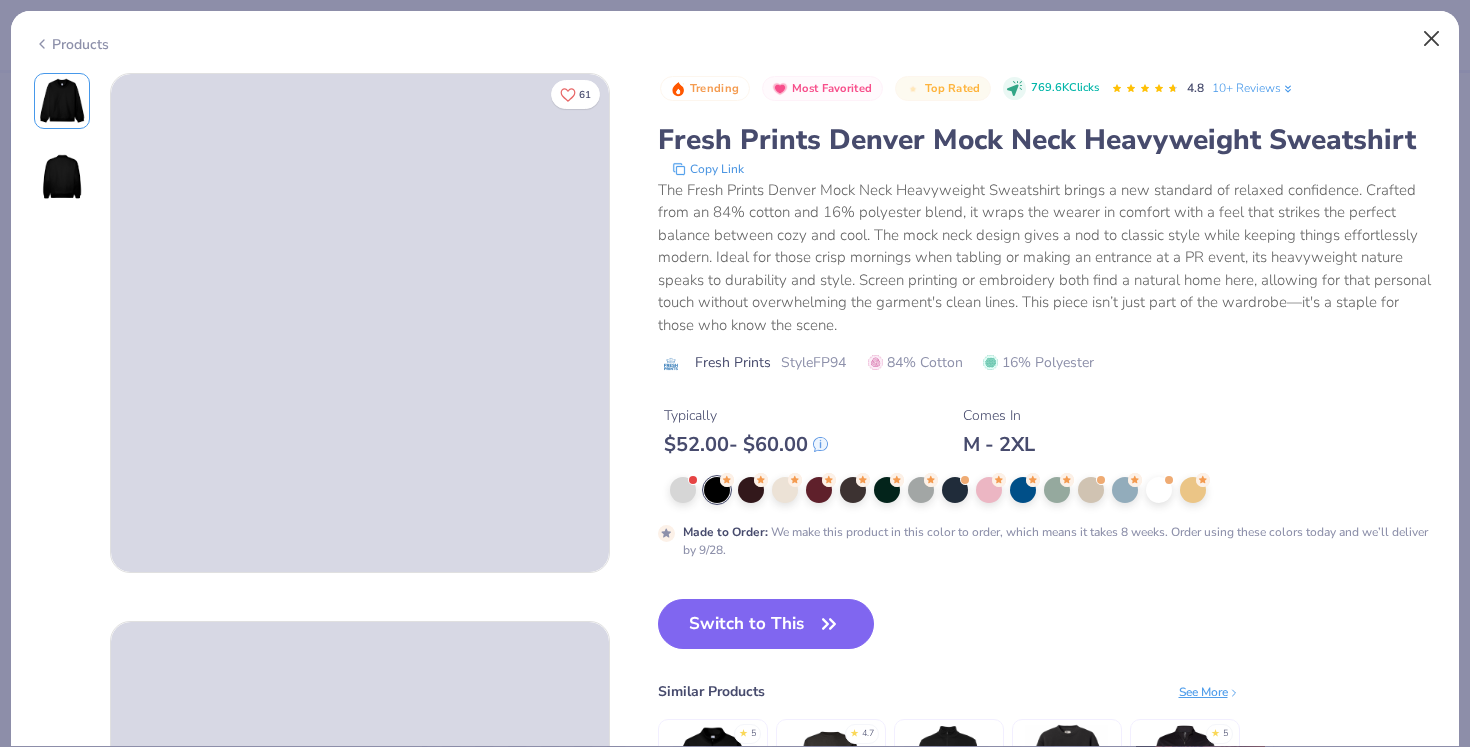 click at bounding box center [1432, 39] 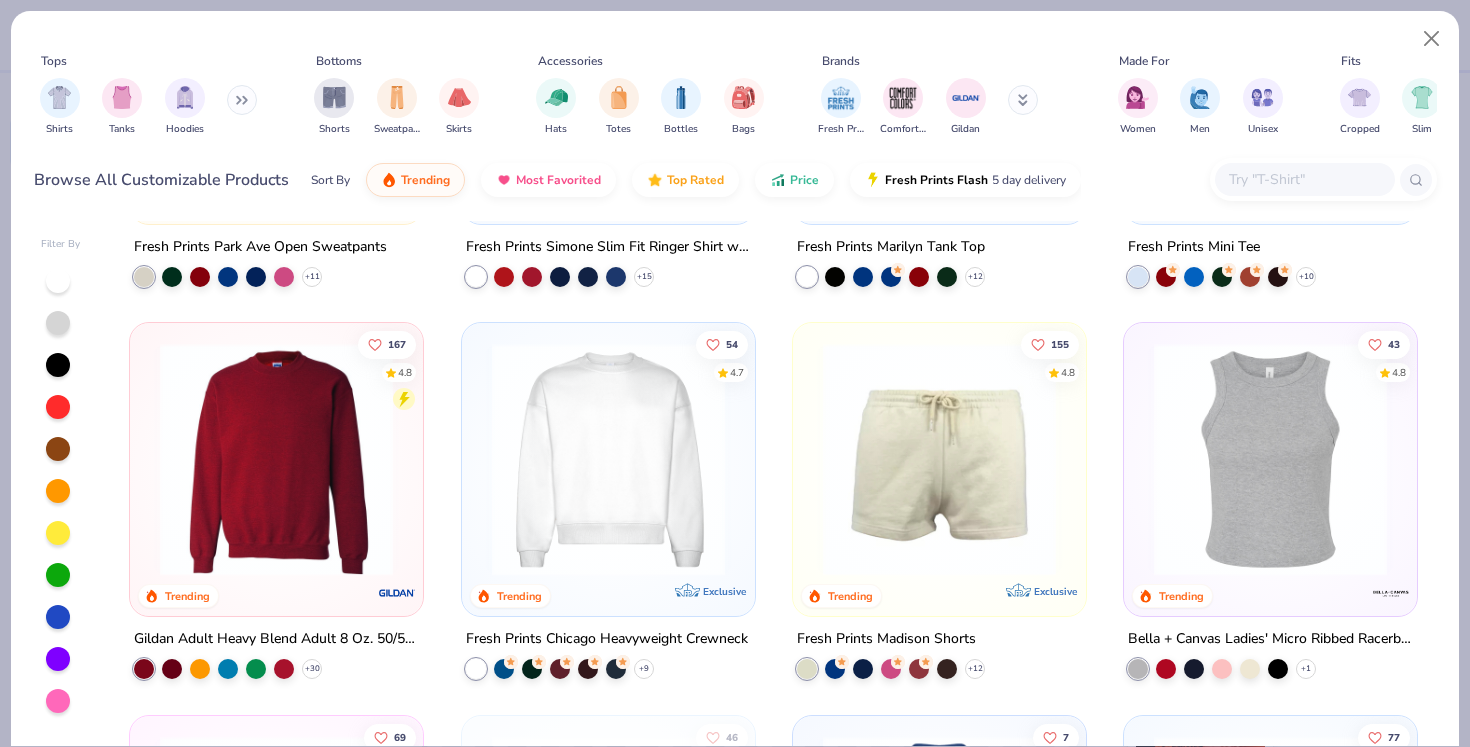 scroll, scrollTop: 1932, scrollLeft: 0, axis: vertical 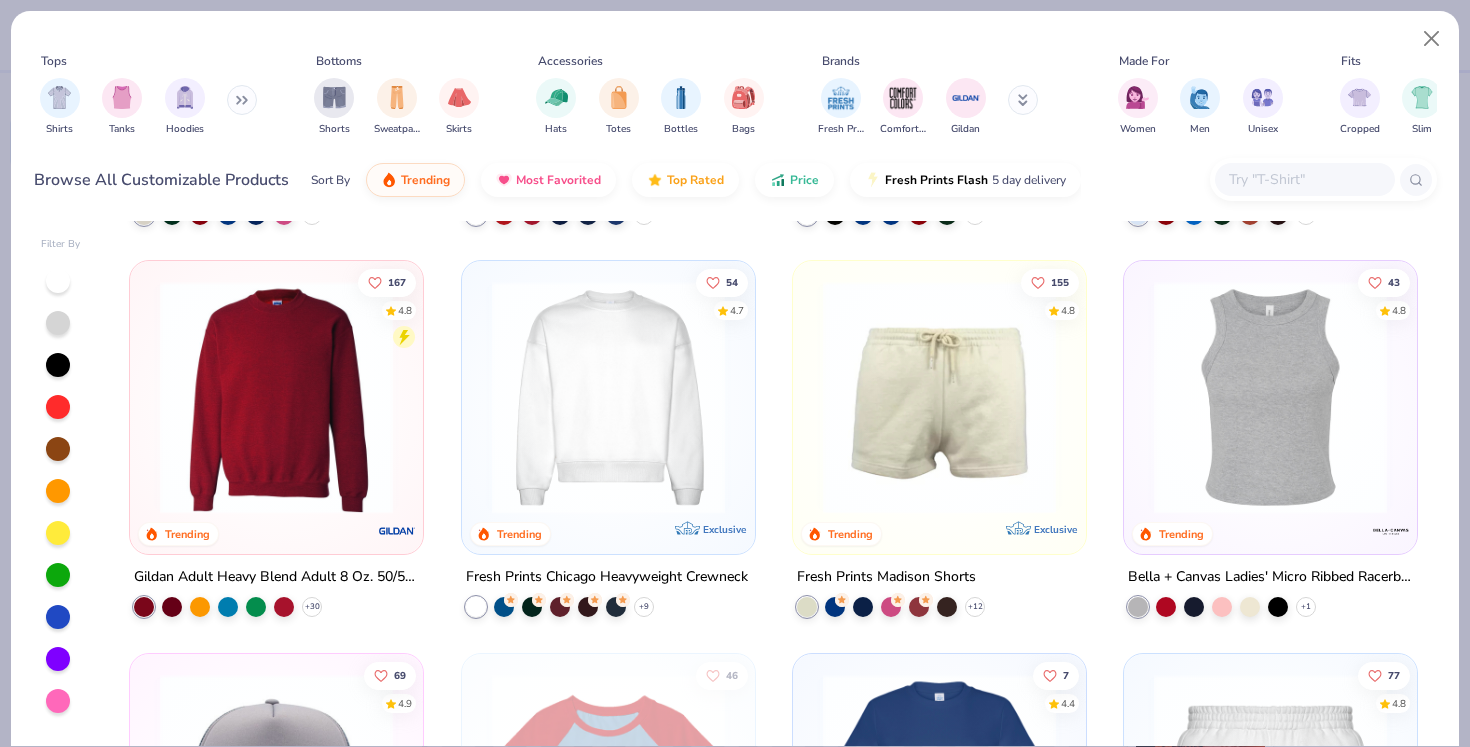 click at bounding box center (608, 397) 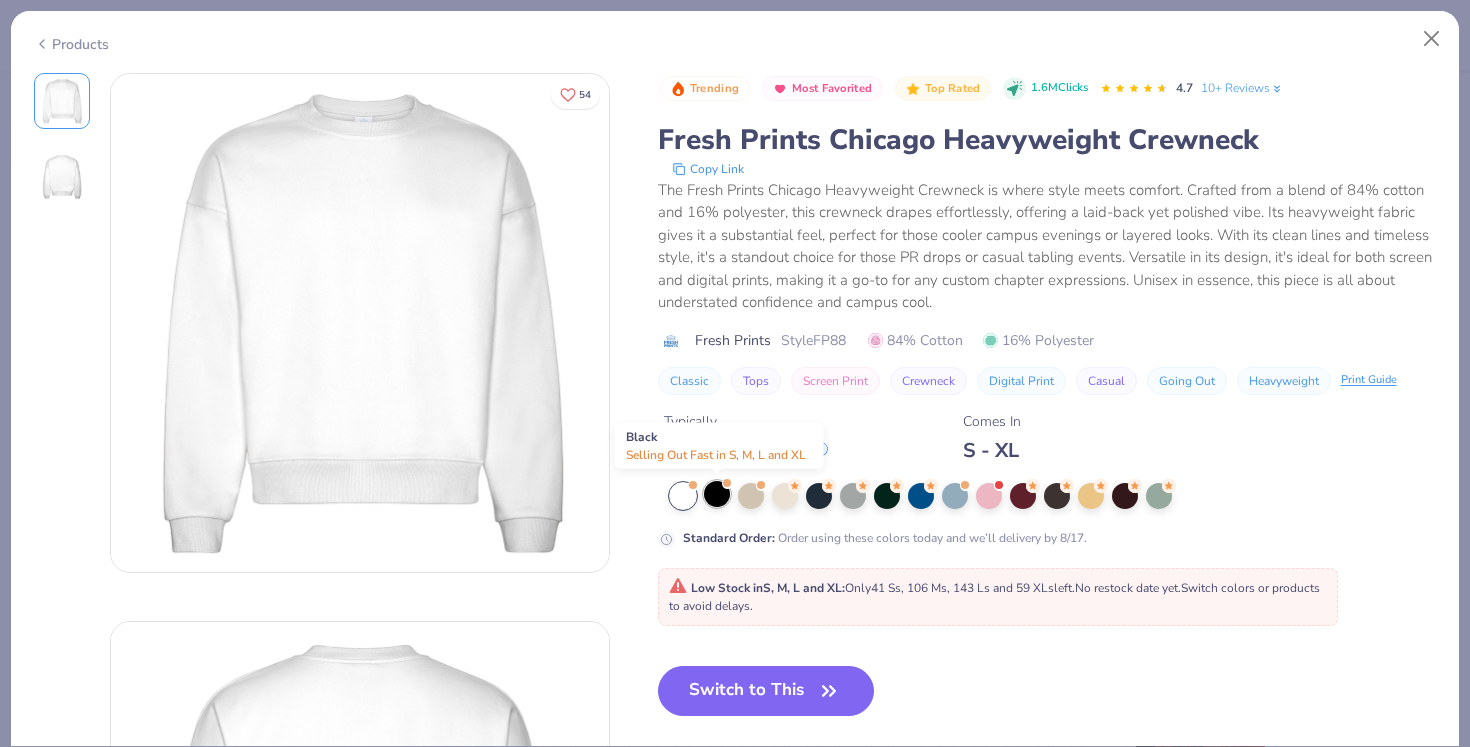 click at bounding box center [717, 494] 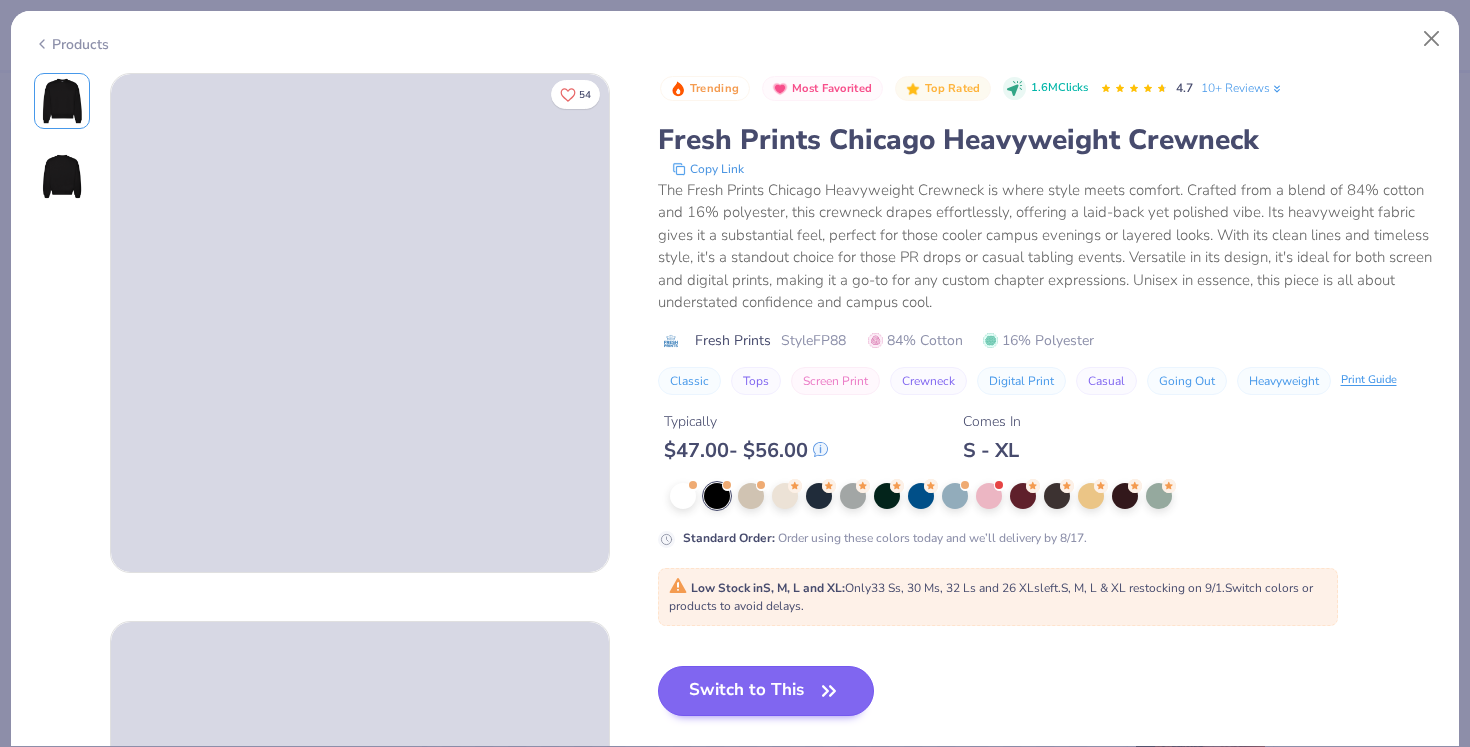click on "Switch to This" at bounding box center (766, 691) 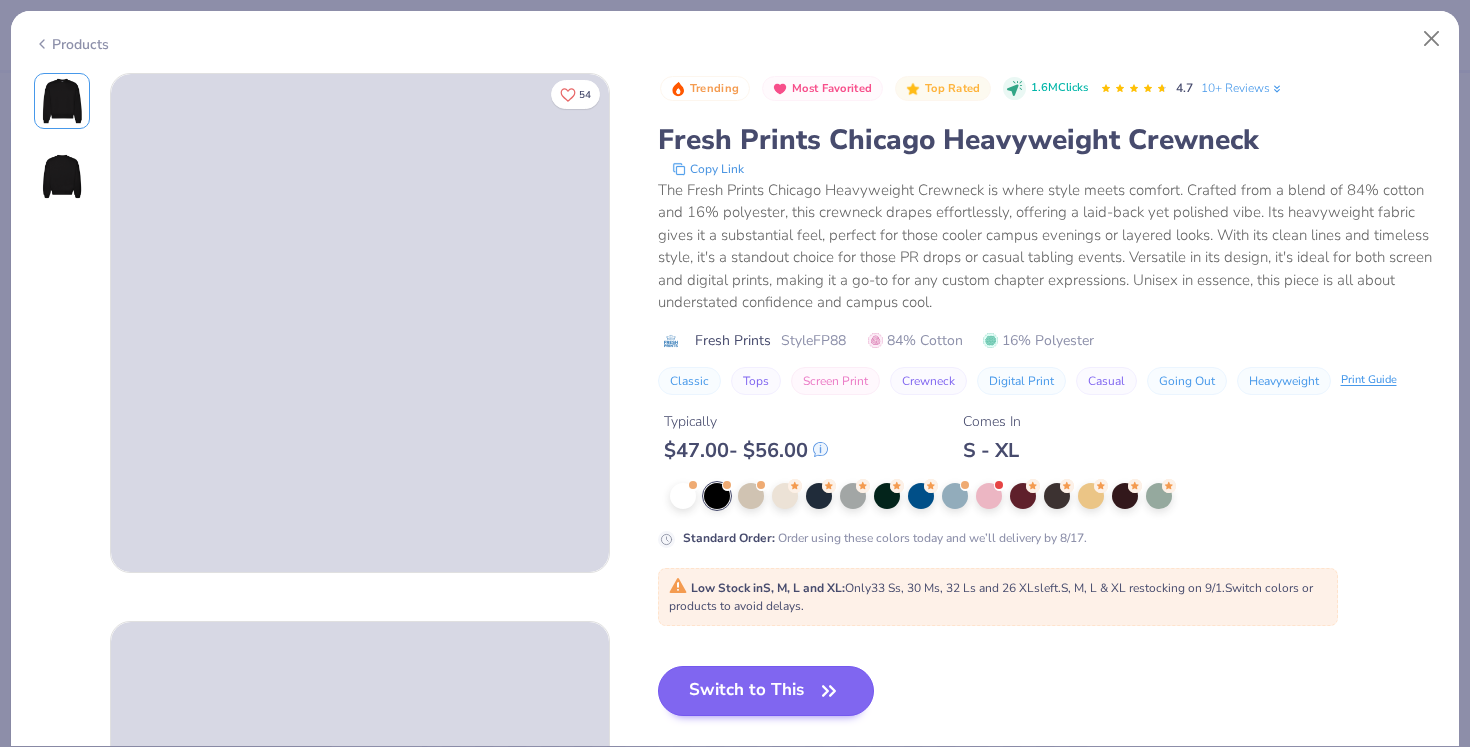 scroll, scrollTop: 6034, scrollLeft: 0, axis: vertical 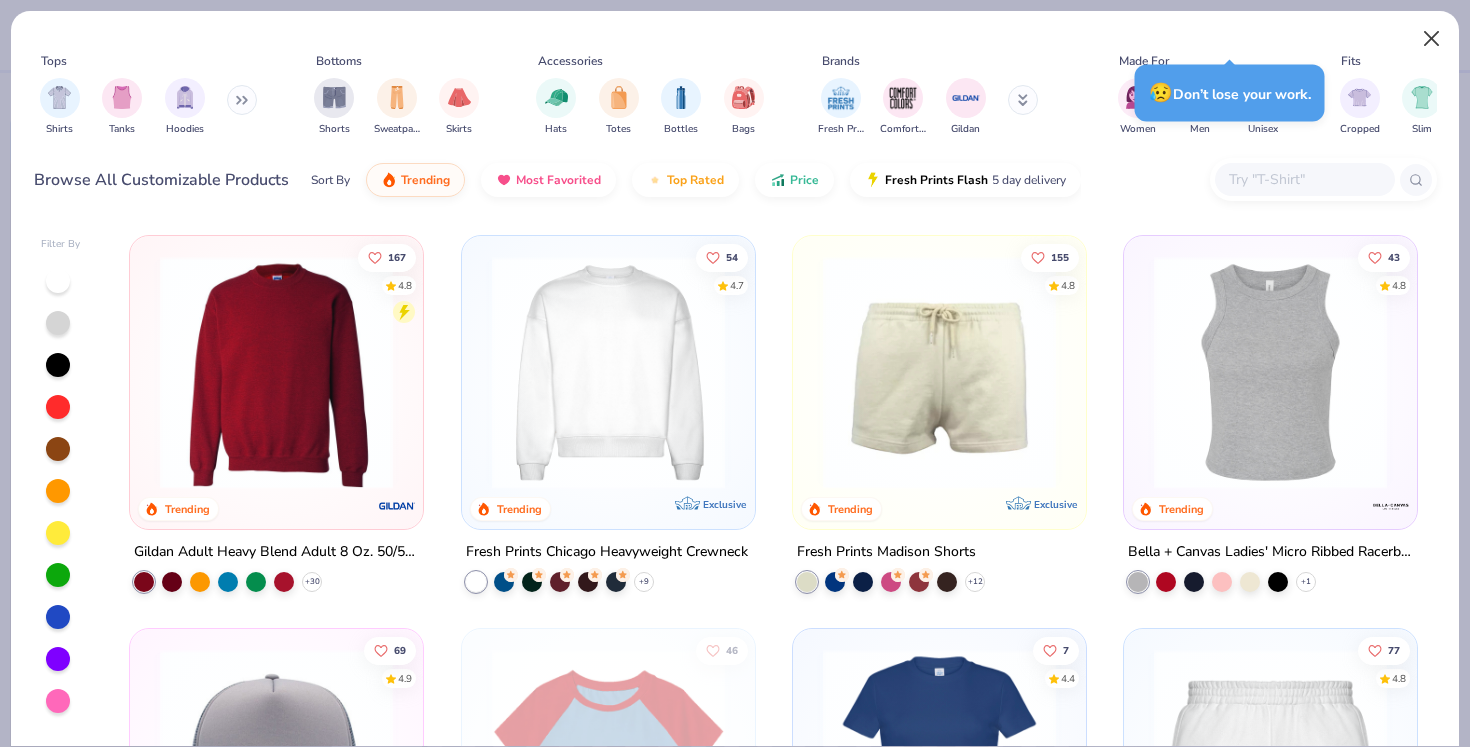 click at bounding box center (1432, 39) 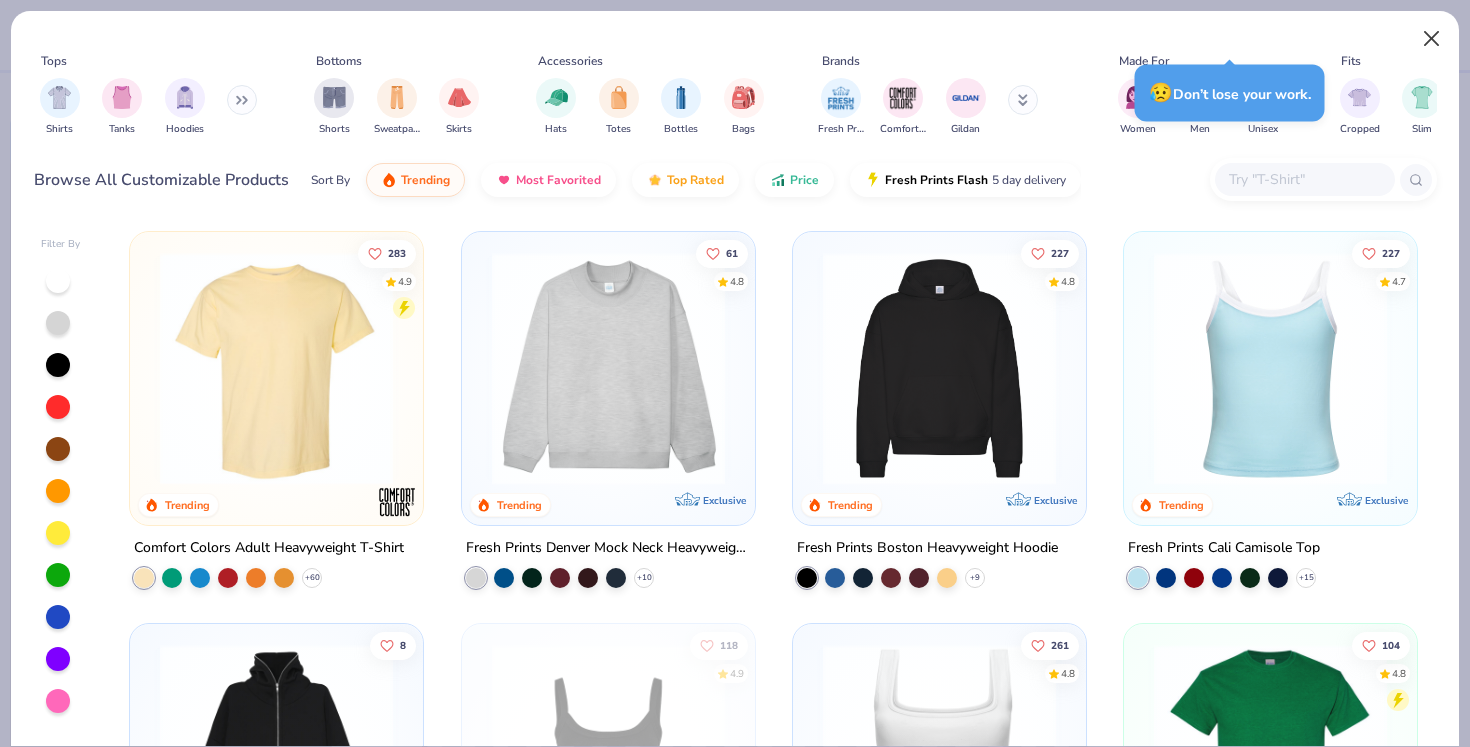 click at bounding box center (1432, 39) 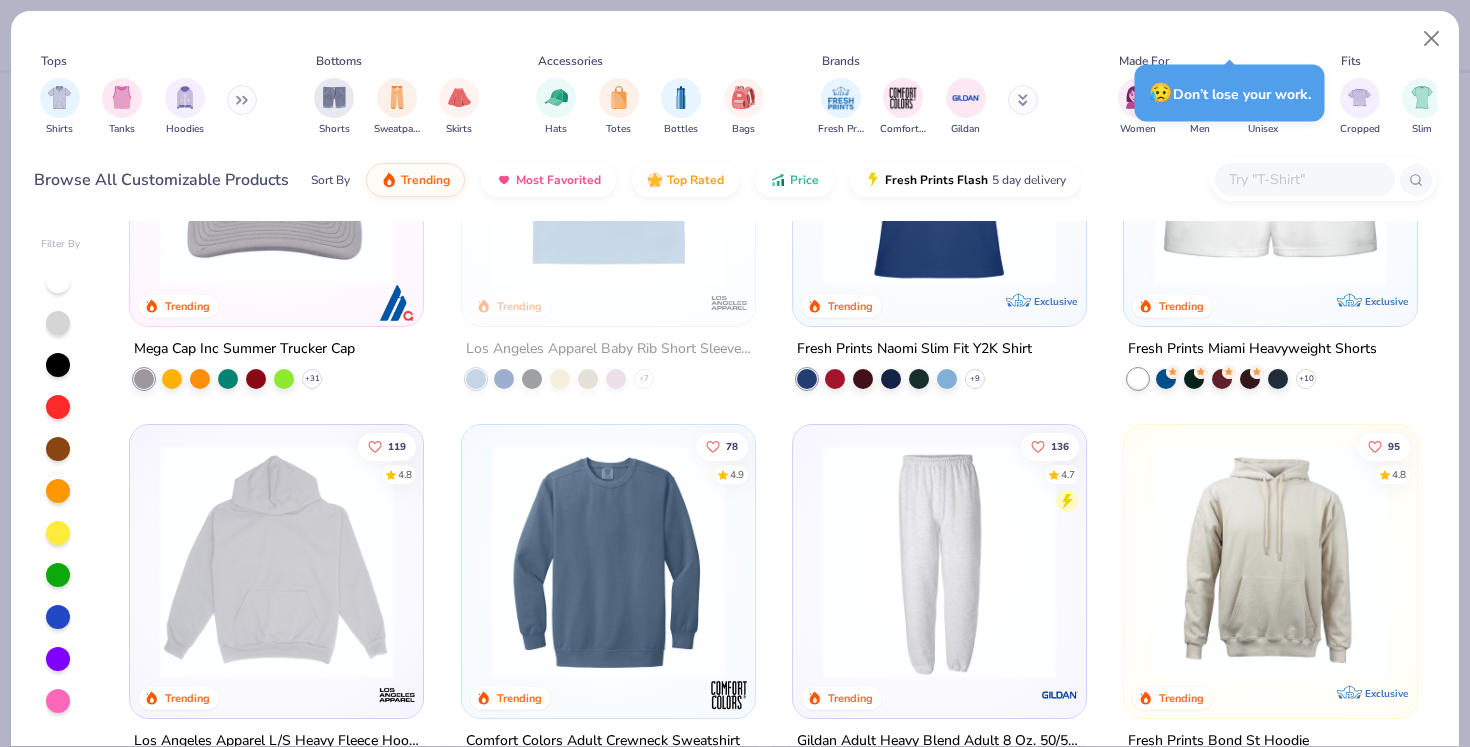 scroll, scrollTop: 2733, scrollLeft: 0, axis: vertical 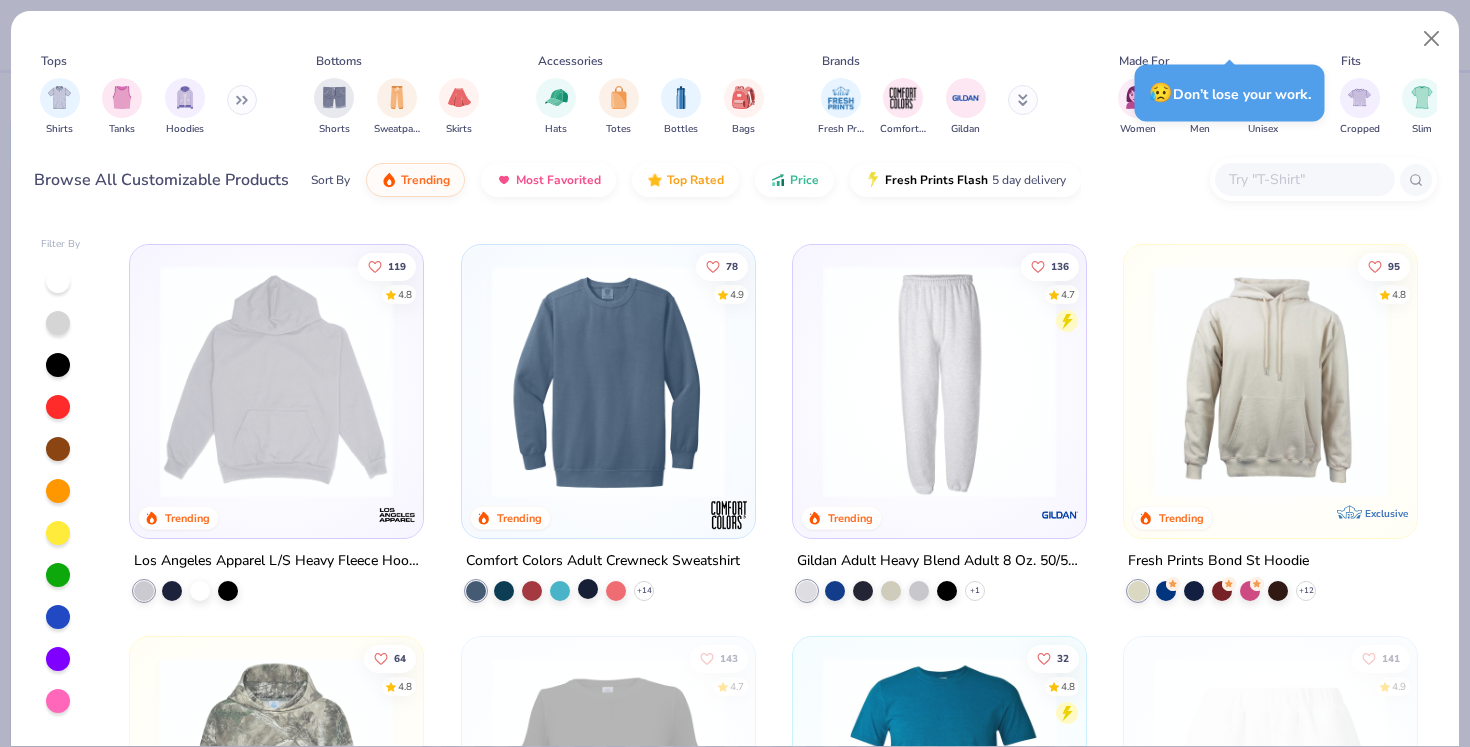 click at bounding box center [588, 589] 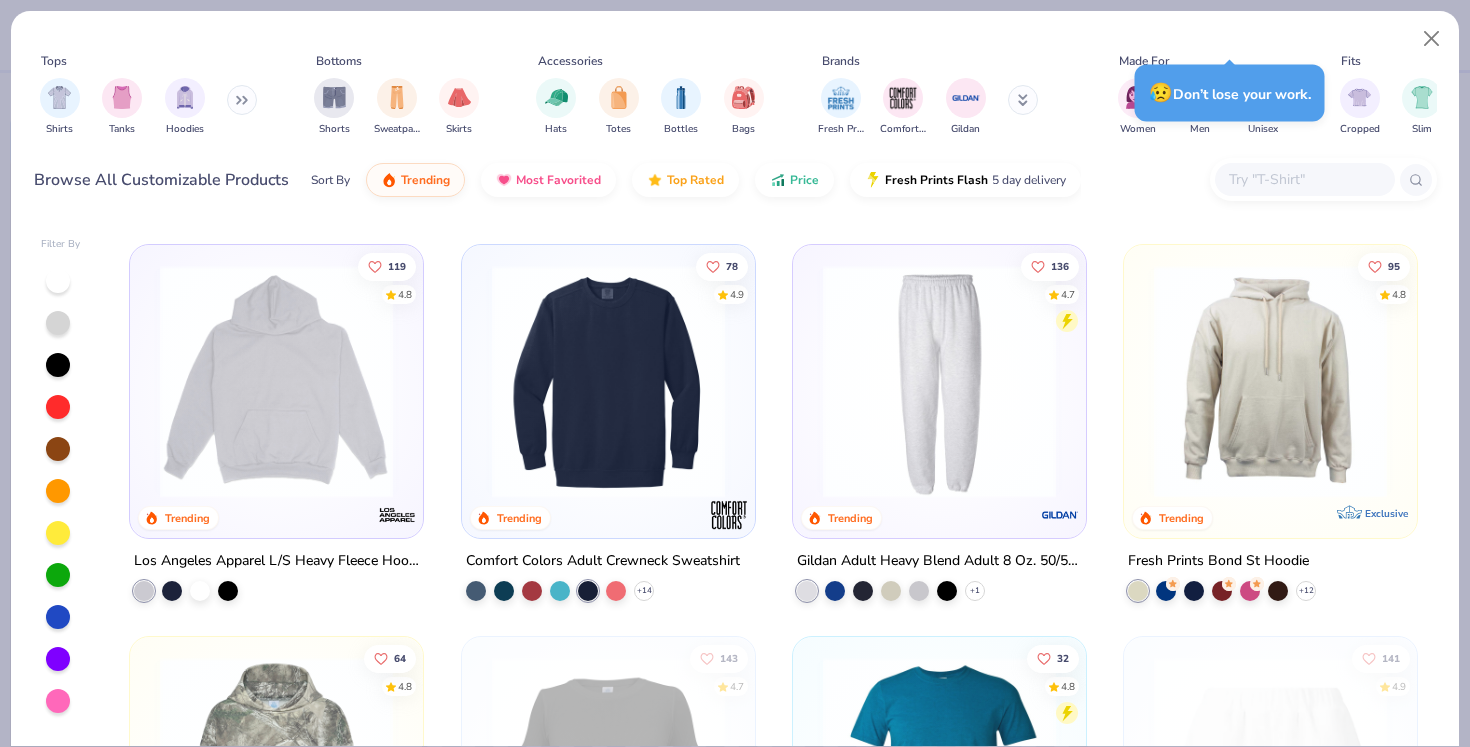 click at bounding box center [608, 381] 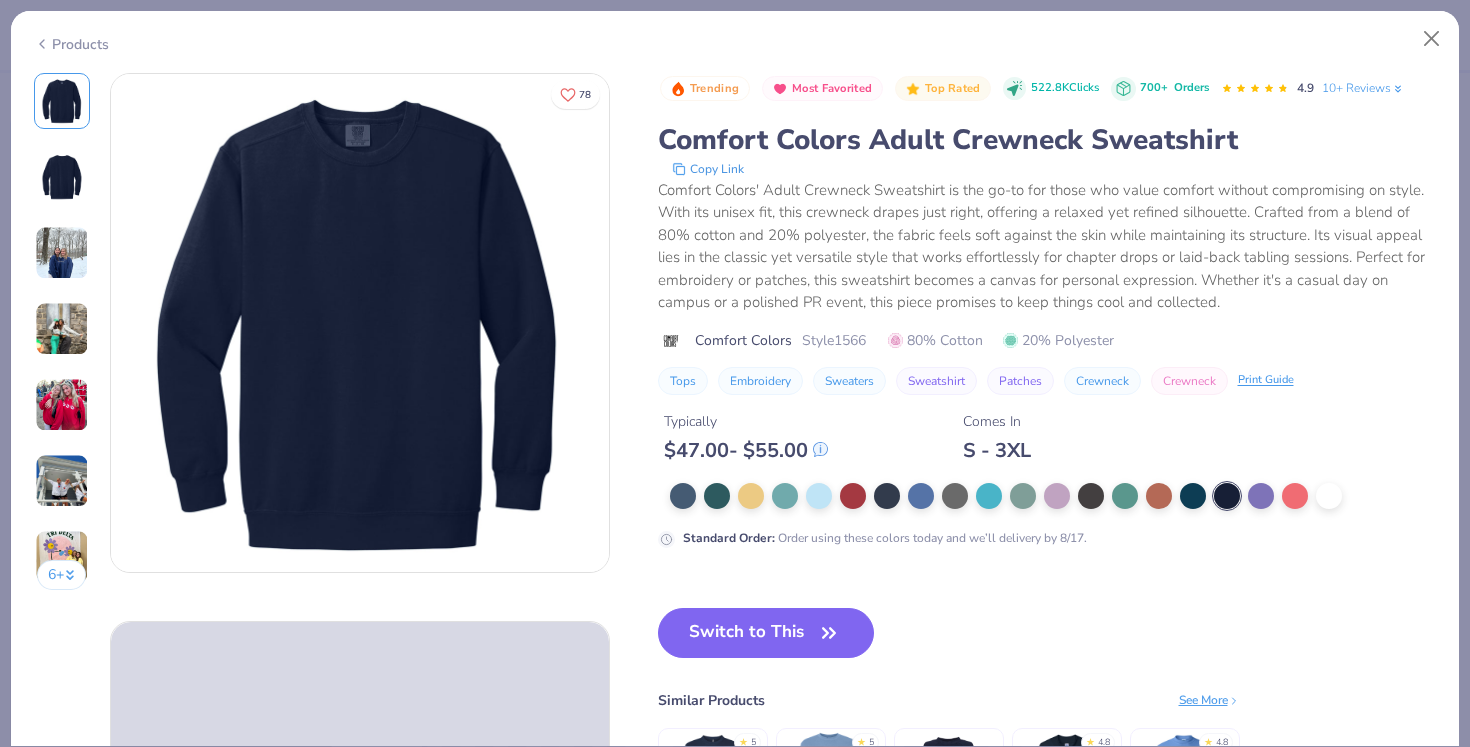 scroll, scrollTop: 0, scrollLeft: 0, axis: both 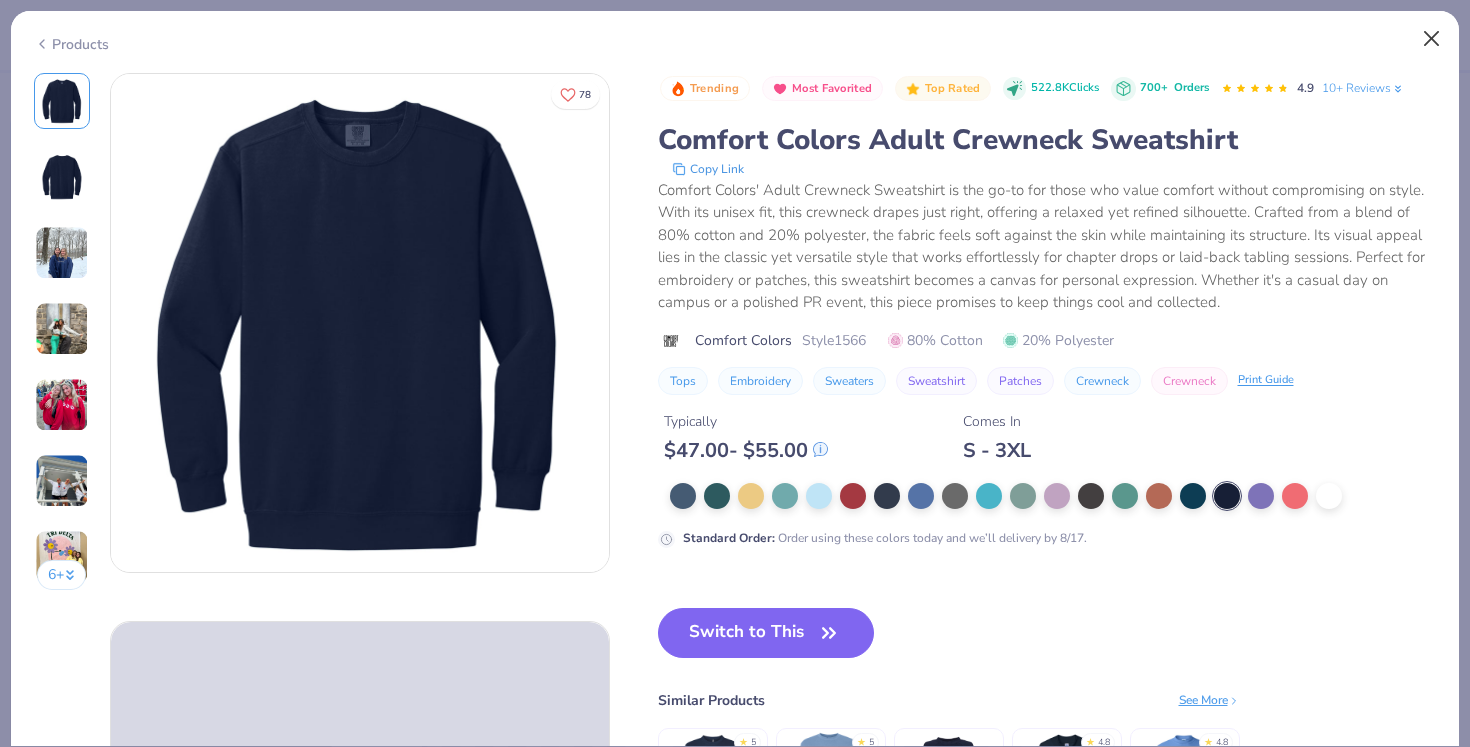 click at bounding box center [1432, 39] 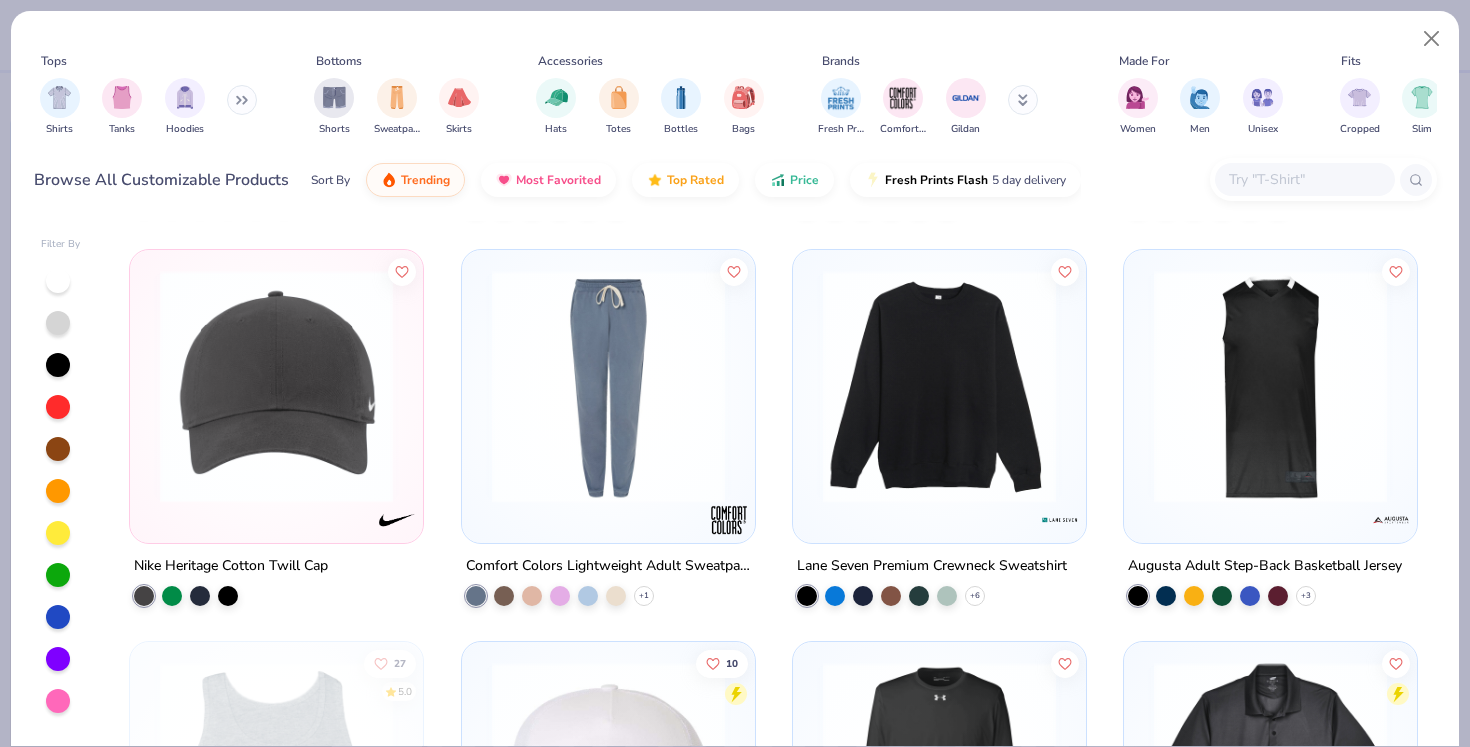 scroll, scrollTop: 14103, scrollLeft: 0, axis: vertical 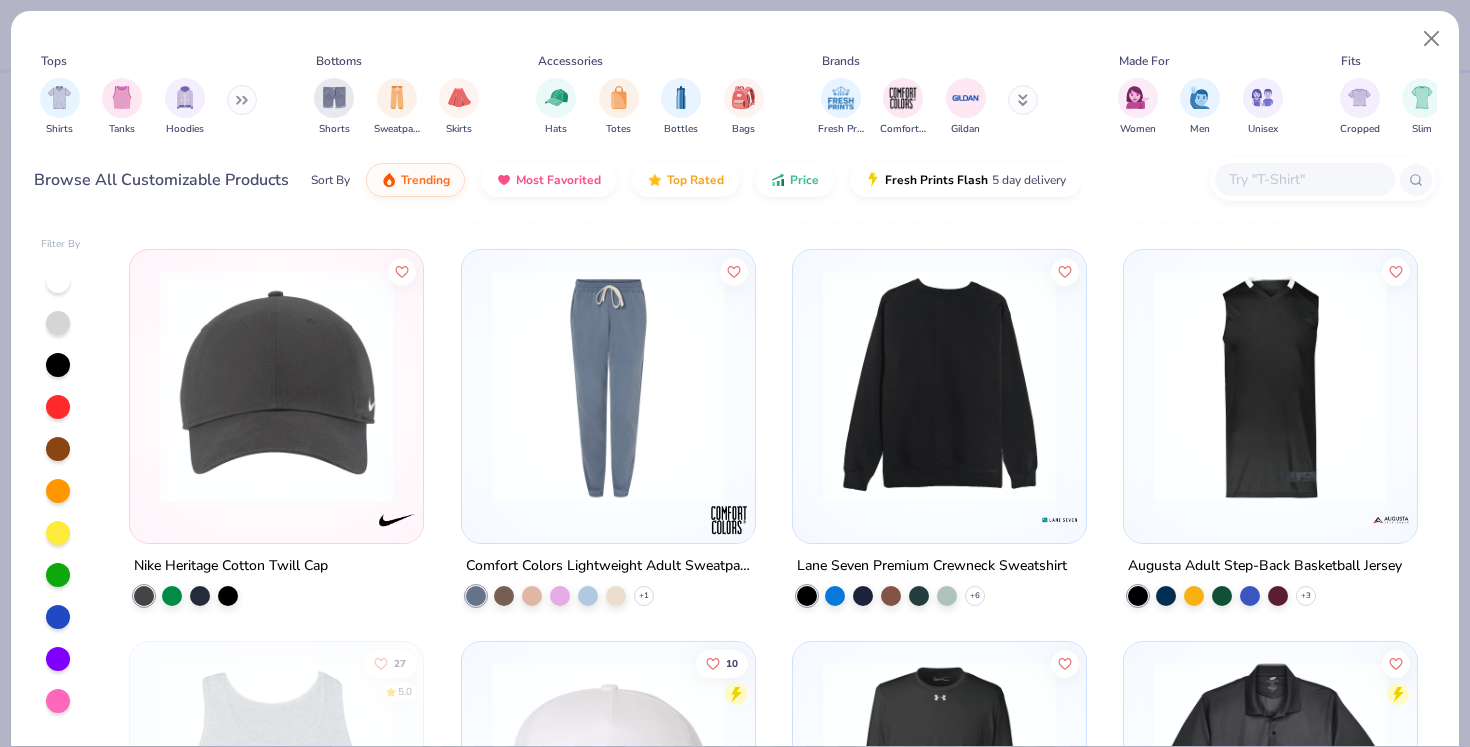 click at bounding box center [939, 386] 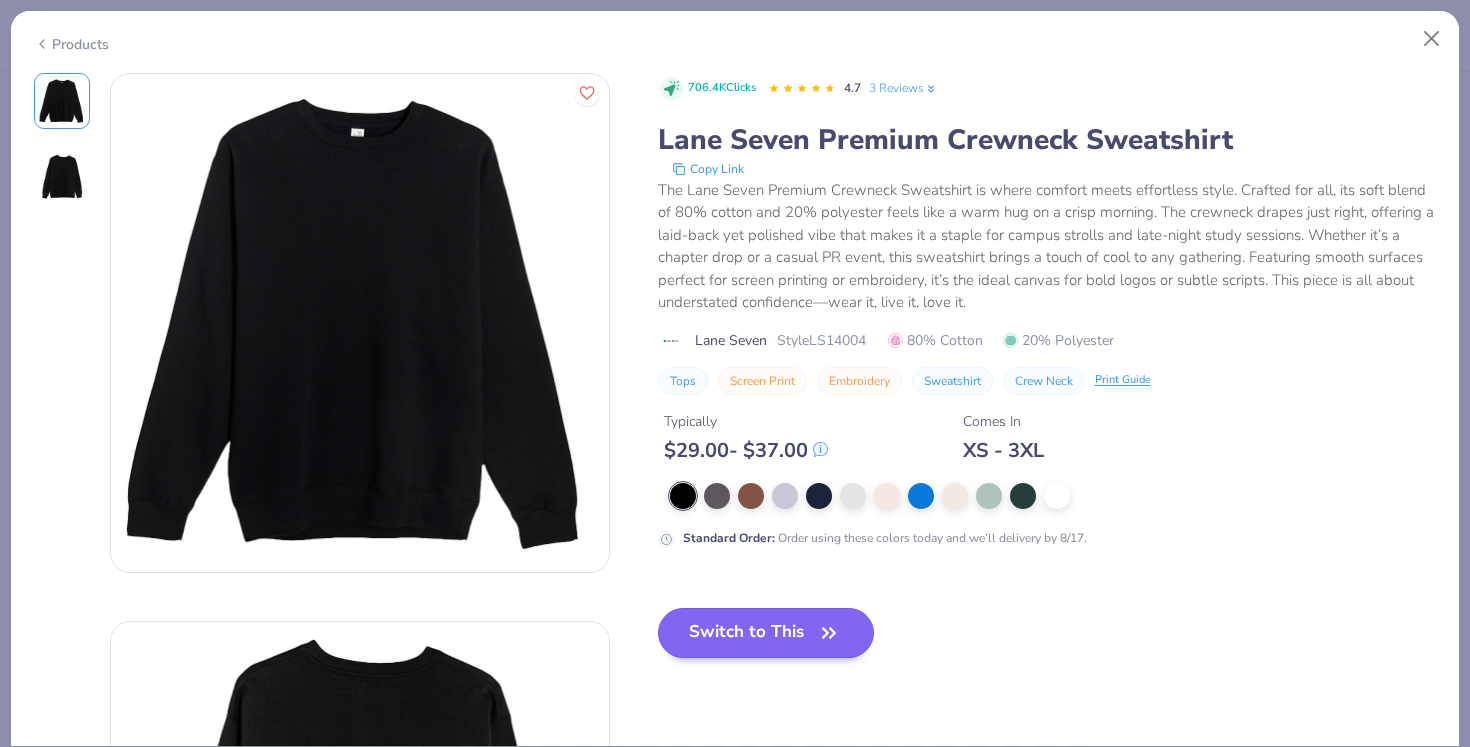 click on "Switch to This" at bounding box center (766, 633) 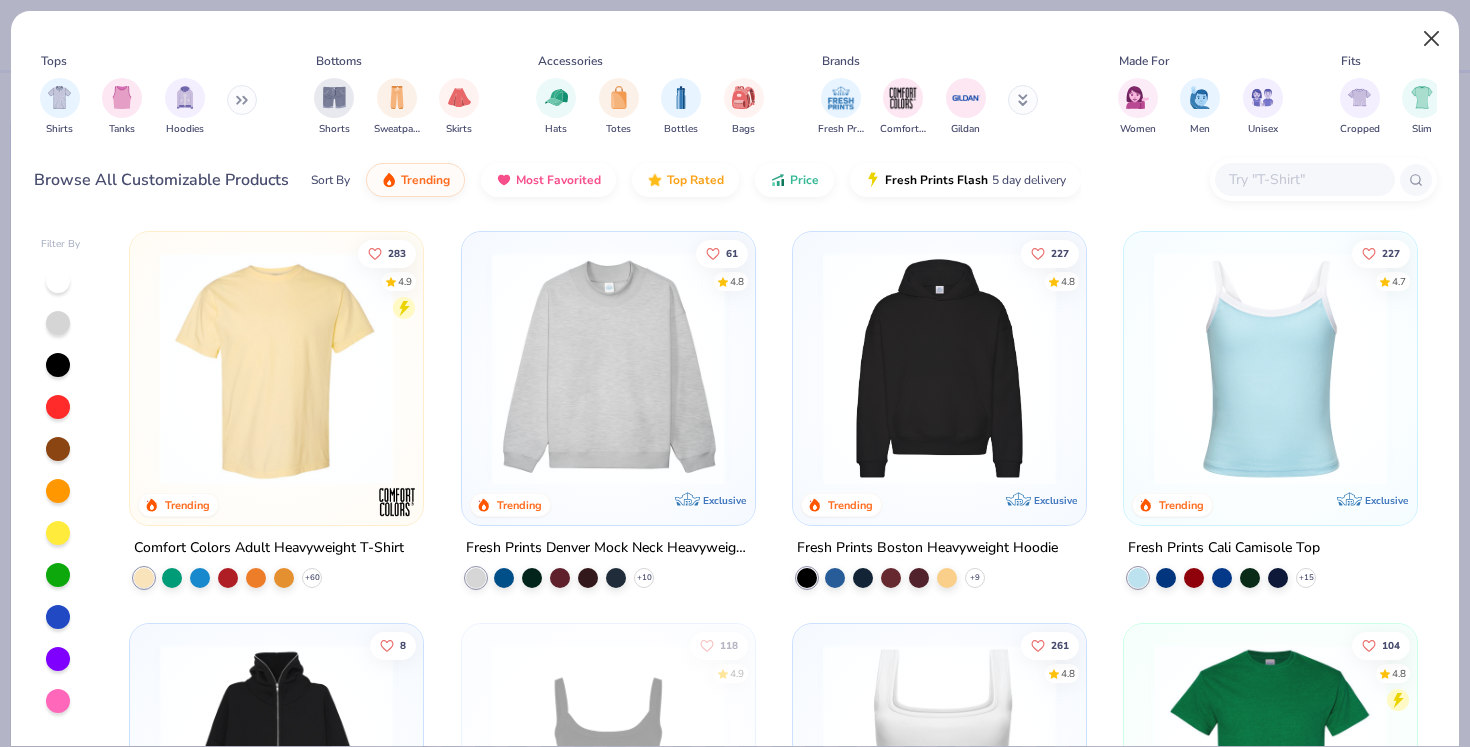 click at bounding box center [1432, 39] 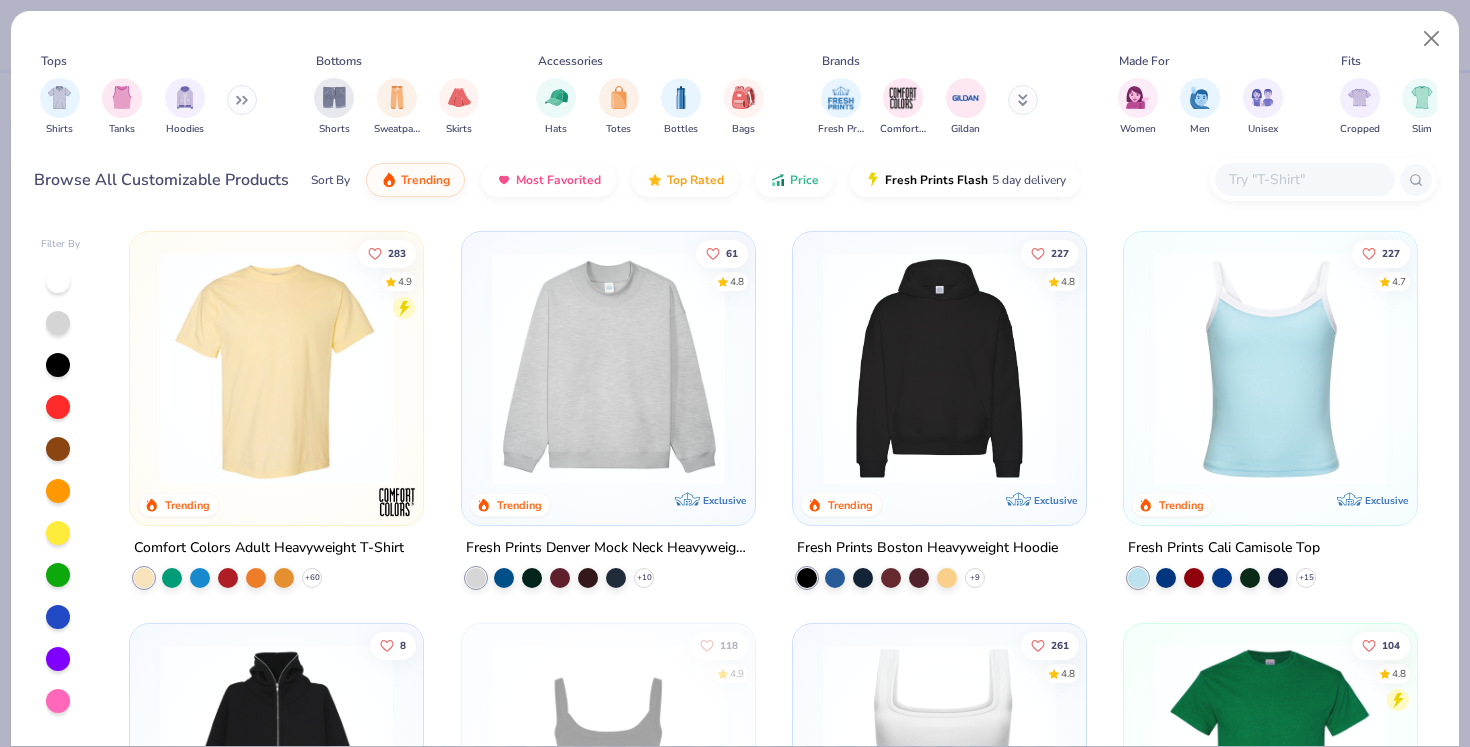 click at bounding box center (1432, 39) 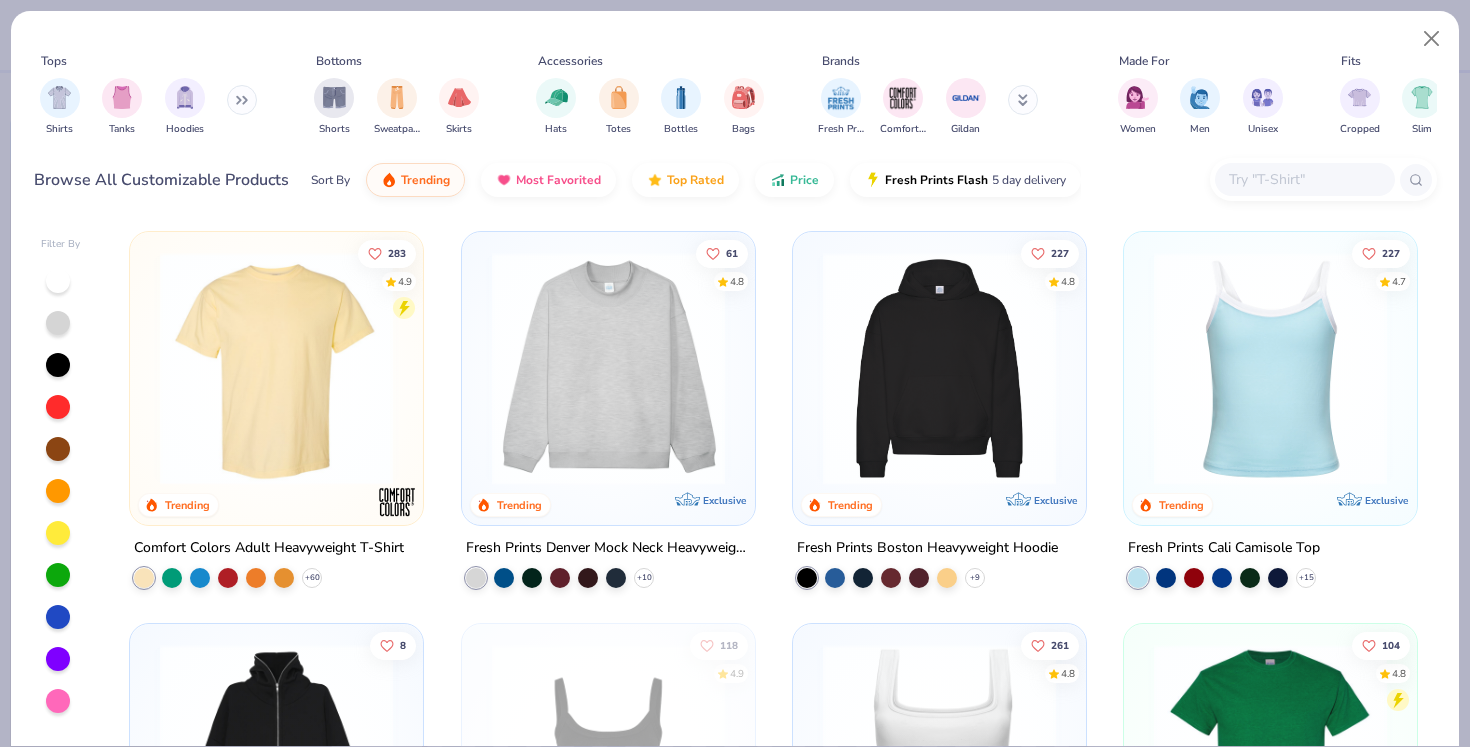 click at bounding box center (1432, 39) 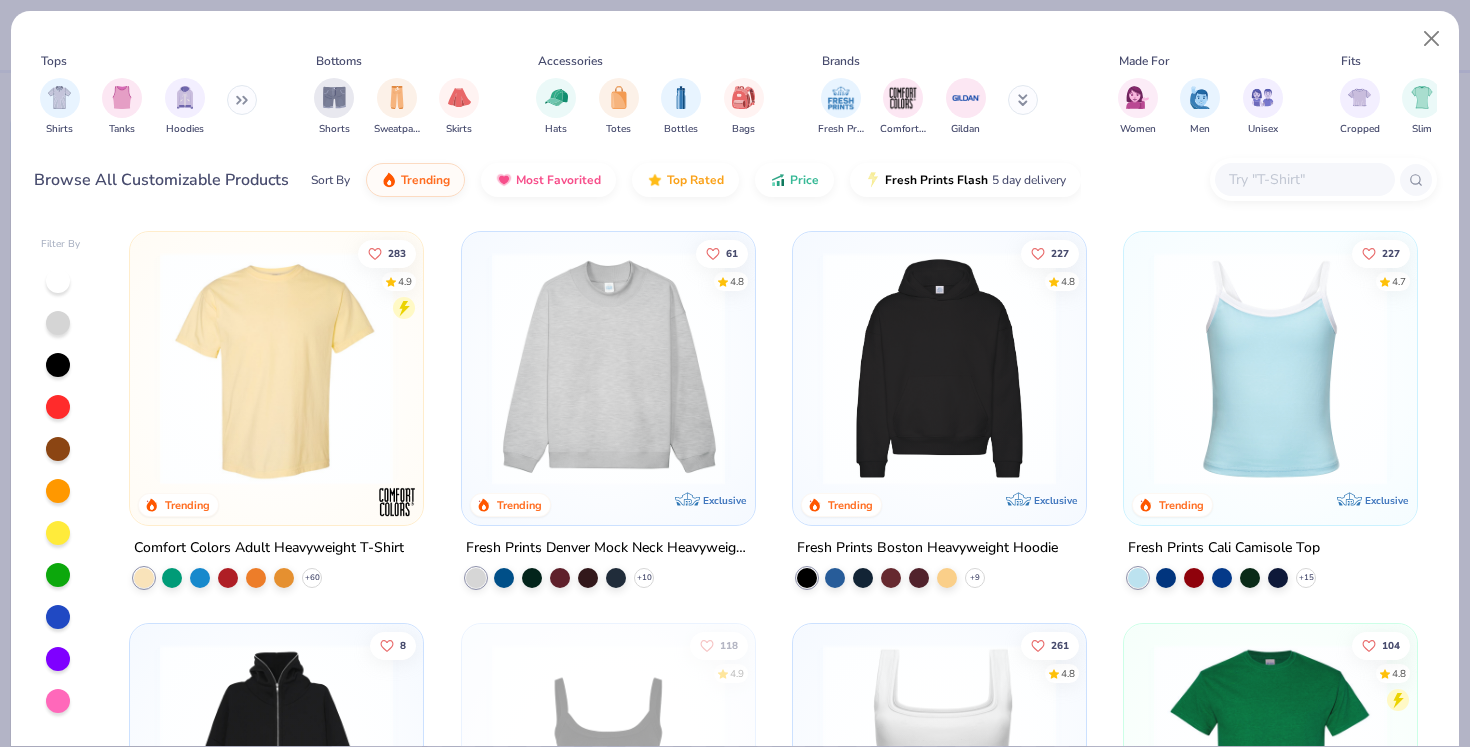 click on "Tops Shirts Tanks Hoodies Bottoms Shorts Sweatpants Skirts Accessories Hats Totes Bottles Bags Brands Fresh Prints Comfort Colors Gildan Made For Women Men Unisex Fits Cropped Slim Regular Oversized Styles Classic Sportswear Athleisure Minimums 12-17 18-23 24-35 Print Types Guide Embroidery Screen Print Patches Browse All Customizable Products Sort By Trending Most Favorited Top Rated Price Fresh Prints Flash 5 day delivery Filter By 283 4.9 Trending Comfort Colors Adult Heavyweight T-Shirt + 60 61 4.8 Trending Exclusive Fresh Prints Denver Mock Neck Heavyweight Sweatshirt + 10 227 4.8 Trending Exclusive Fresh Prints Boston Heavyweight Hoodie + 9 227 4.7 Trending Exclusive Fresh Prints Cali Camisole Top + 15 8 Trending Bella + Canvas Unisex Total Zip Hoodie 118 4.9 Trending Bella Canvas Ladies' Micro Ribbed Scoop Tank 261 4.8 Trending Exclusive Fresh Prints Sydney Square Neck Tank Top + 14 104 4.8 Trending Gildan Adult Heavy Cotton T-Shirt + 44 209 4.8 Trending + 37 4.7 Trending 95 4.9 Trending + 44 151 4.7 +" at bounding box center [735, 373] 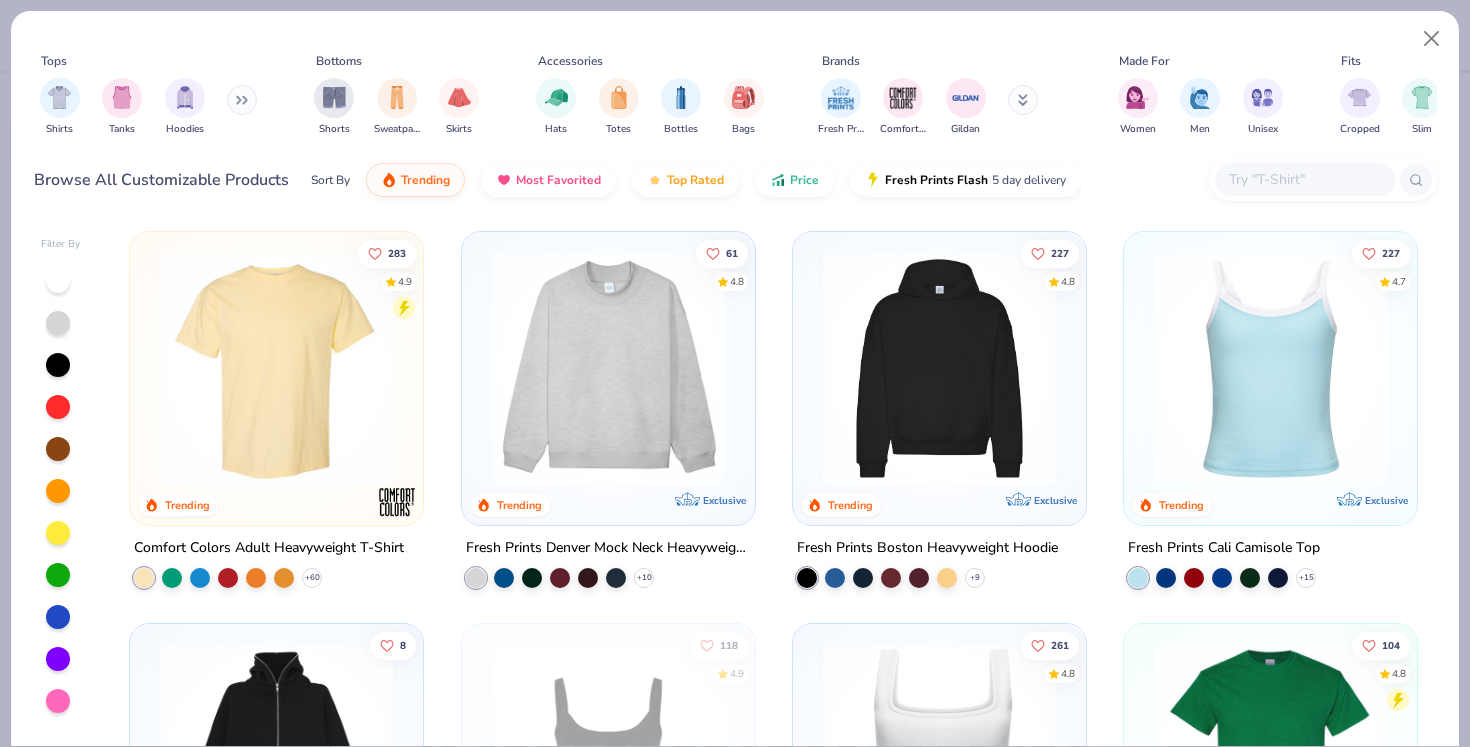 type on "x" 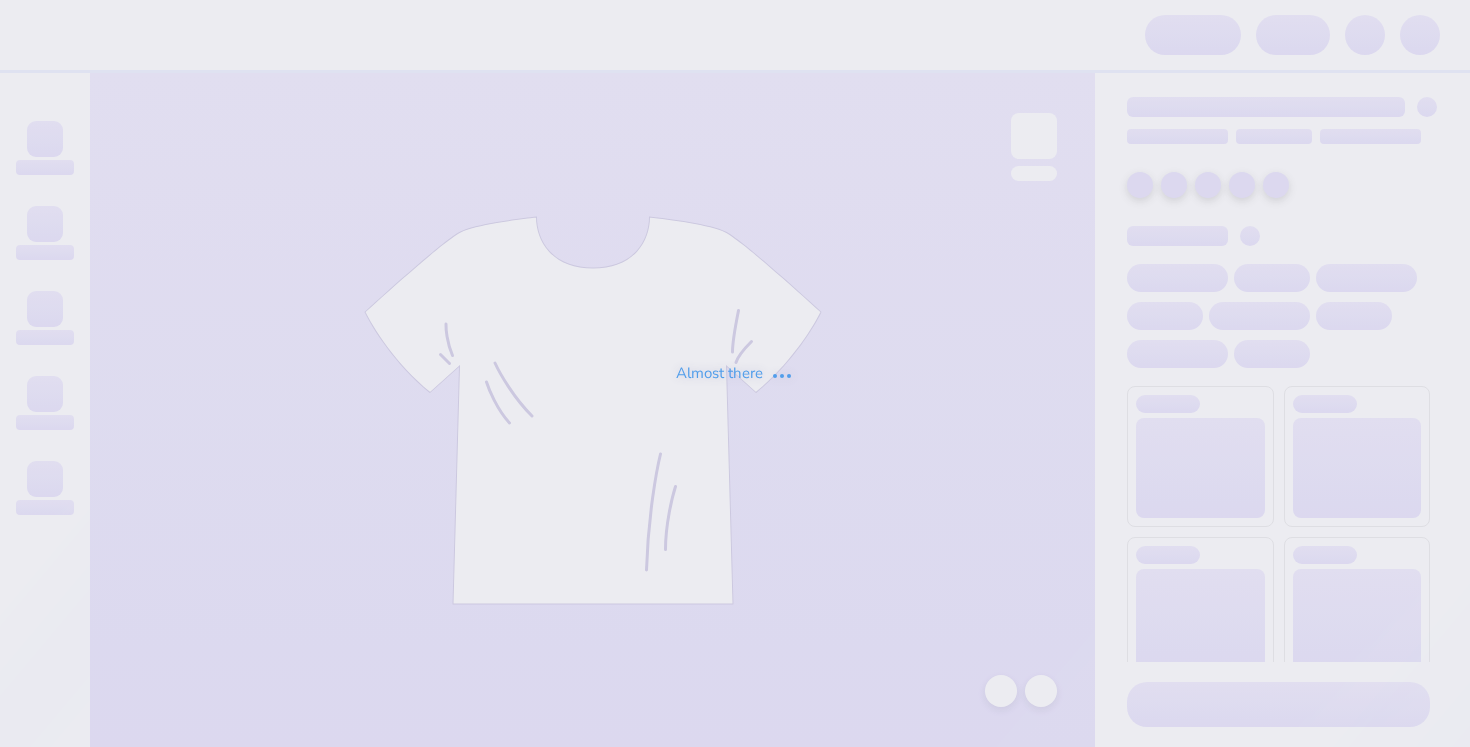 scroll, scrollTop: 0, scrollLeft: 0, axis: both 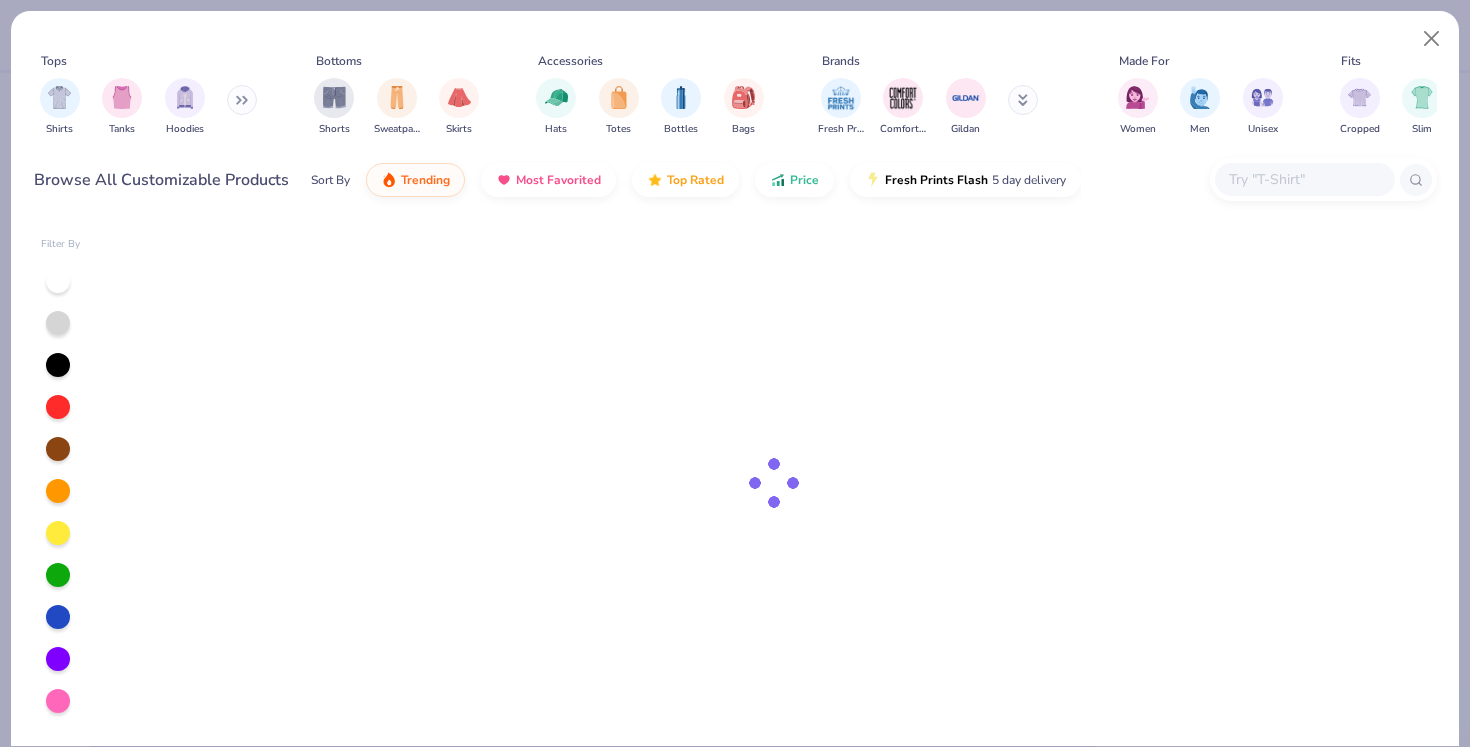 type on "50" 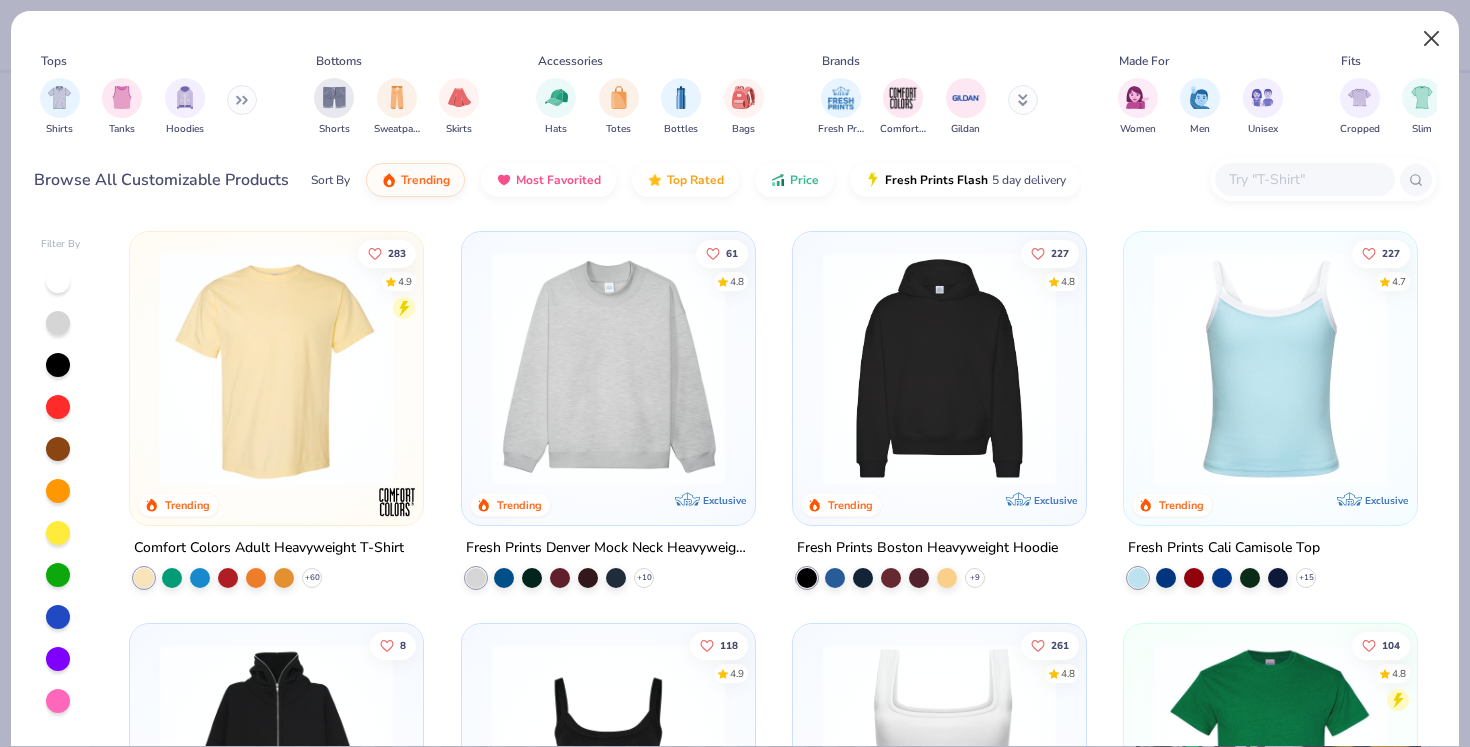 click at bounding box center [1432, 39] 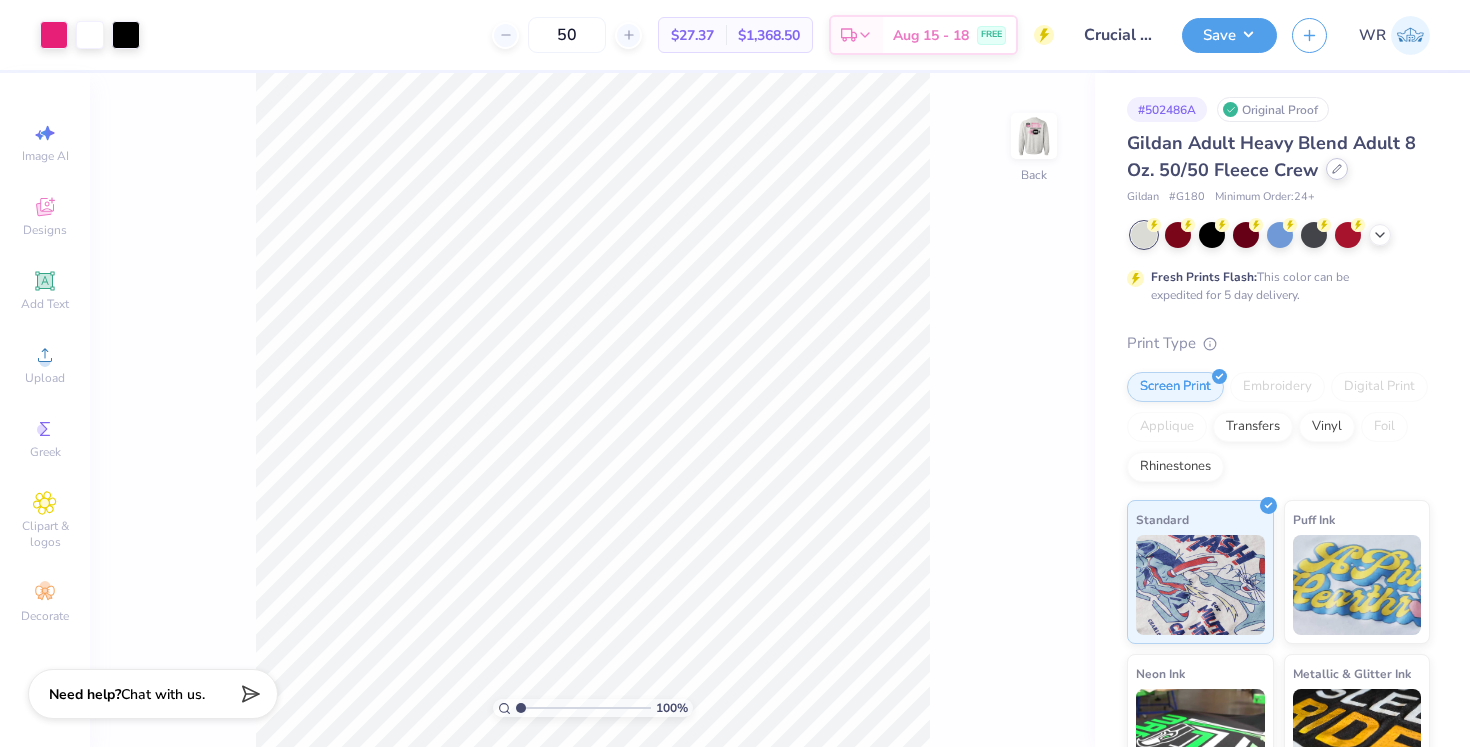 click 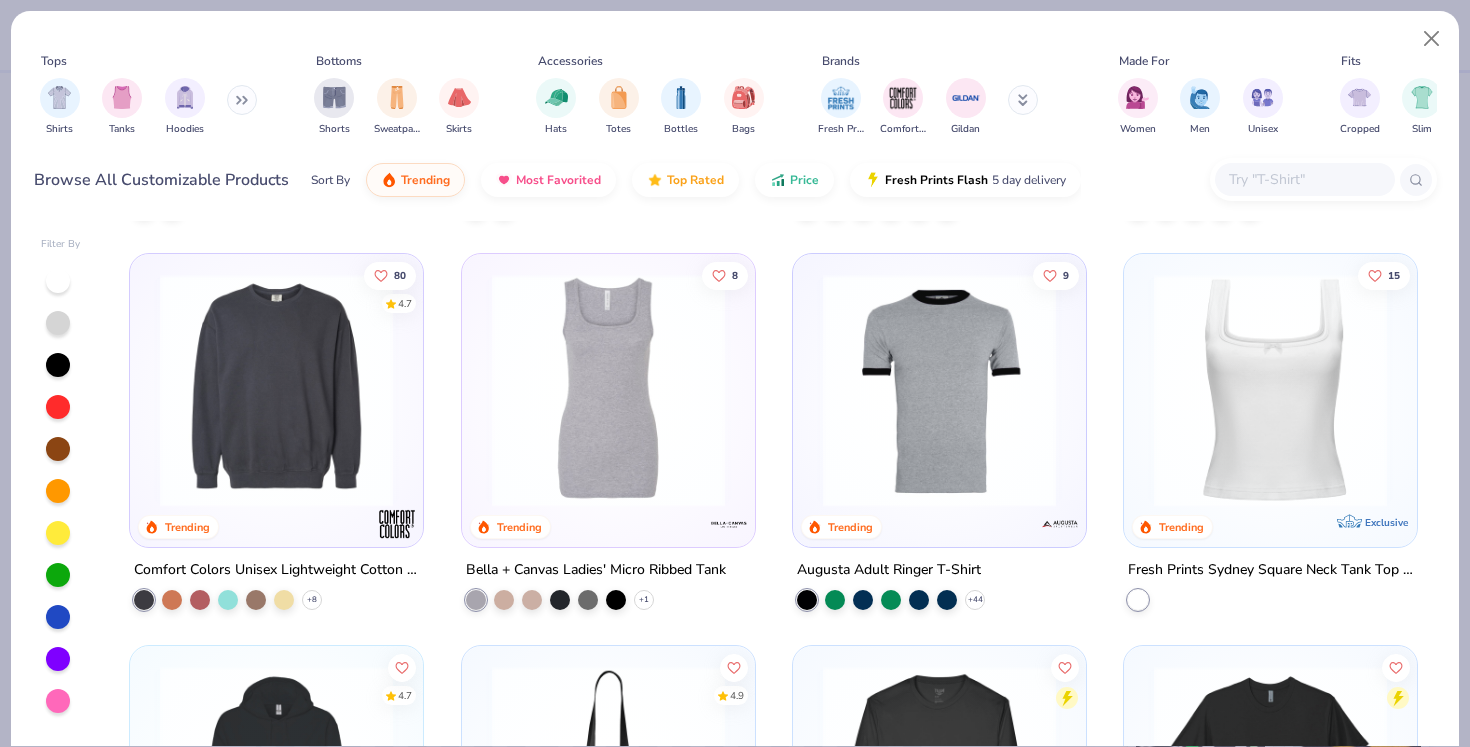 scroll, scrollTop: 6255, scrollLeft: 0, axis: vertical 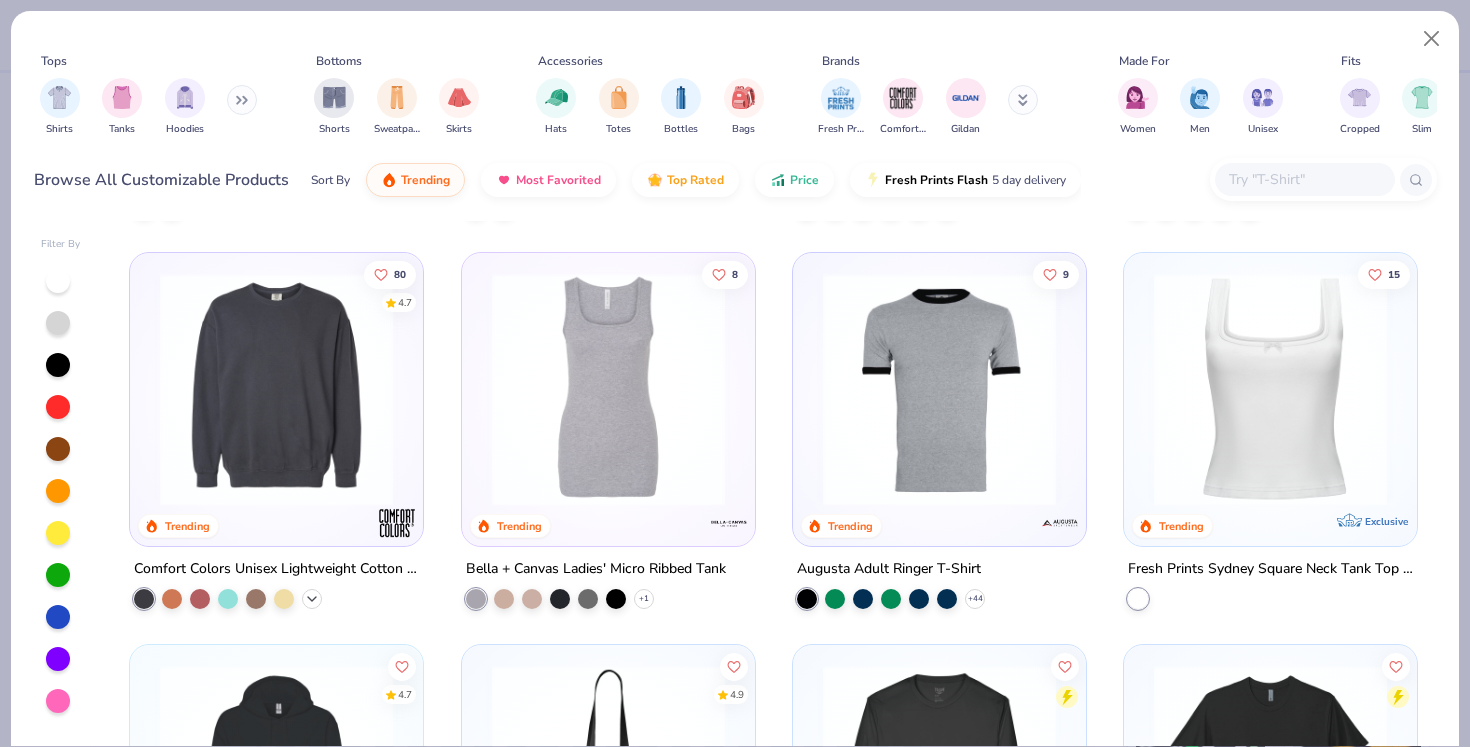 click 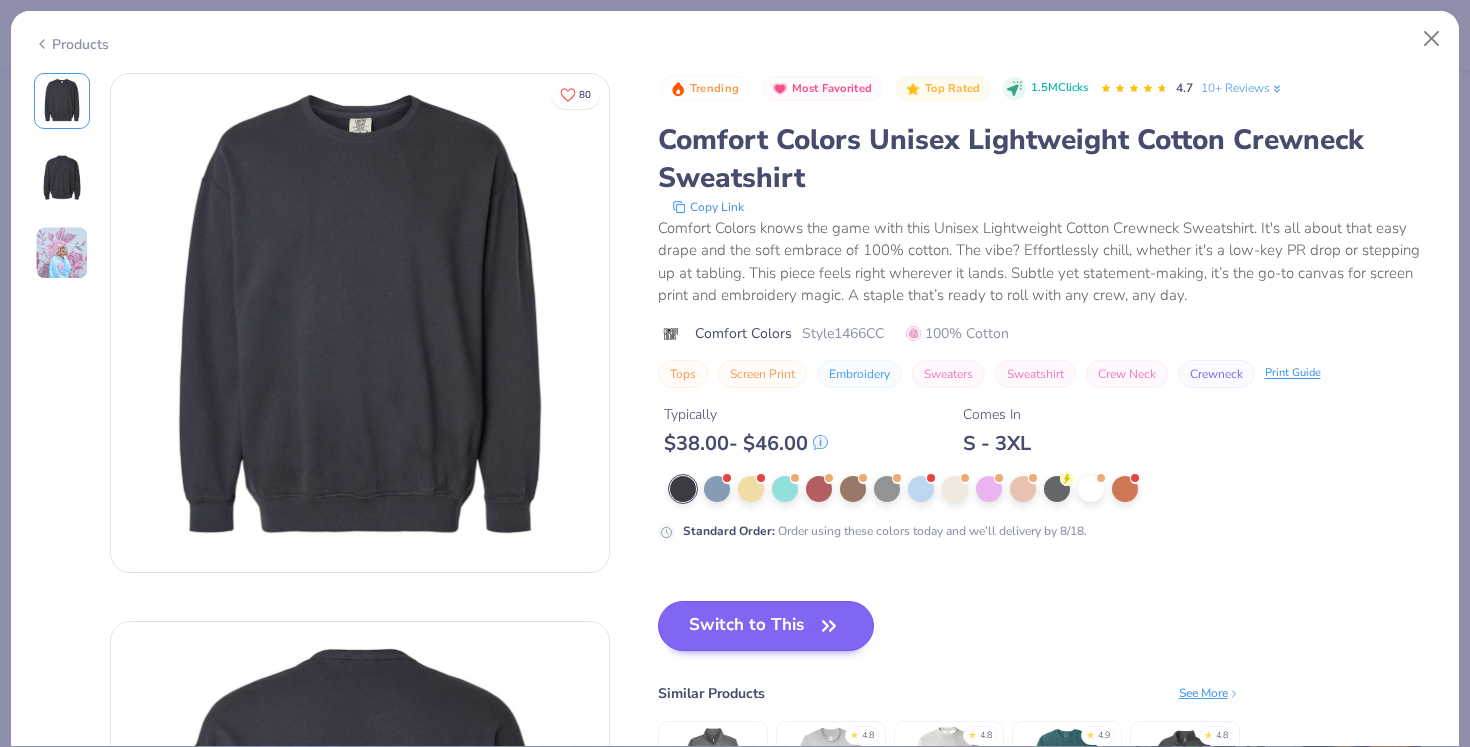 click on "Switch to This" at bounding box center [766, 626] 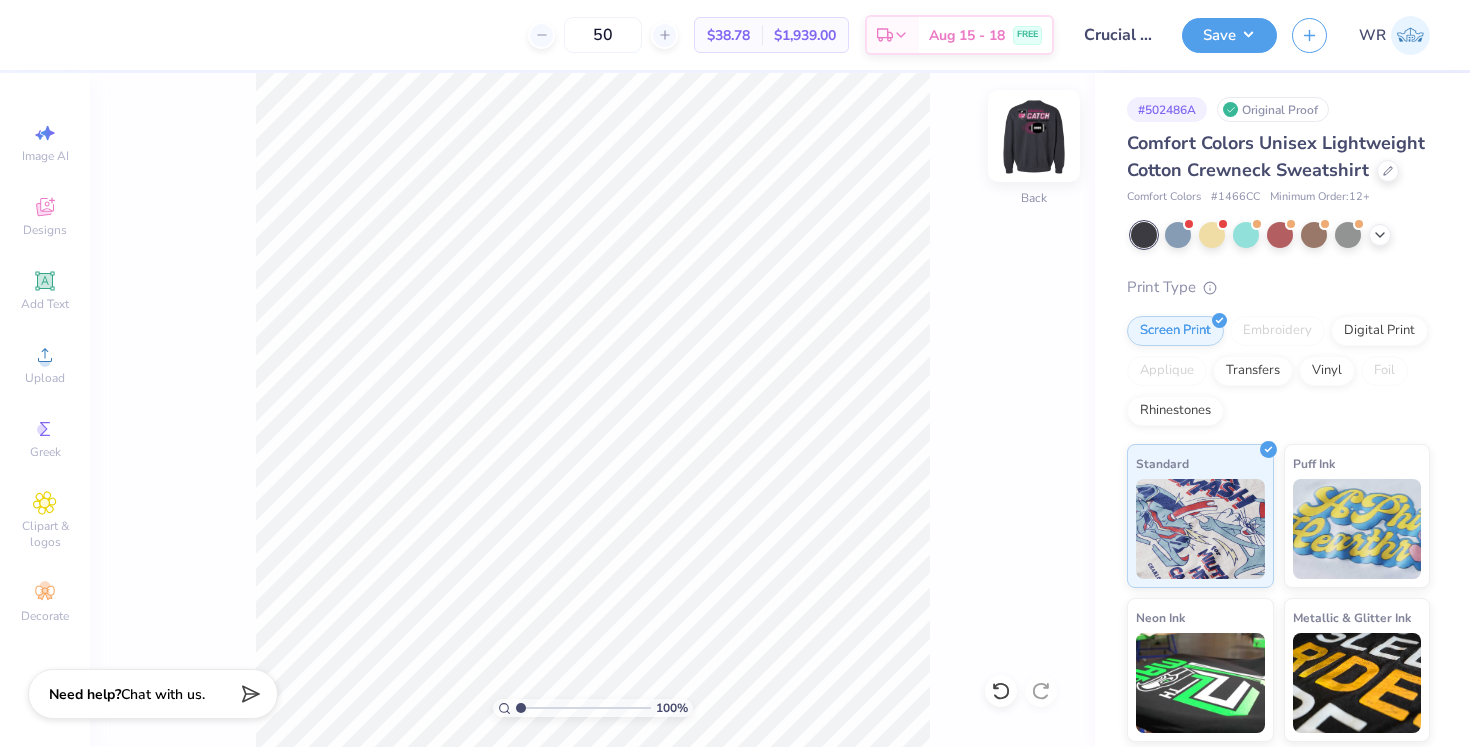 click at bounding box center (1034, 136) 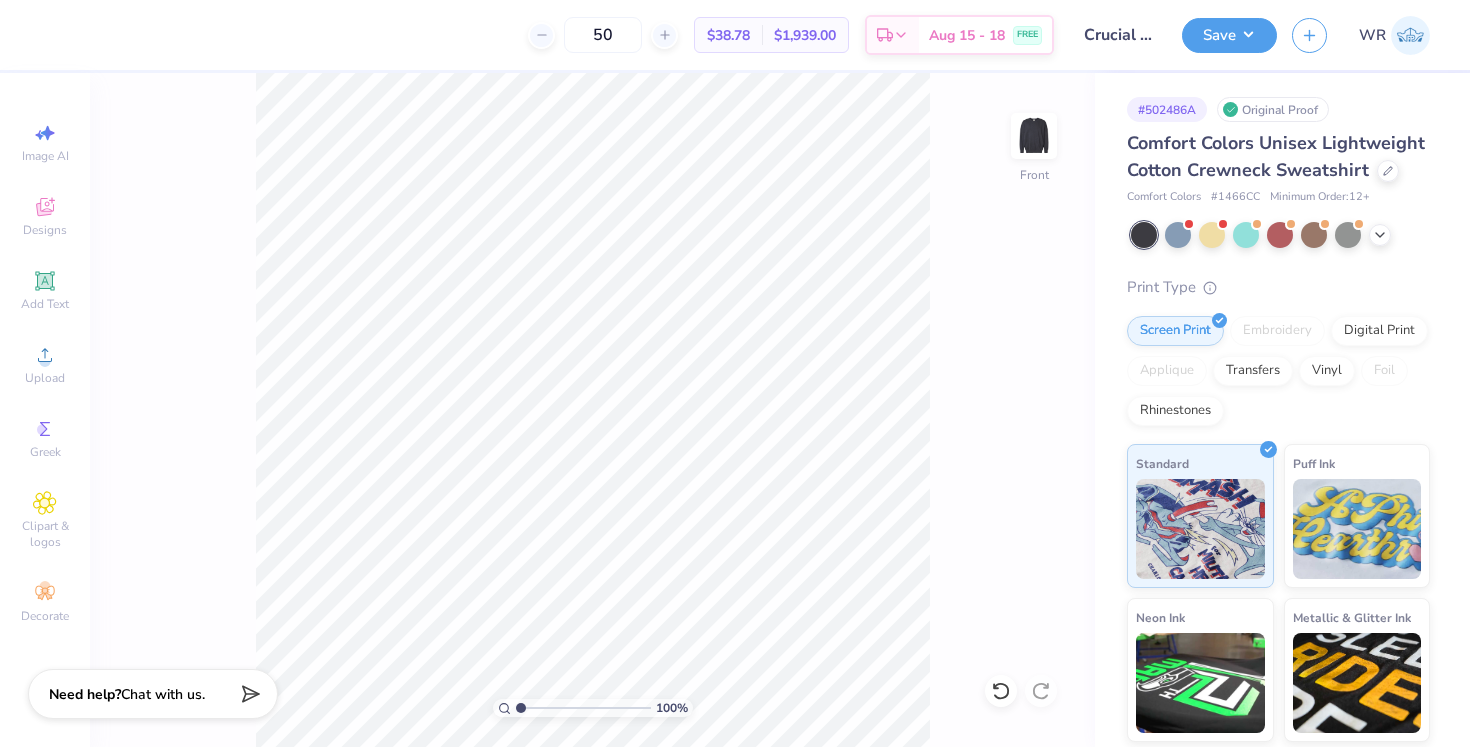 click on "100  % Front" at bounding box center [592, 410] 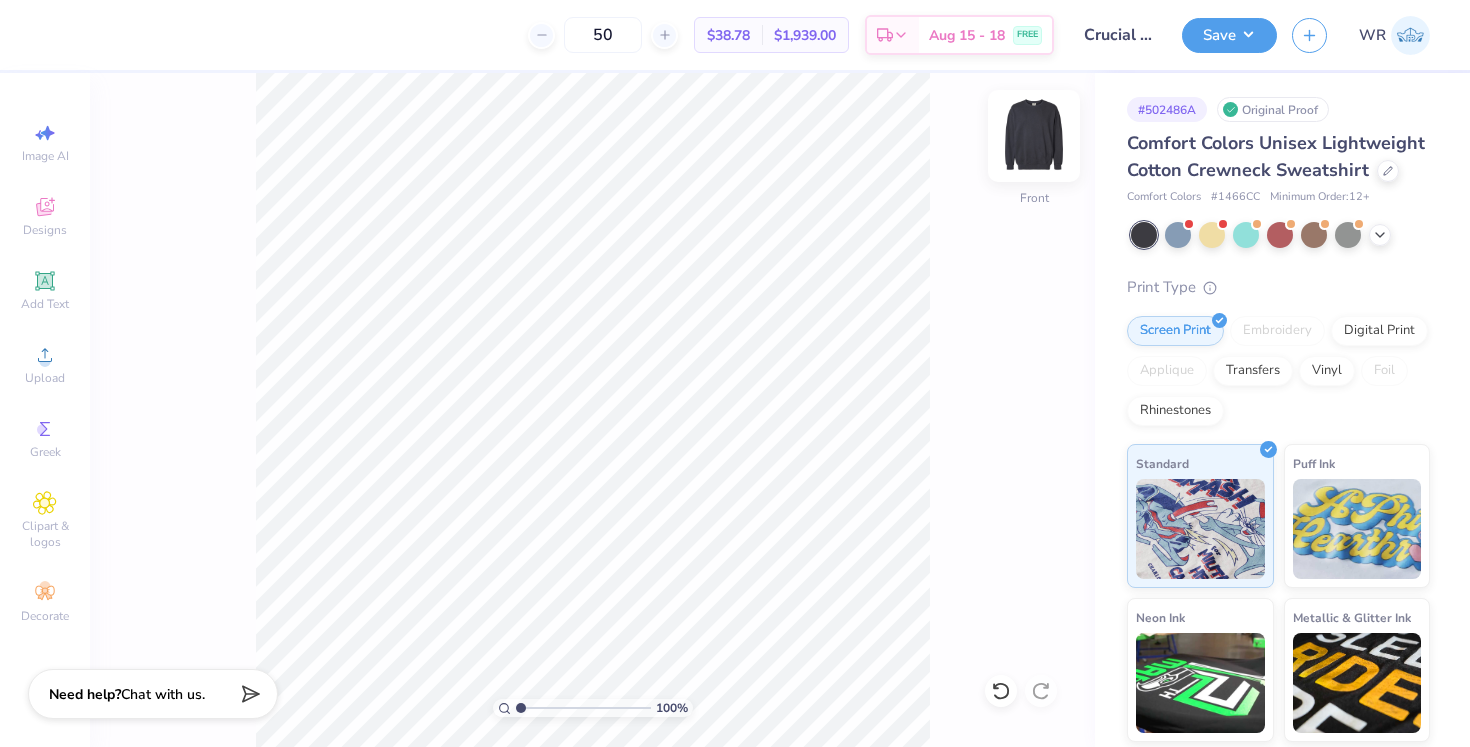 click at bounding box center [1034, 136] 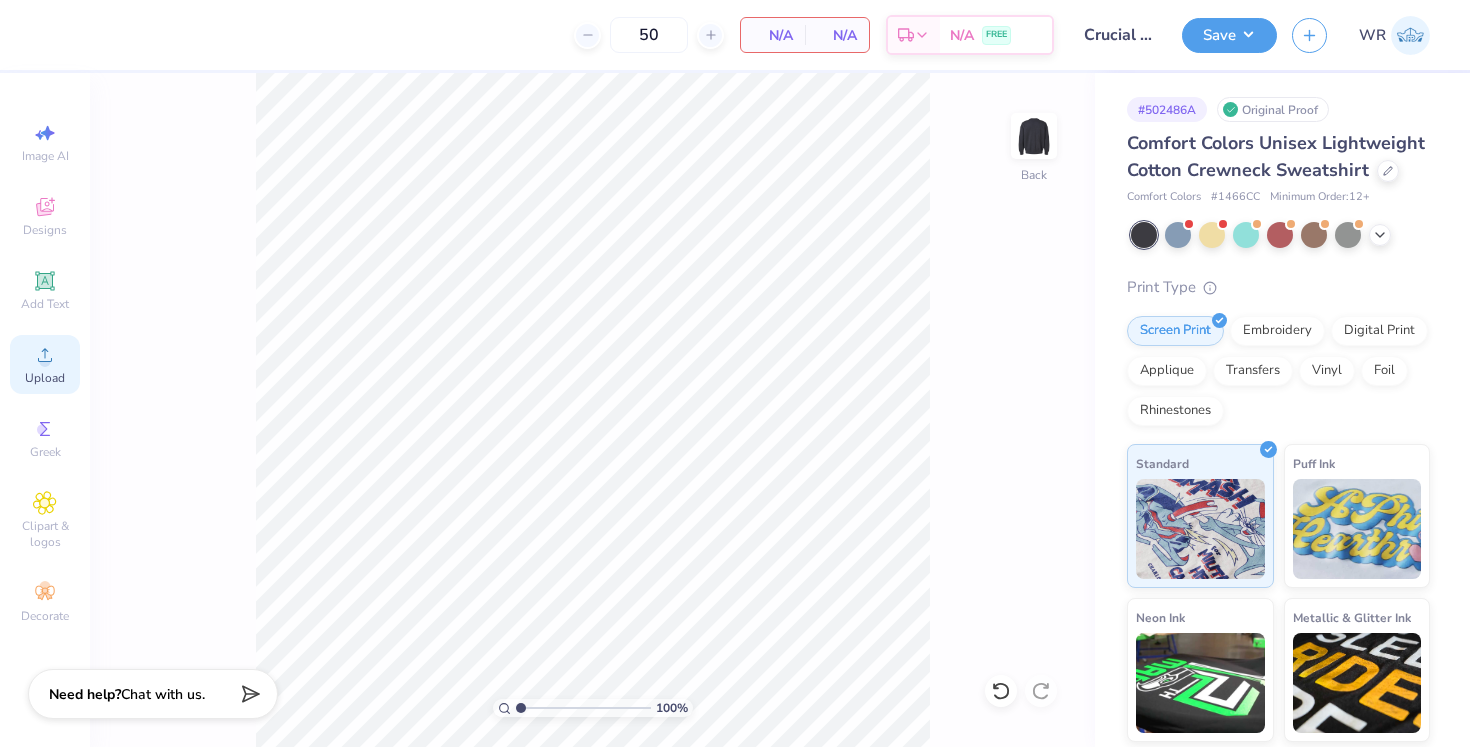 click 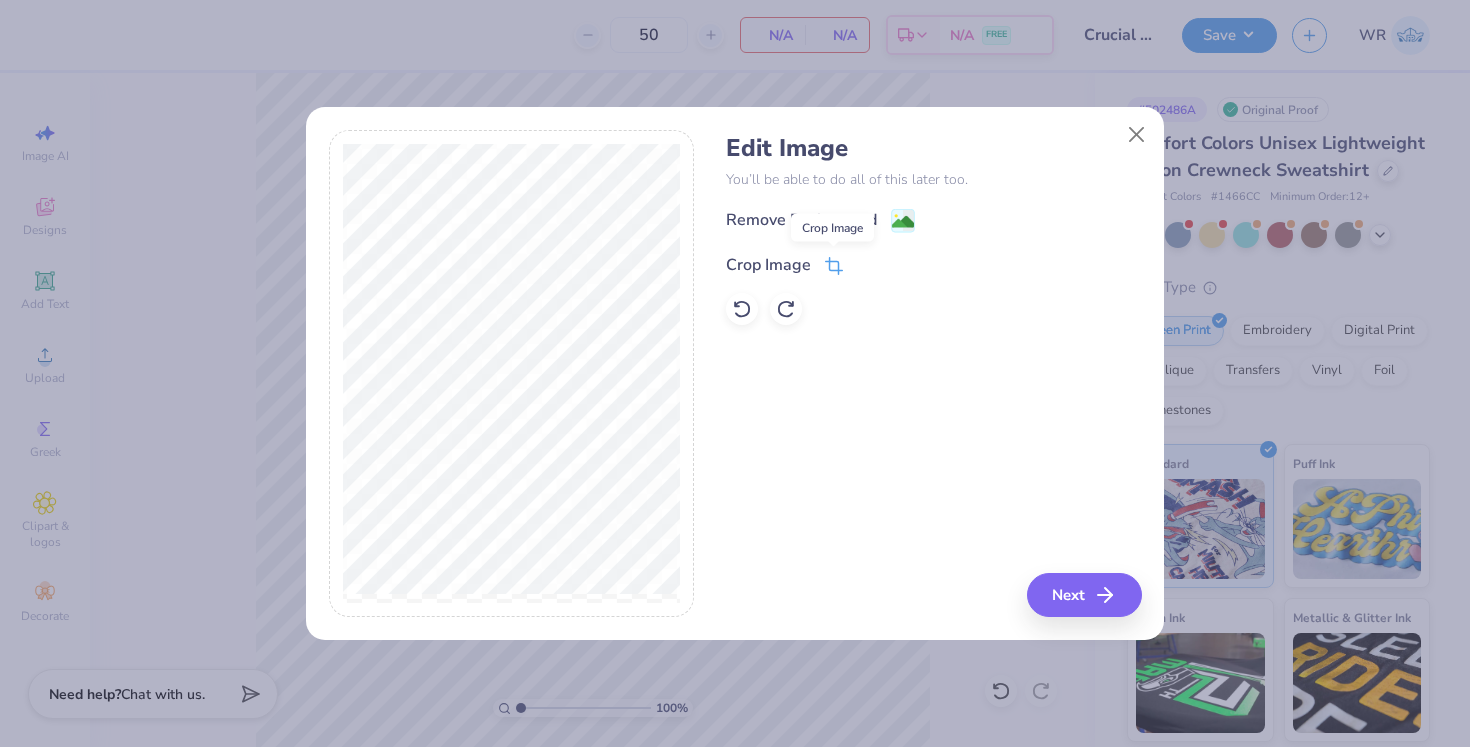 click 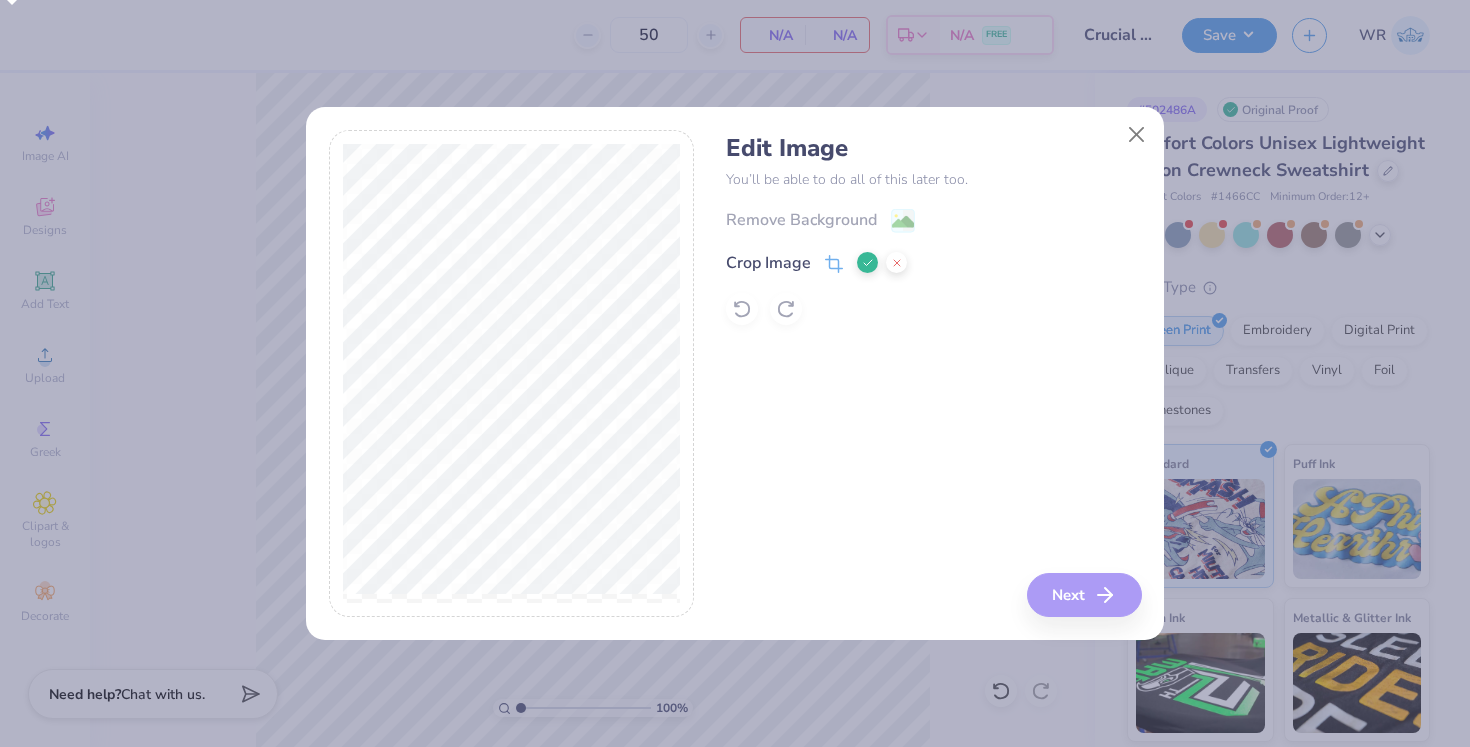 click 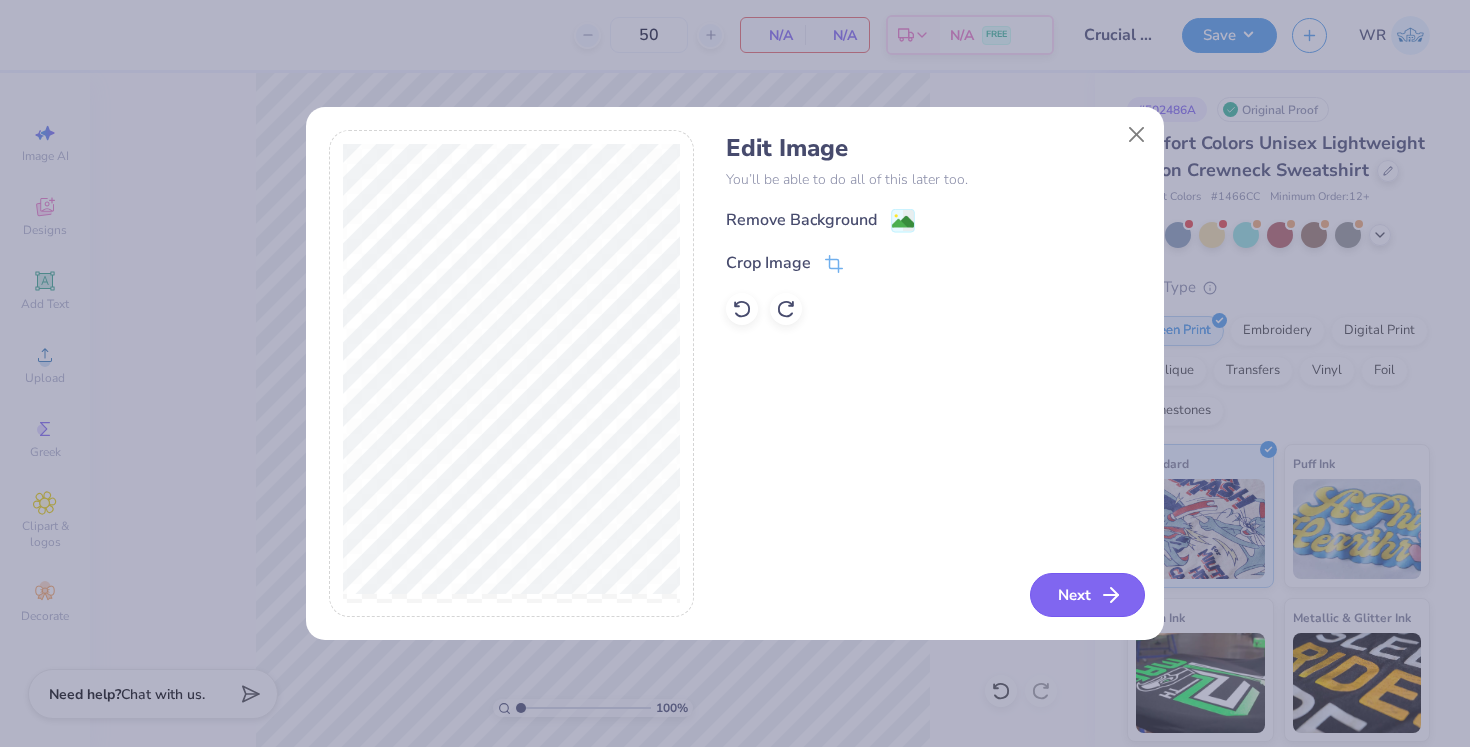 click on "Next" at bounding box center (1087, 595) 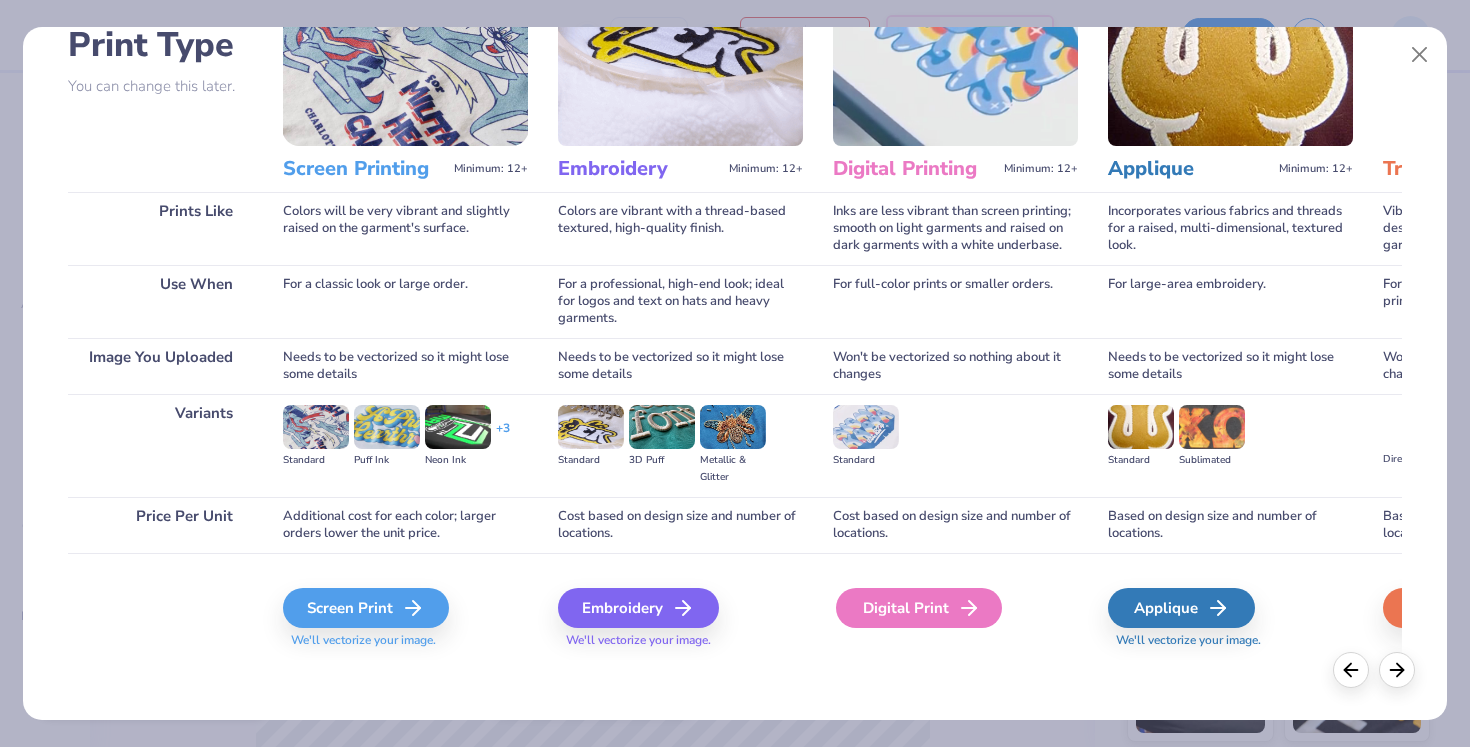 scroll, scrollTop: 150, scrollLeft: 0, axis: vertical 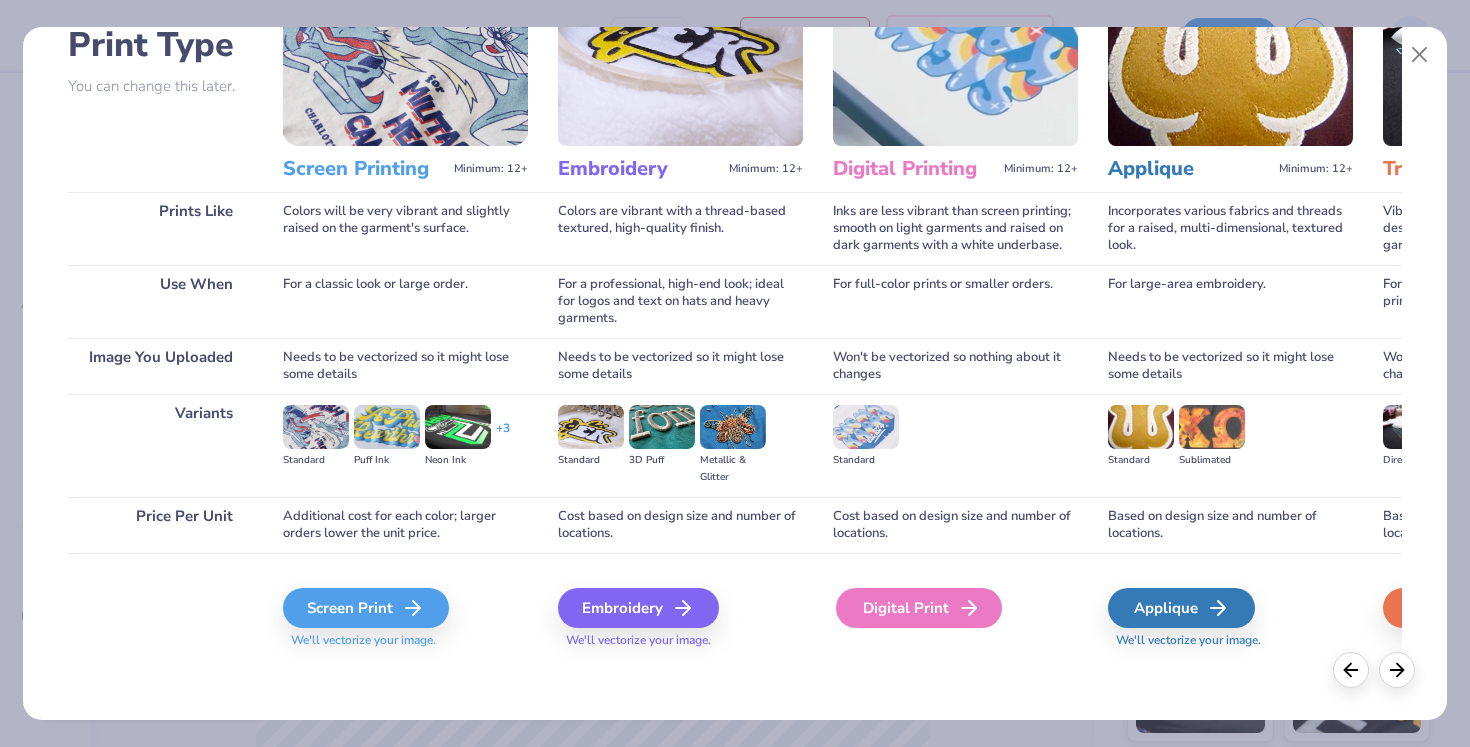 click on "Digital Print" at bounding box center (919, 608) 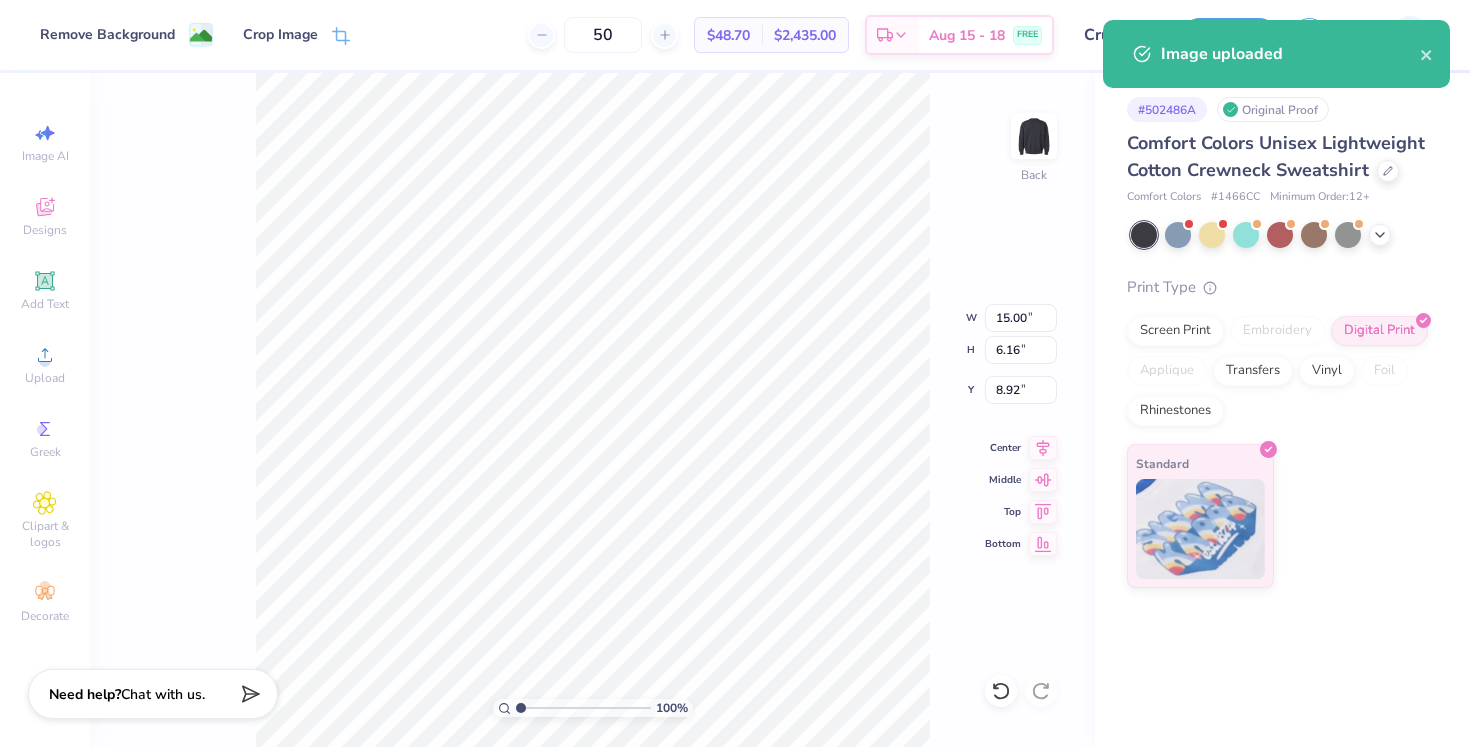 type on "3.41" 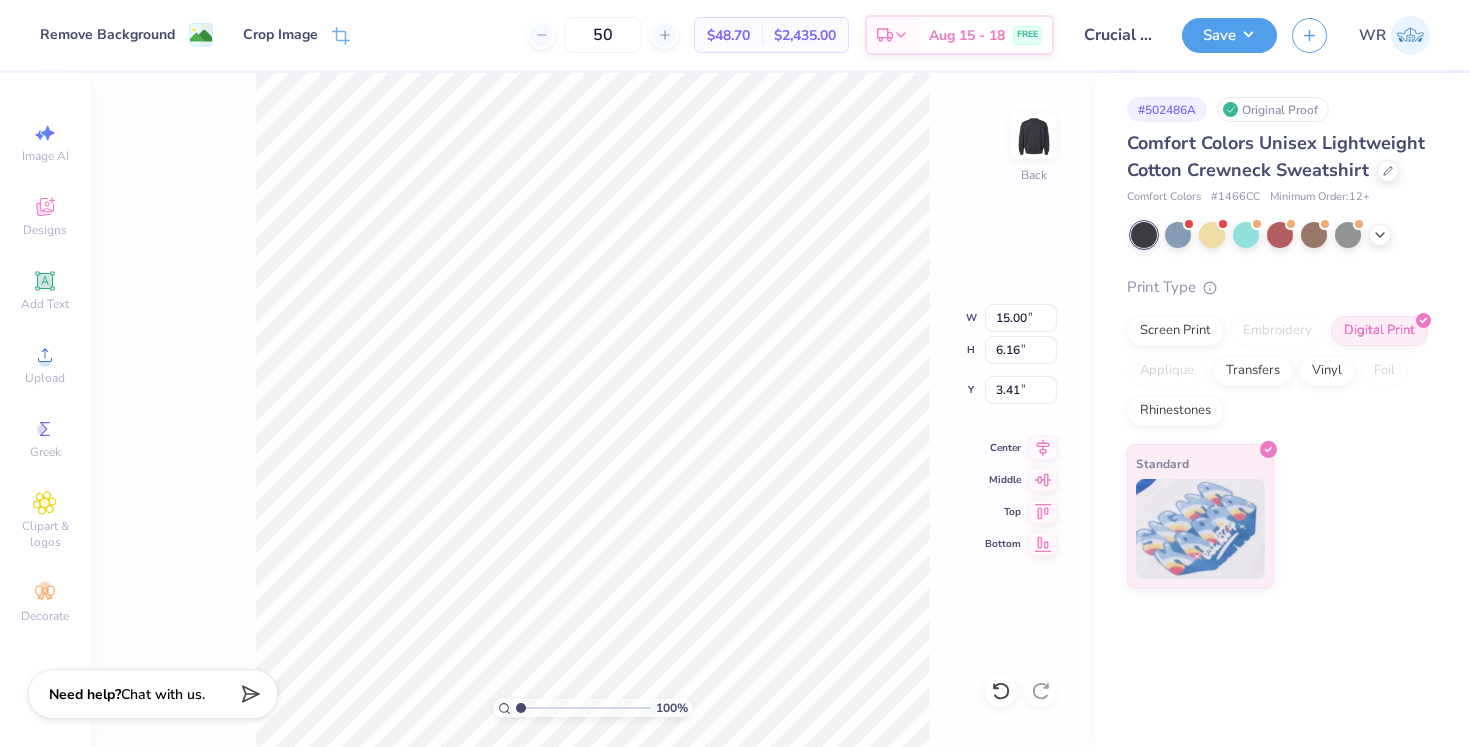 type on "6.00" 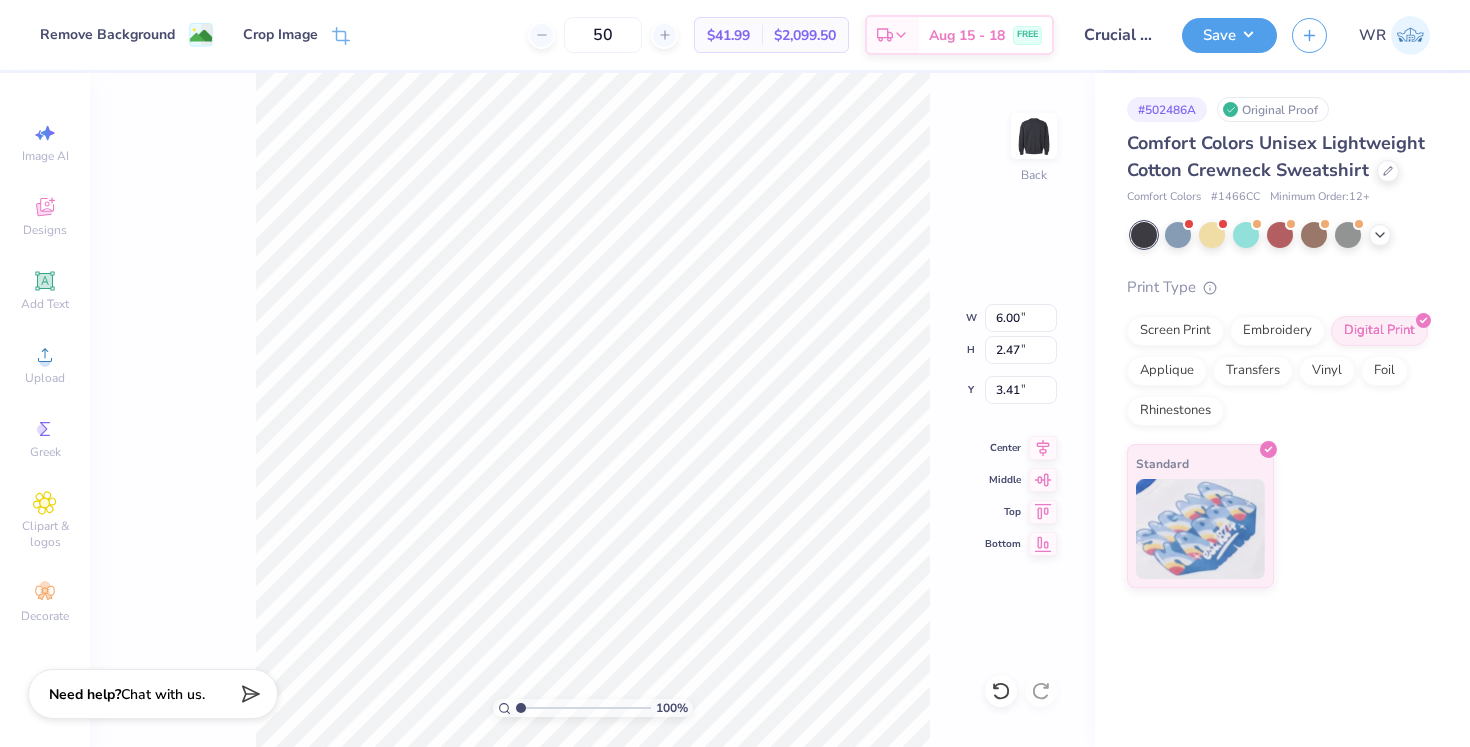 type on "4.38" 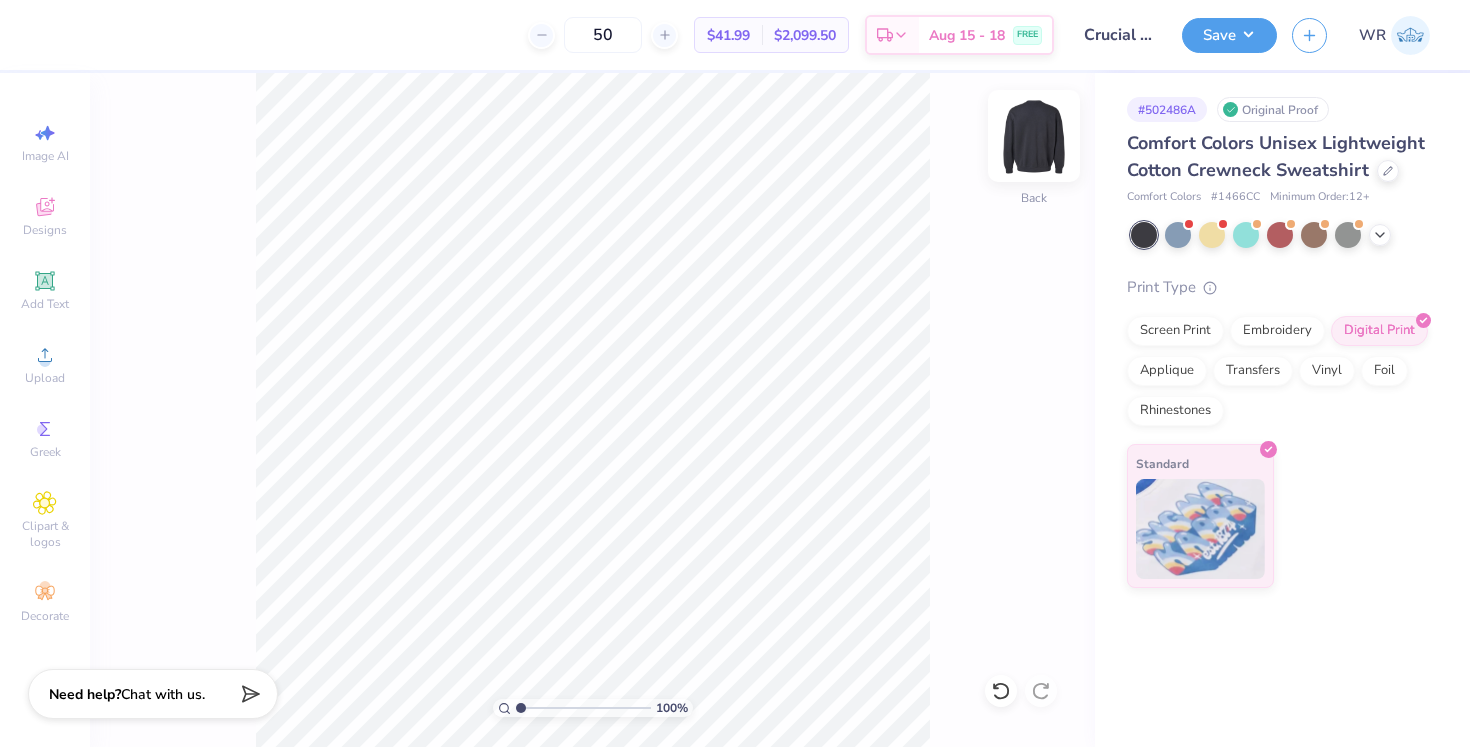 click at bounding box center (1034, 136) 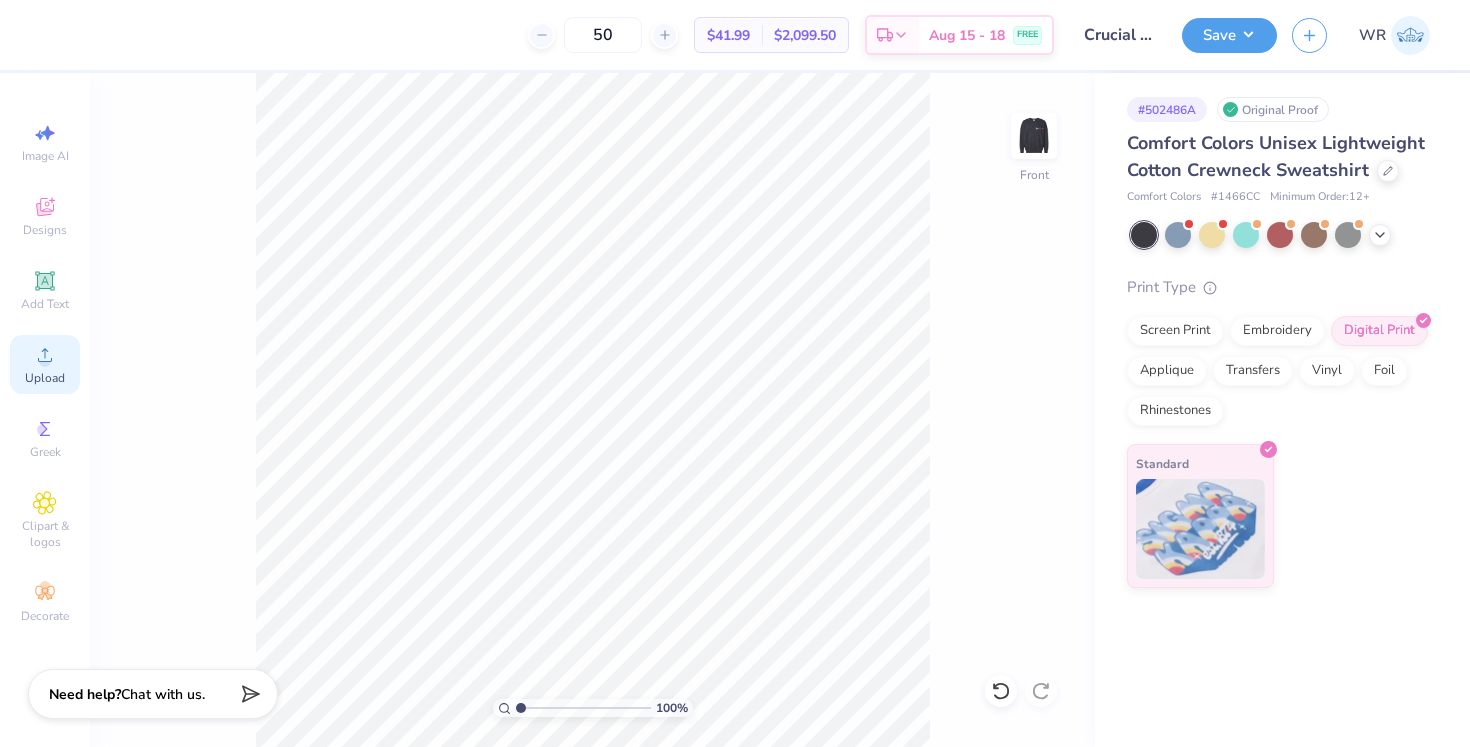 click 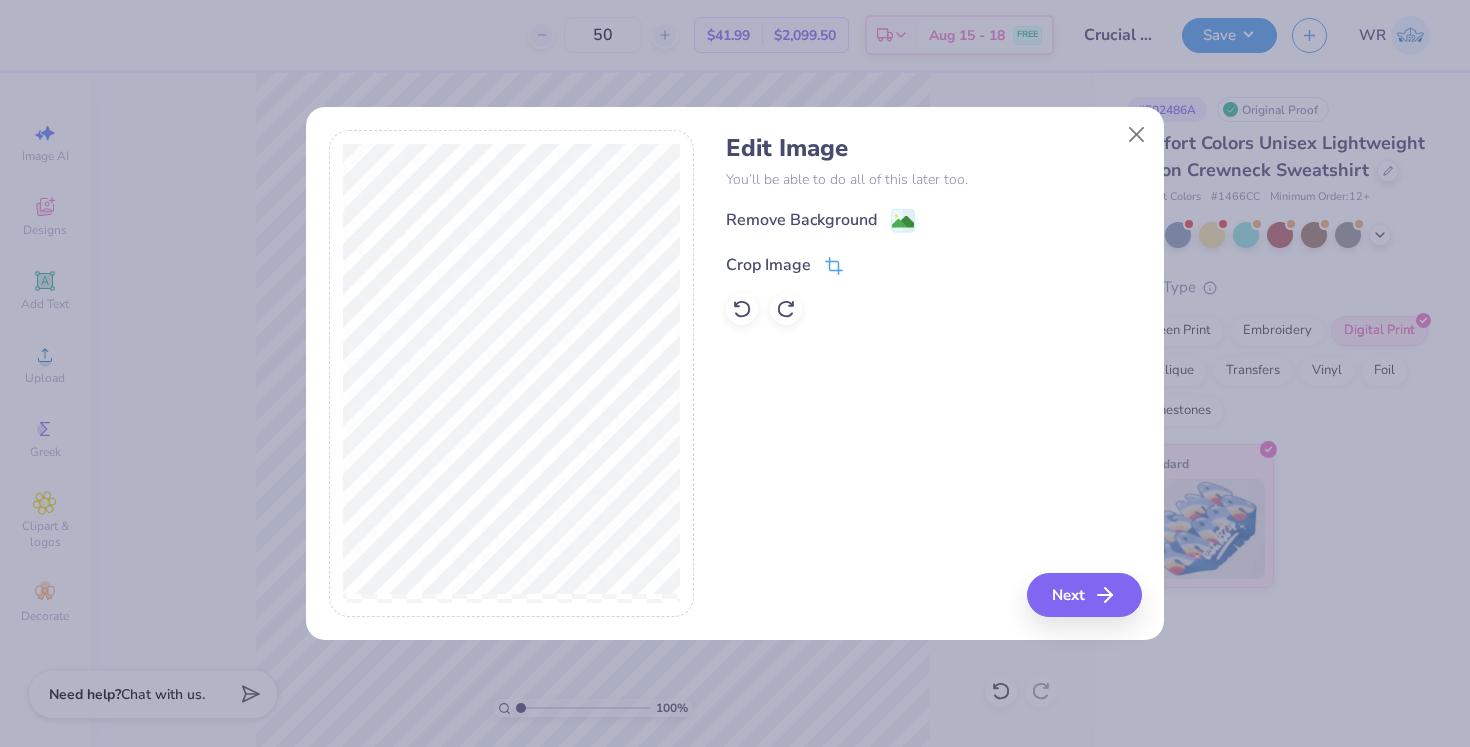 click 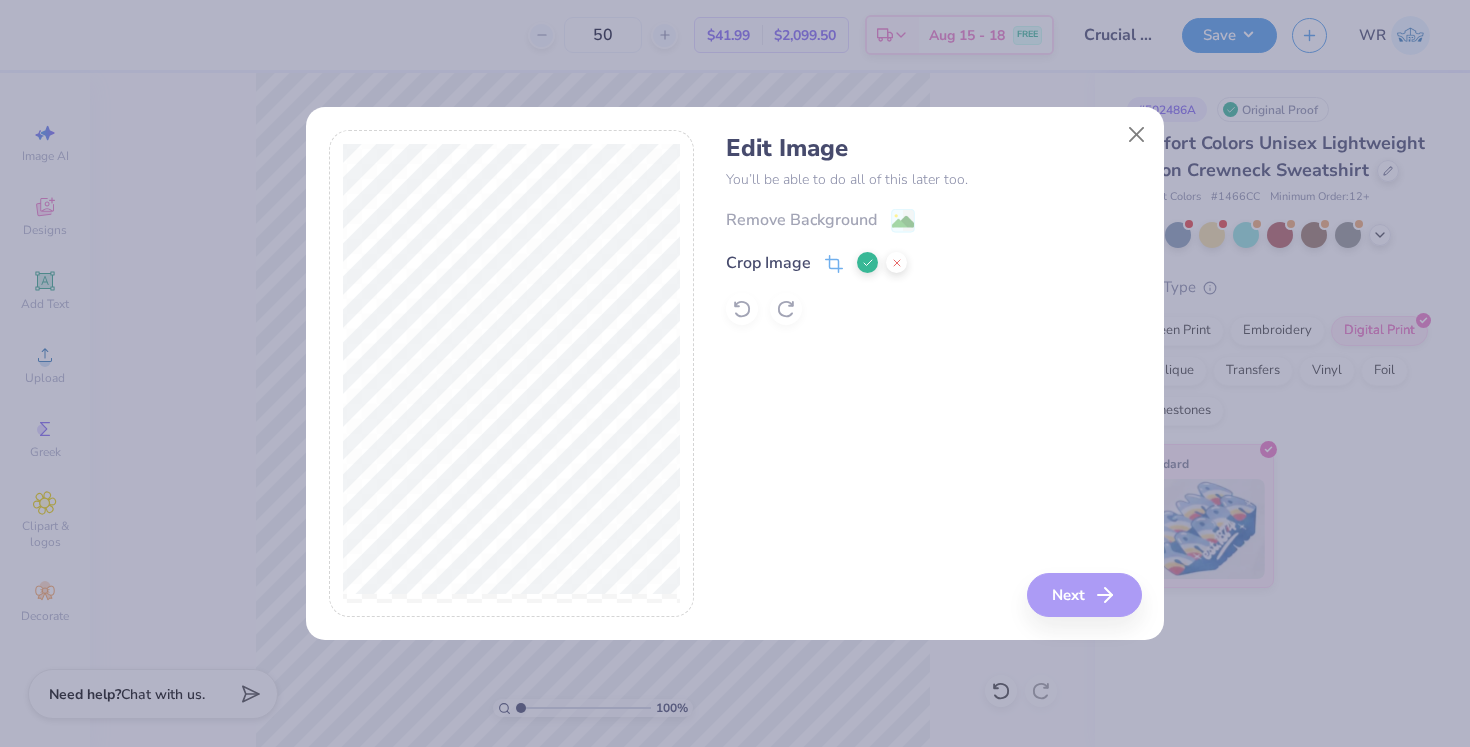 click on "Edit Image You’ll be able to do all of this later too. Remove Background Crop Image Next" at bounding box center (735, 385) 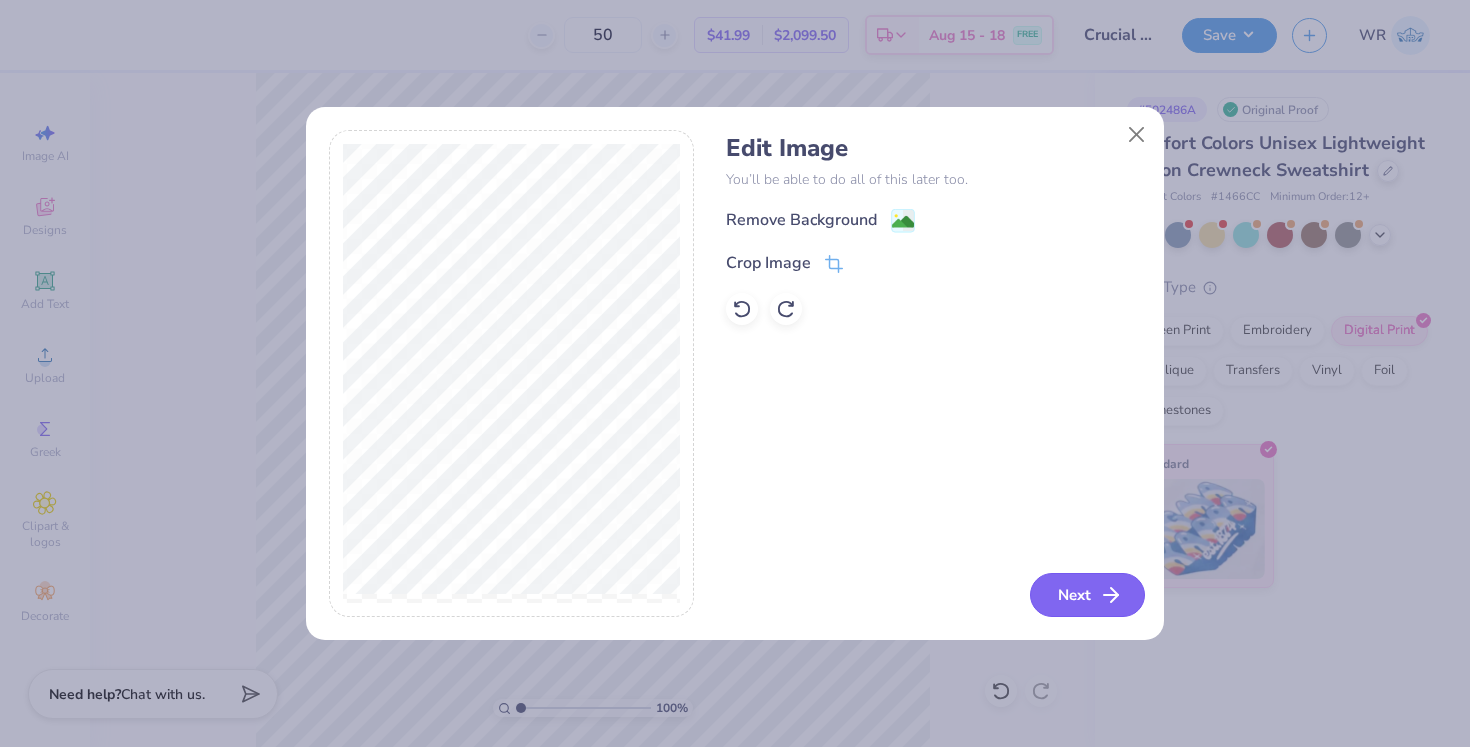 click on "Next" at bounding box center (1087, 595) 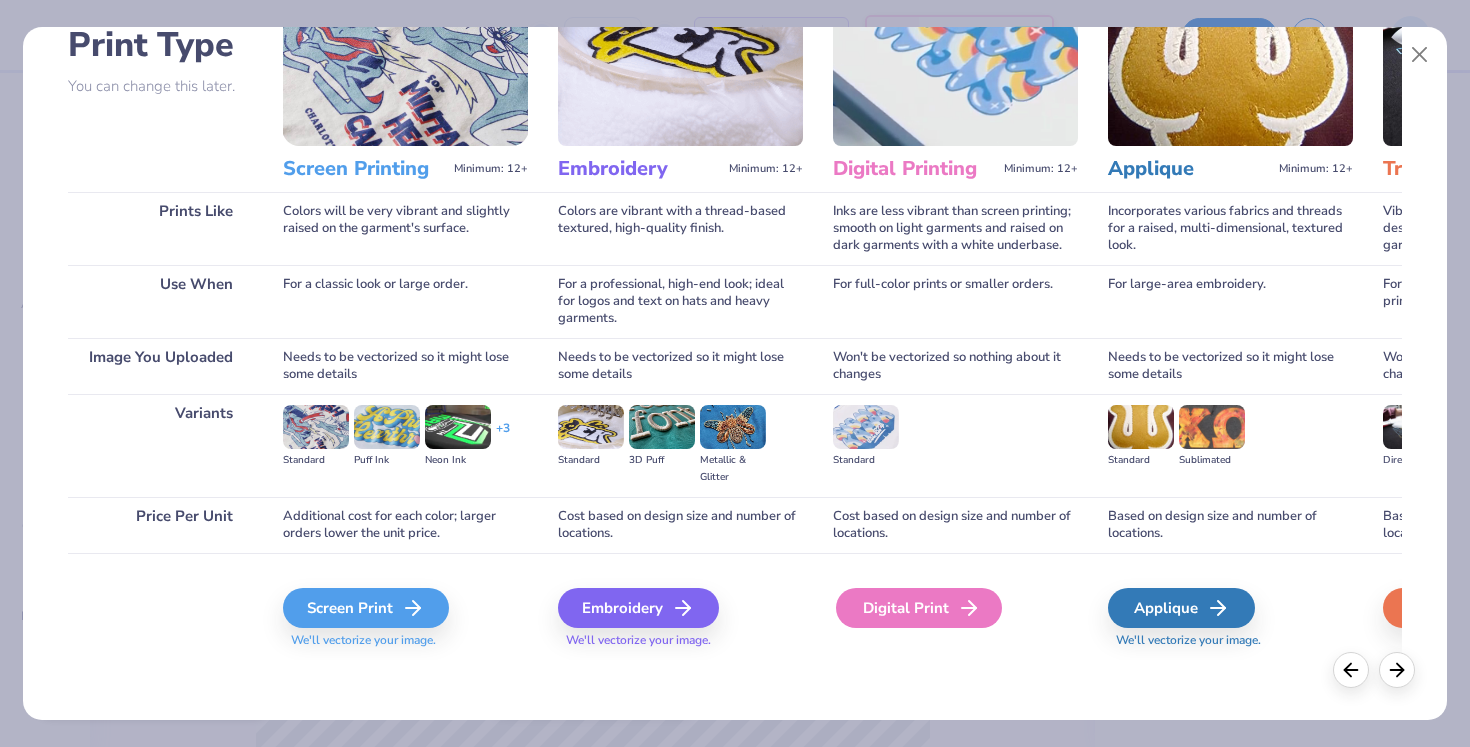 scroll, scrollTop: 150, scrollLeft: 0, axis: vertical 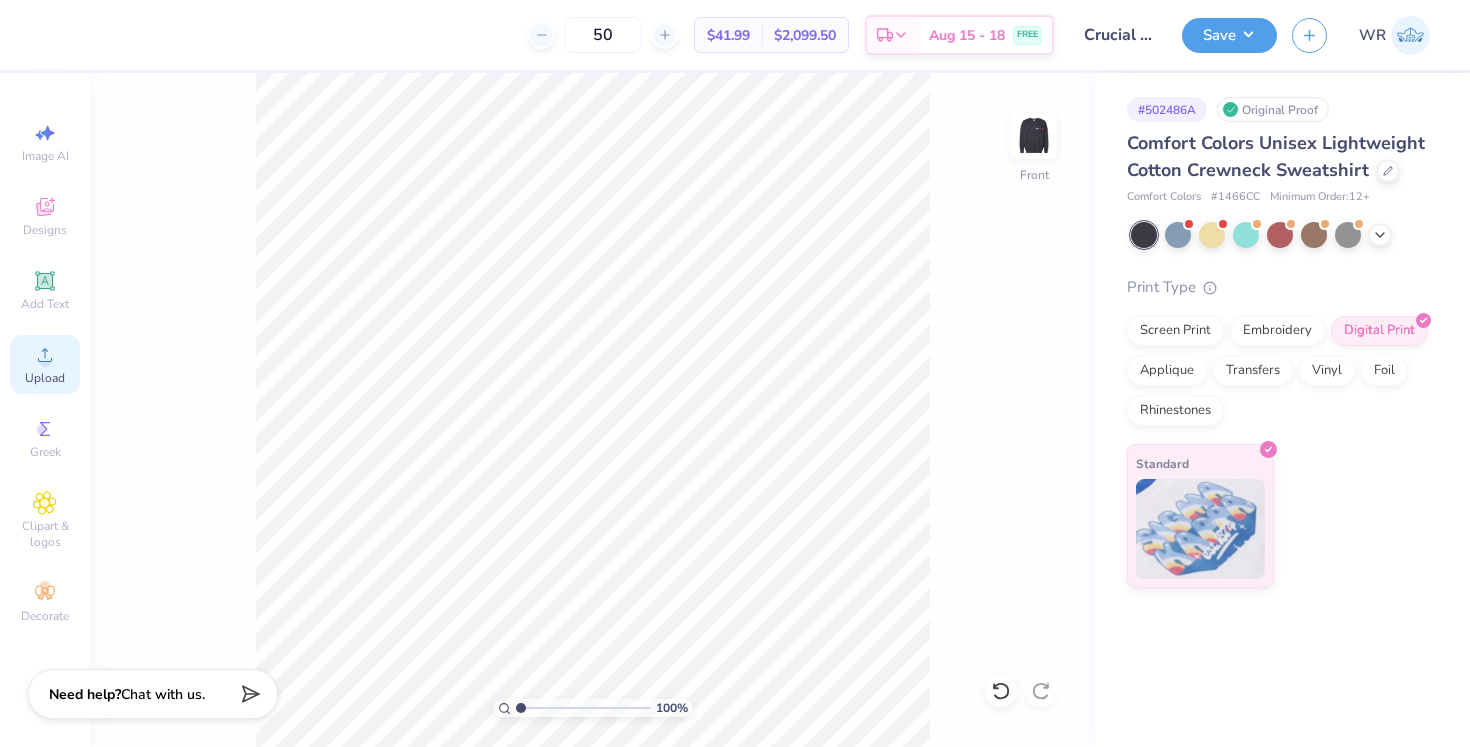 click on "Upload" at bounding box center [45, 378] 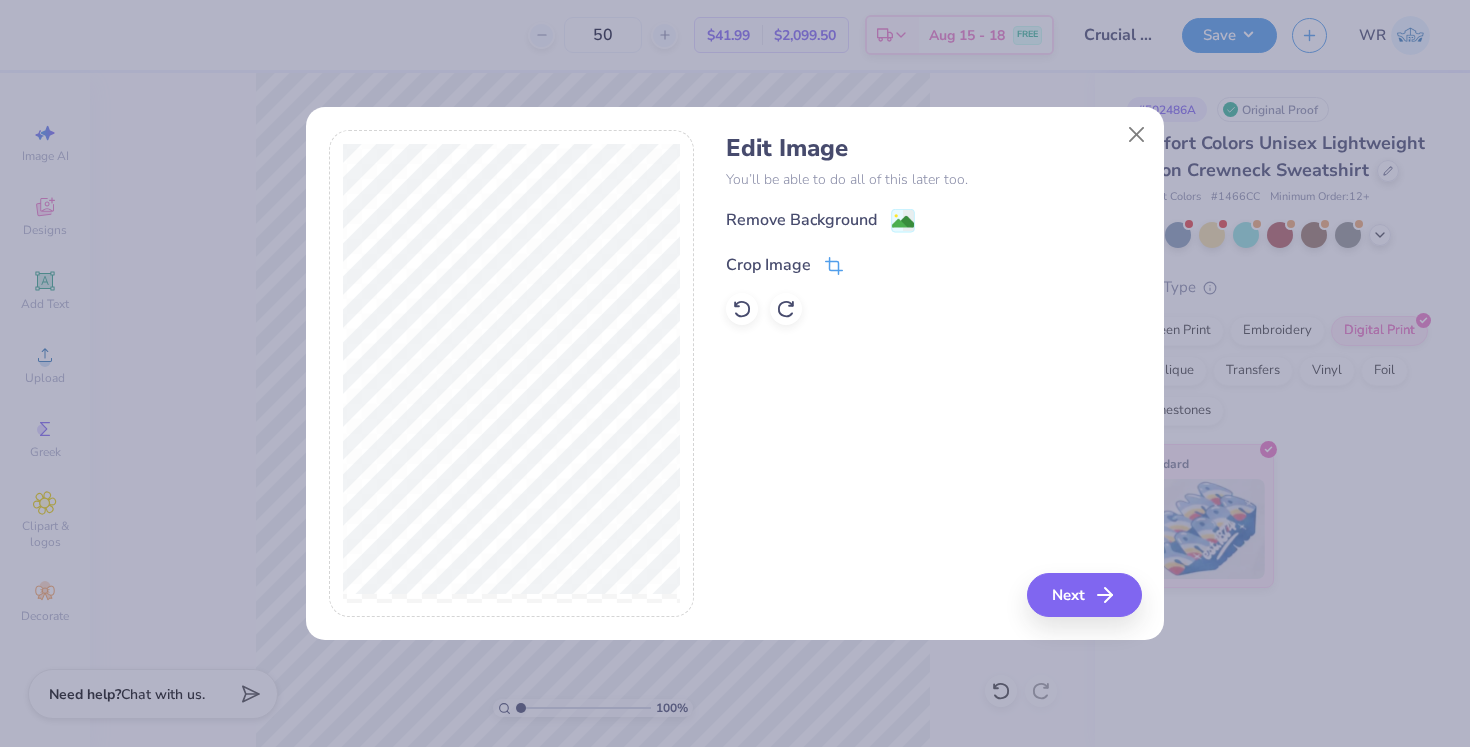 click 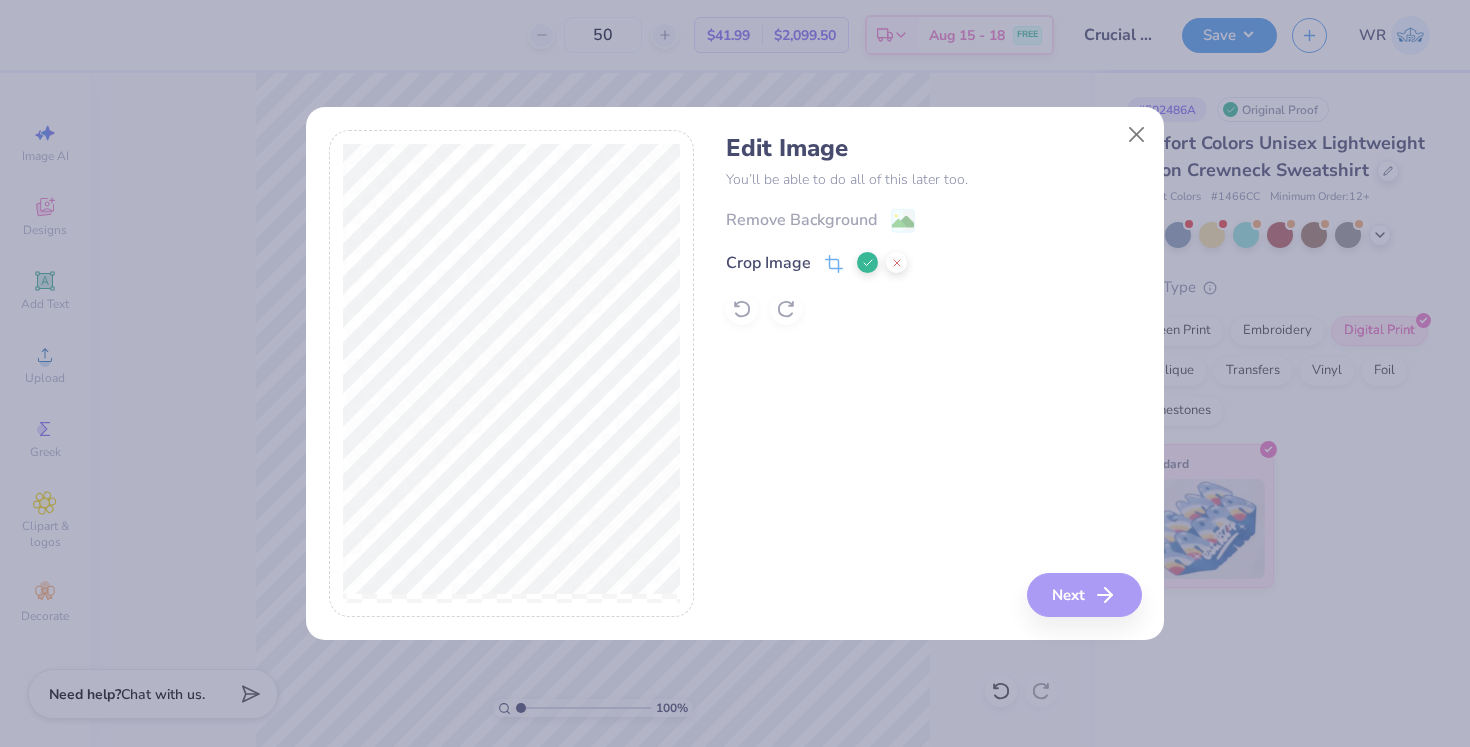 click 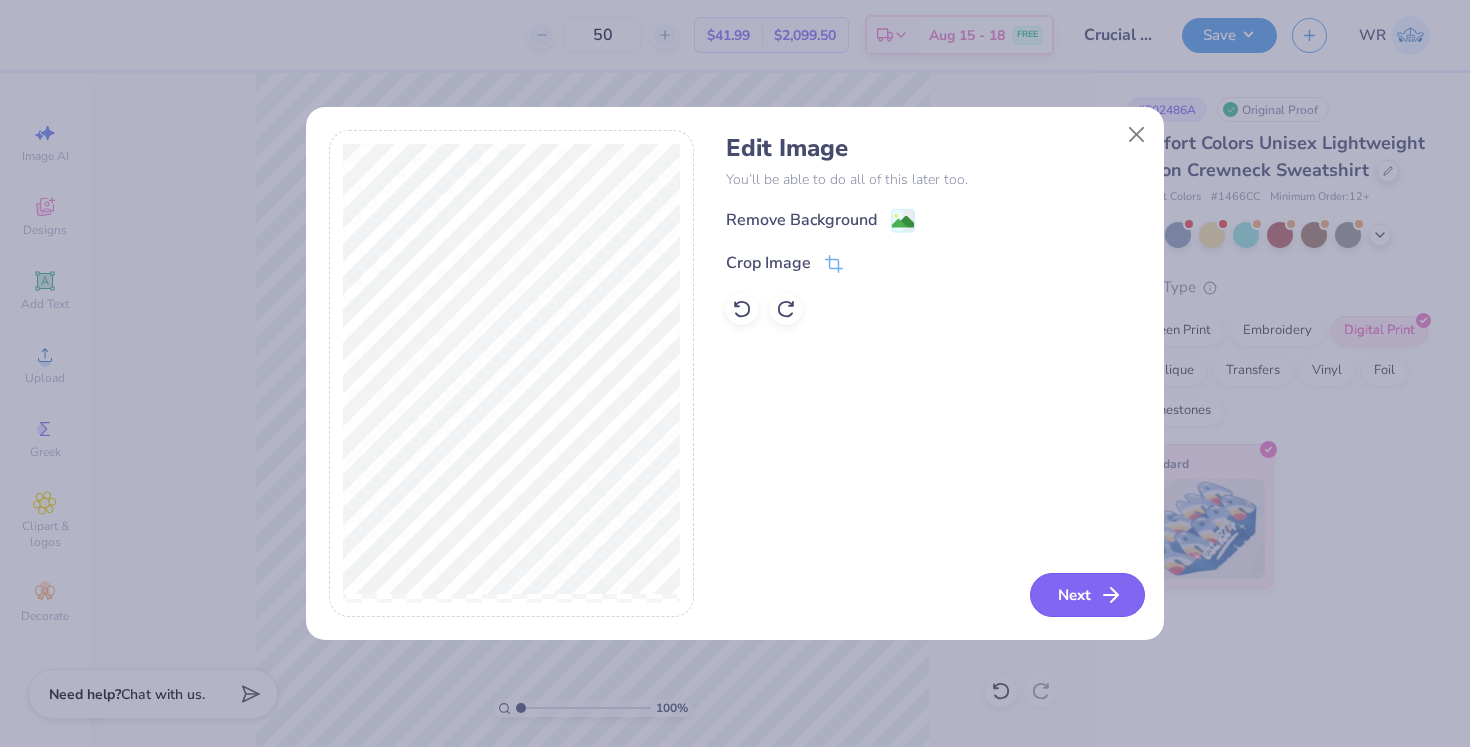 click on "Next" at bounding box center (1087, 595) 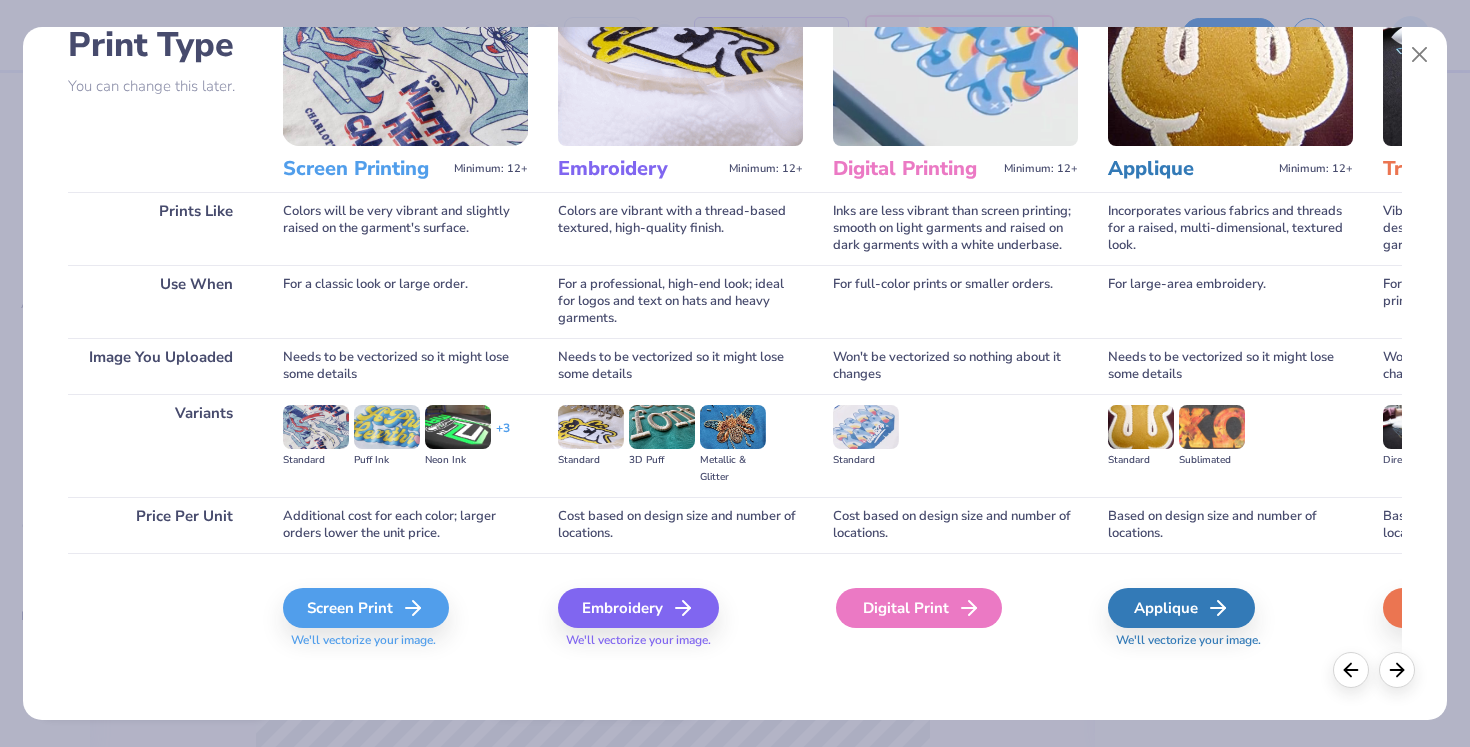 scroll, scrollTop: 150, scrollLeft: 0, axis: vertical 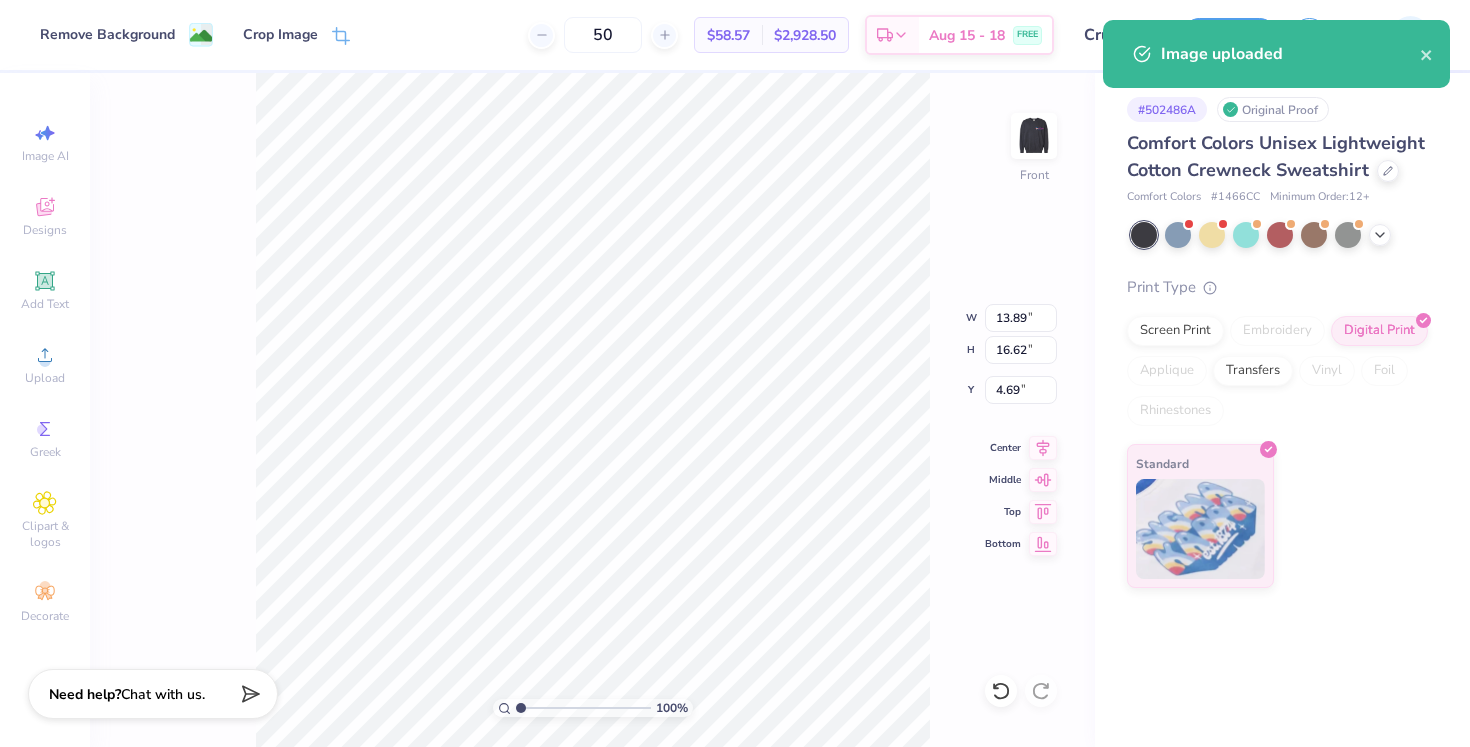 click on "100  % Front W 13.89 13.89 " H 16.62 16.62 " Y 4.69 4.69 " Center Middle Top Bottom" at bounding box center [592, 410] 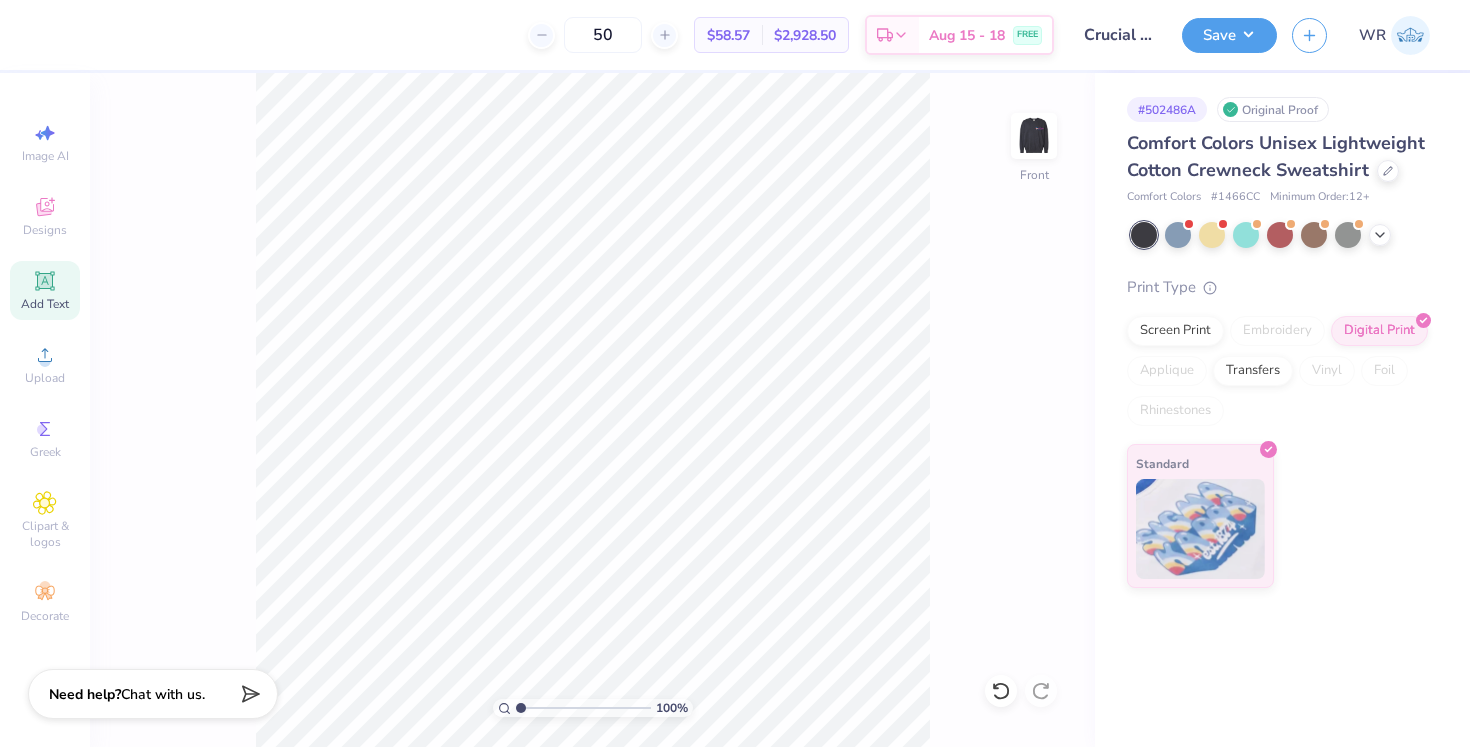click 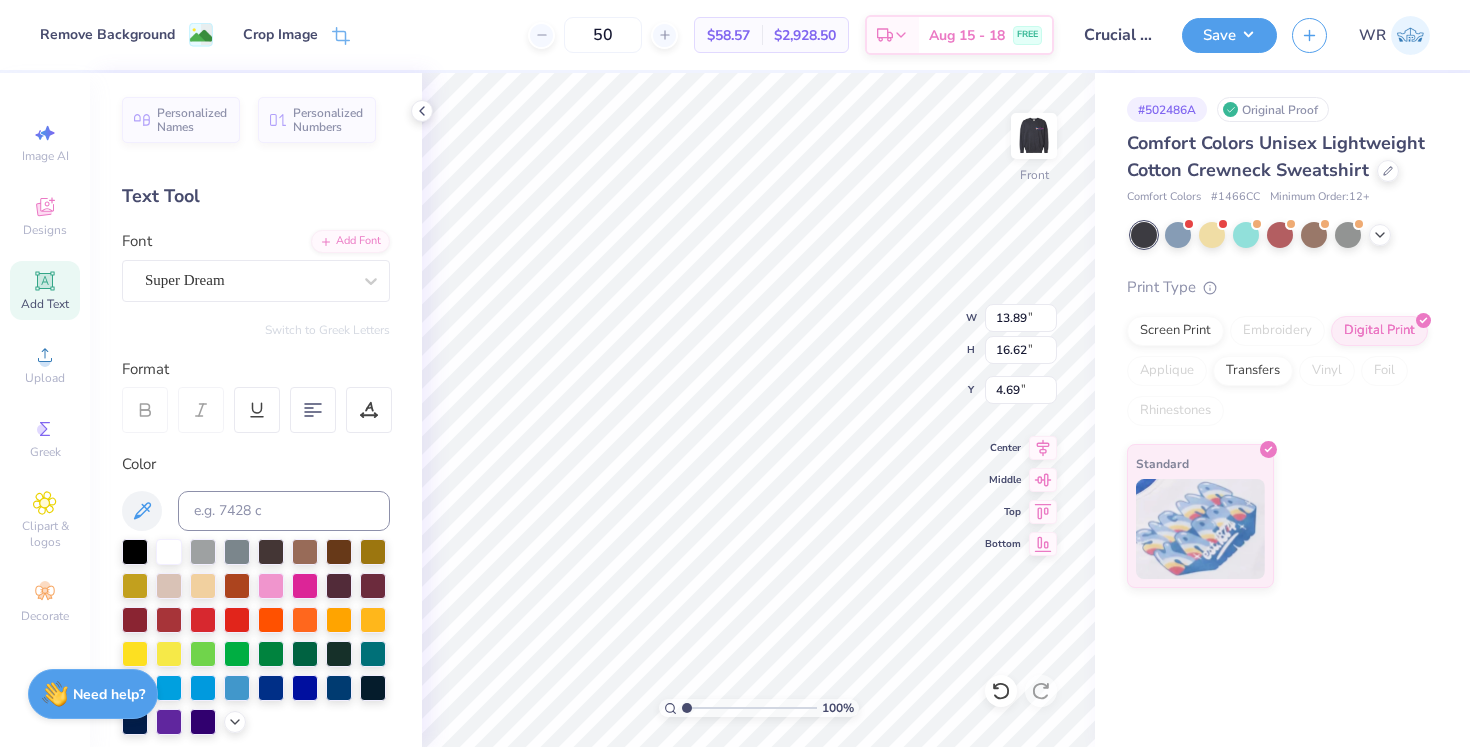 type on "3.44" 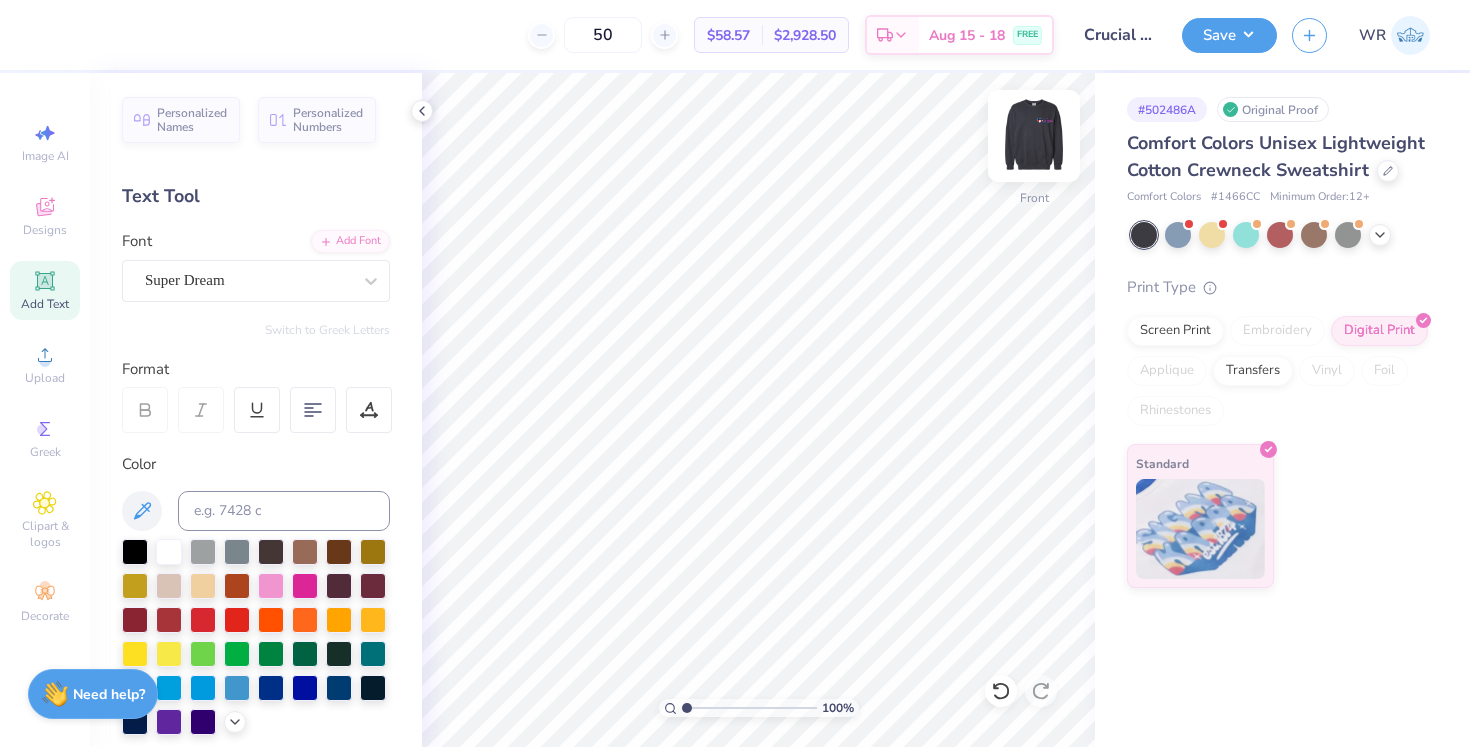 click at bounding box center [1034, 136] 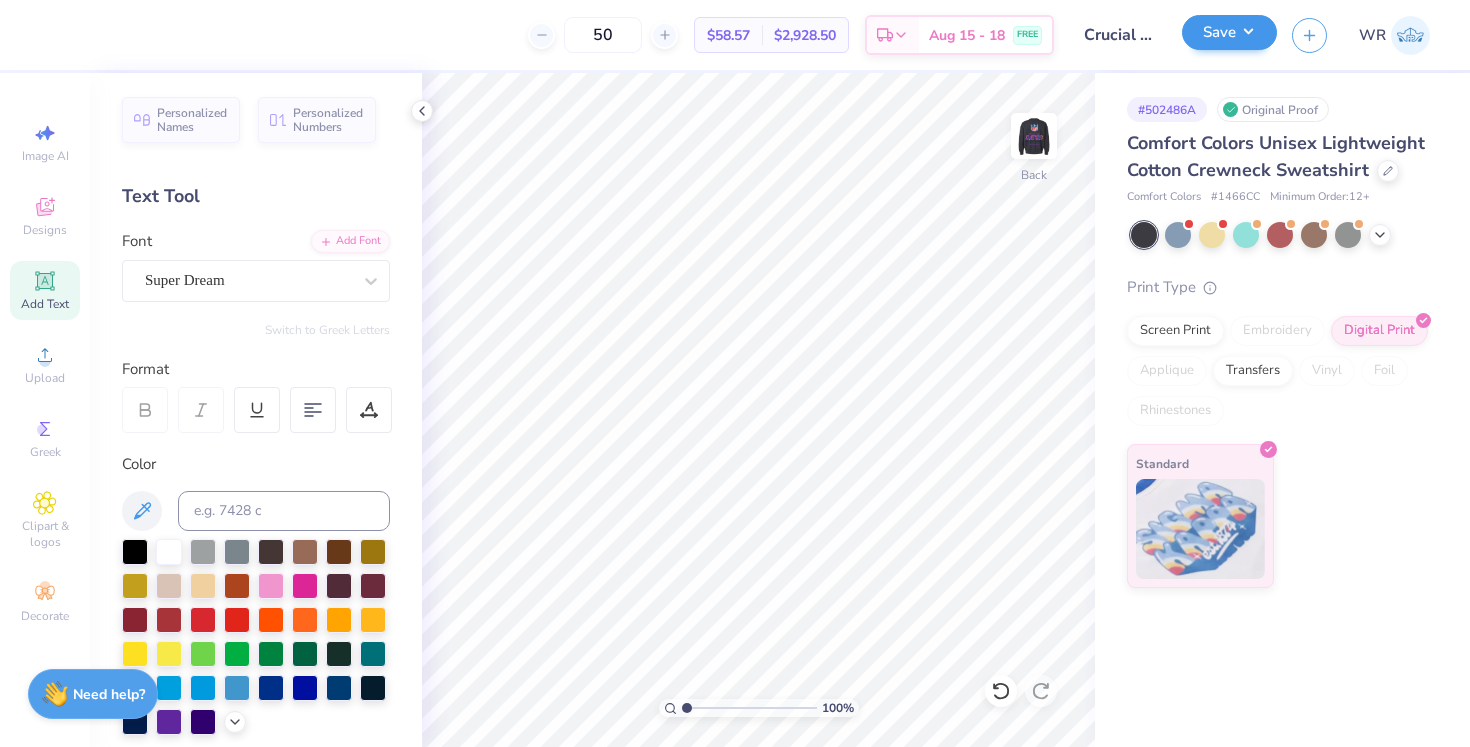 click on "Save" at bounding box center [1229, 32] 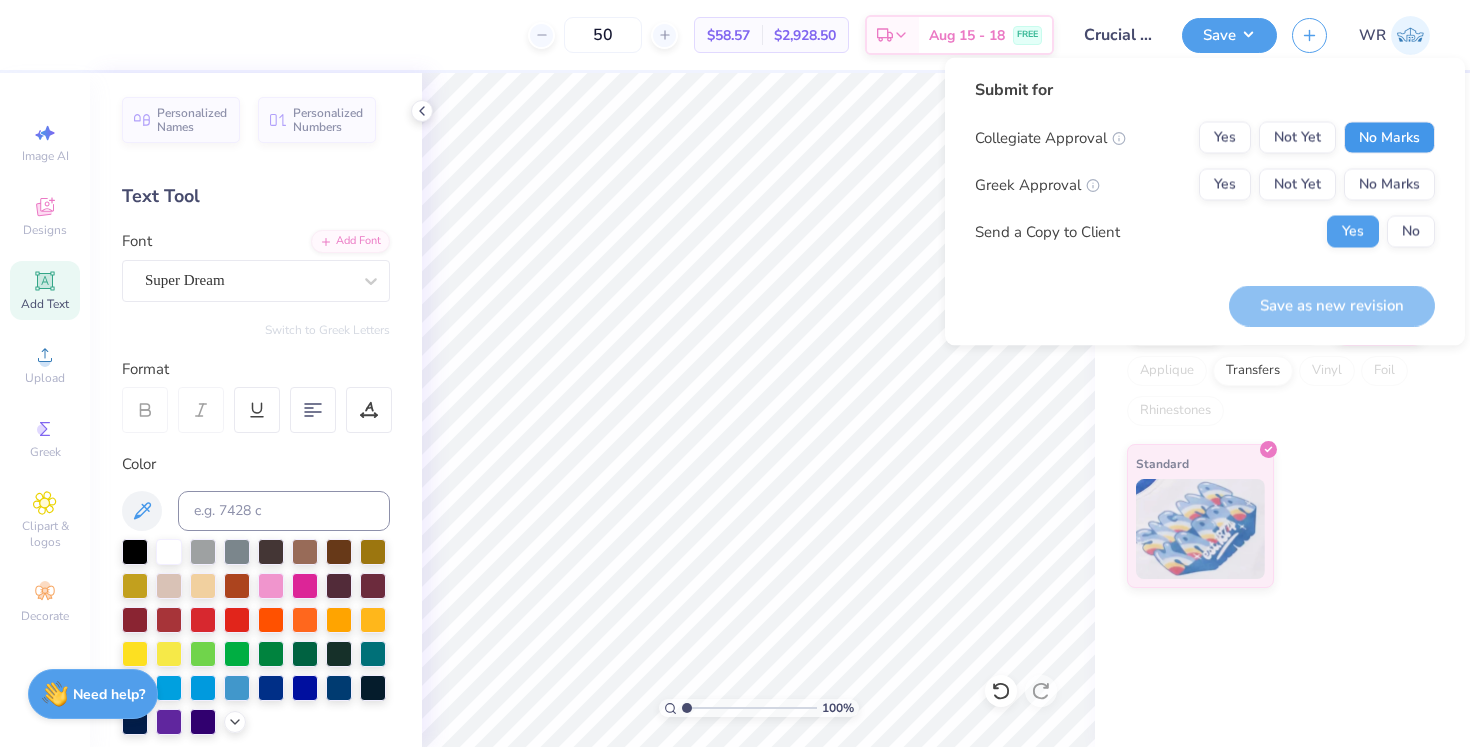 click on "No Marks" at bounding box center (1389, 138) 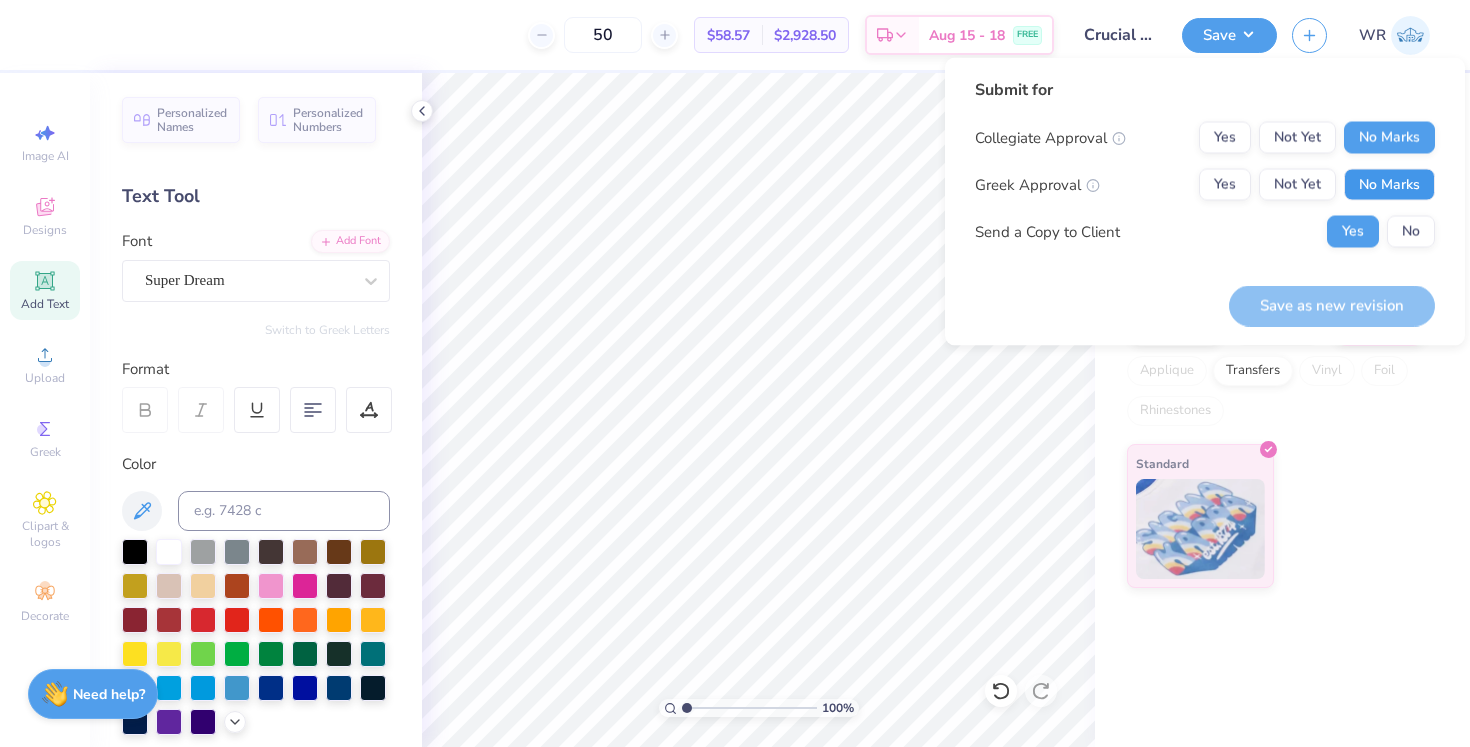click on "No Marks" at bounding box center (1389, 185) 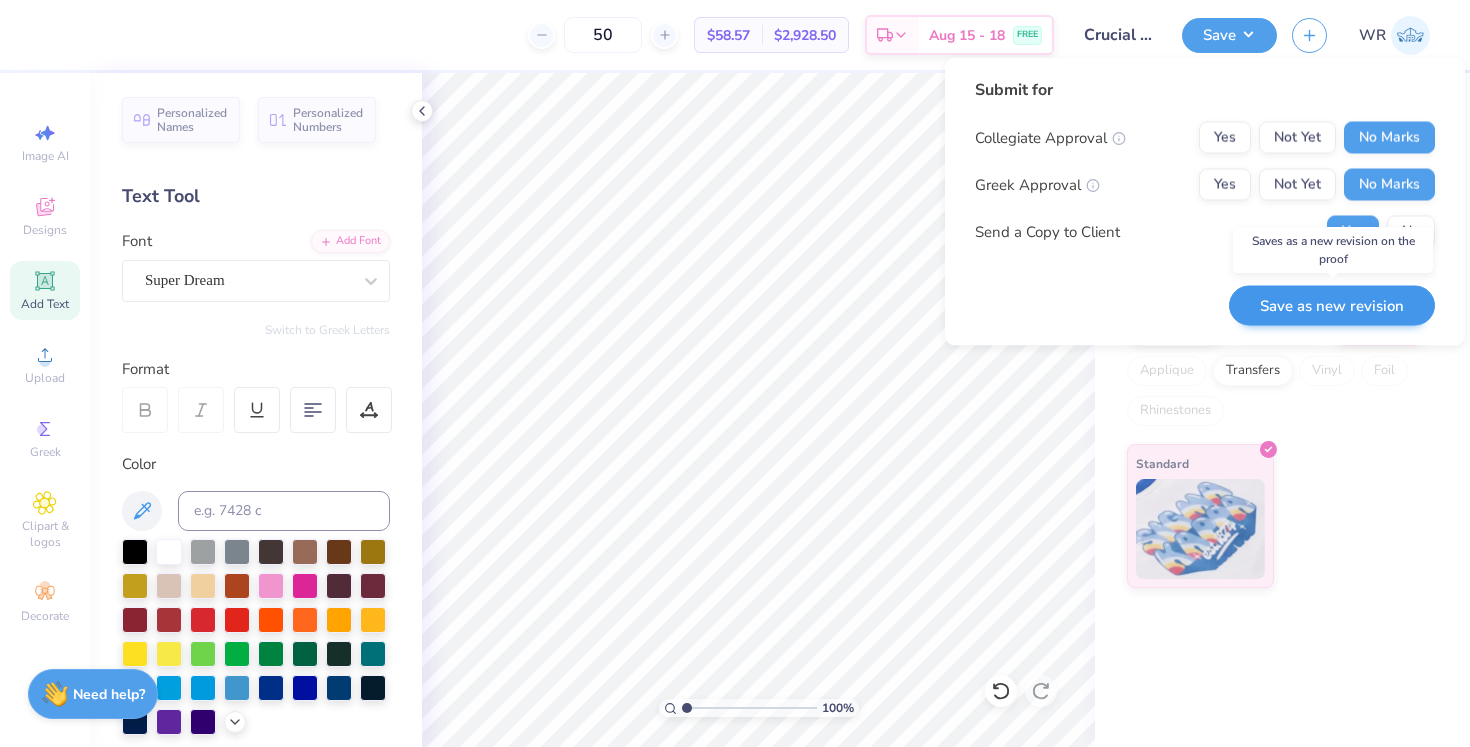 click on "Save as new revision" at bounding box center [1332, 305] 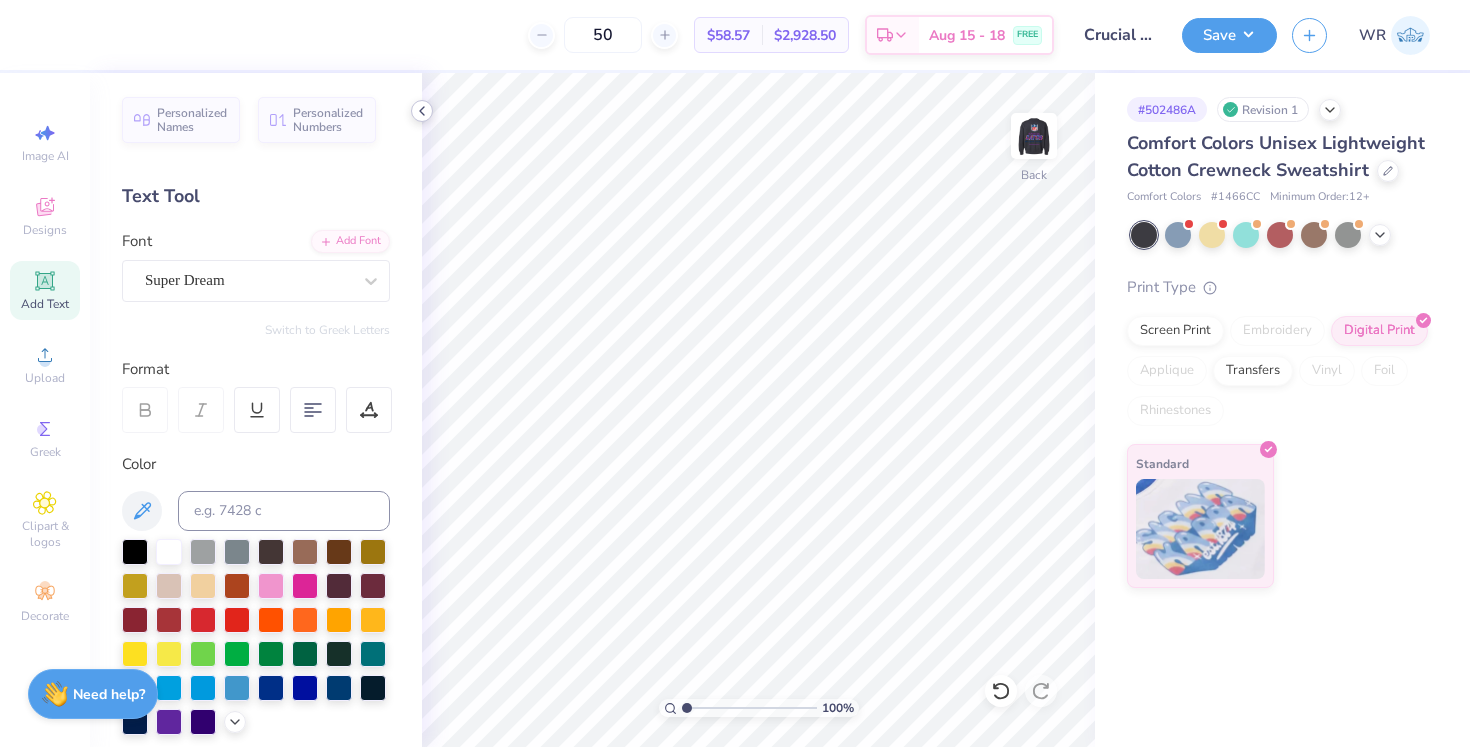 click 